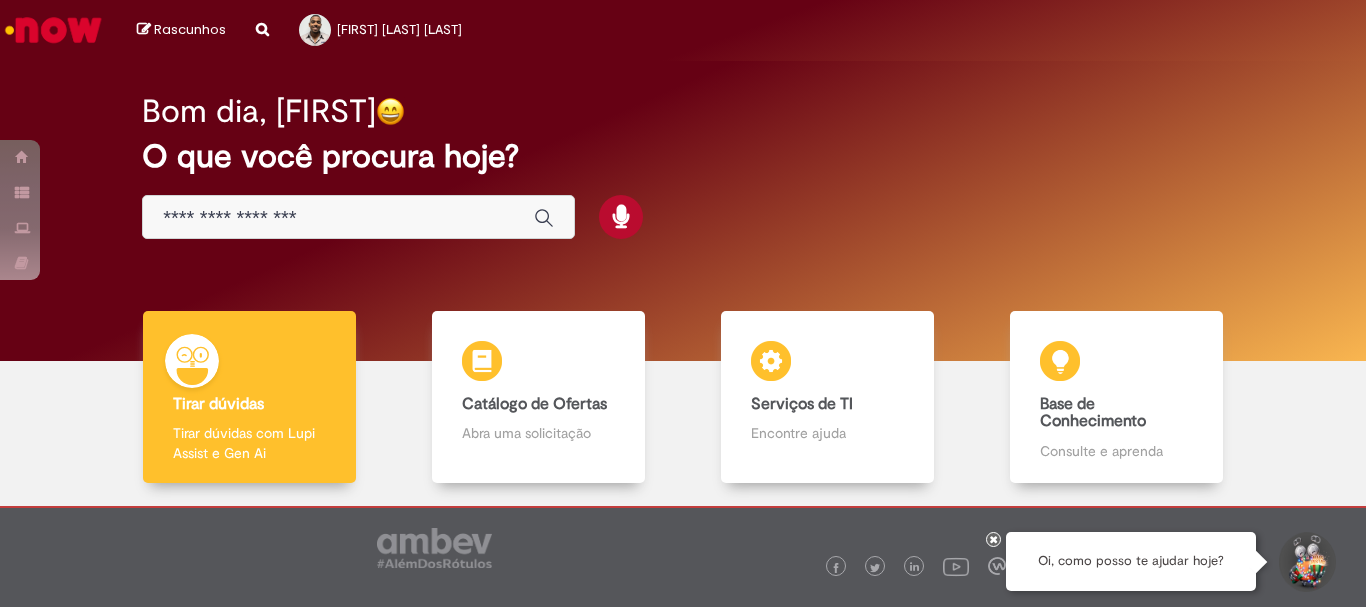 scroll, scrollTop: 0, scrollLeft: 0, axis: both 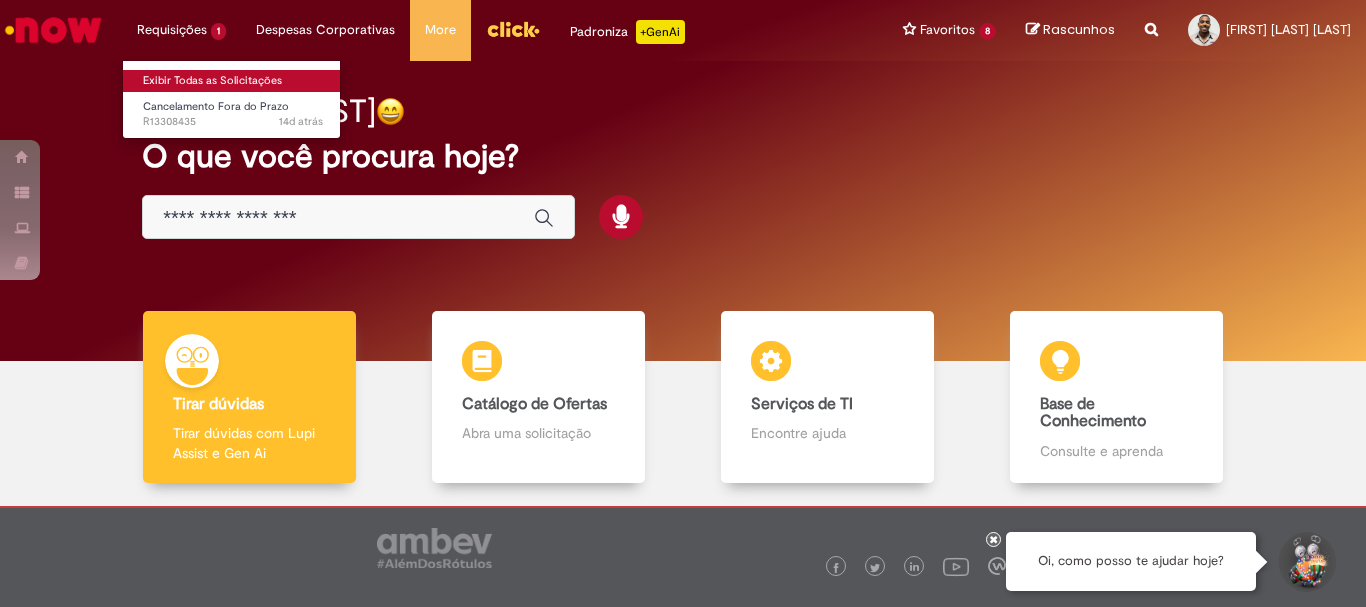 click on "Exibir Todas as Solicitações" at bounding box center [233, 81] 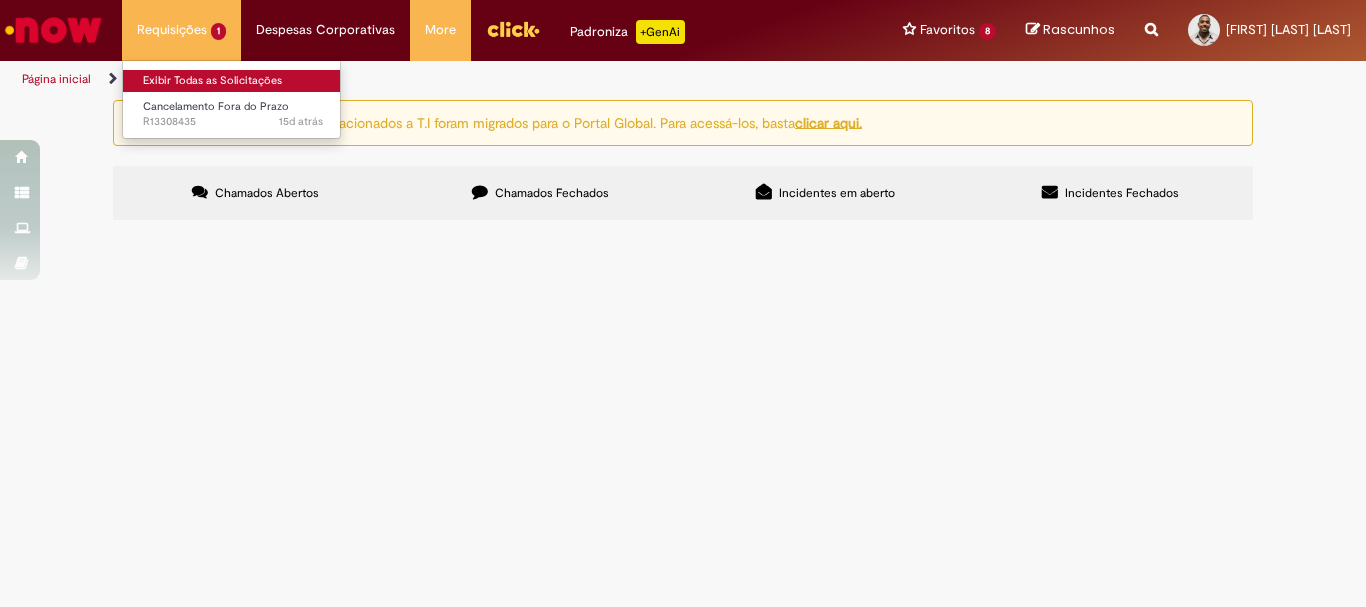 click on "Exibir Todas as Solicitações" at bounding box center [233, 81] 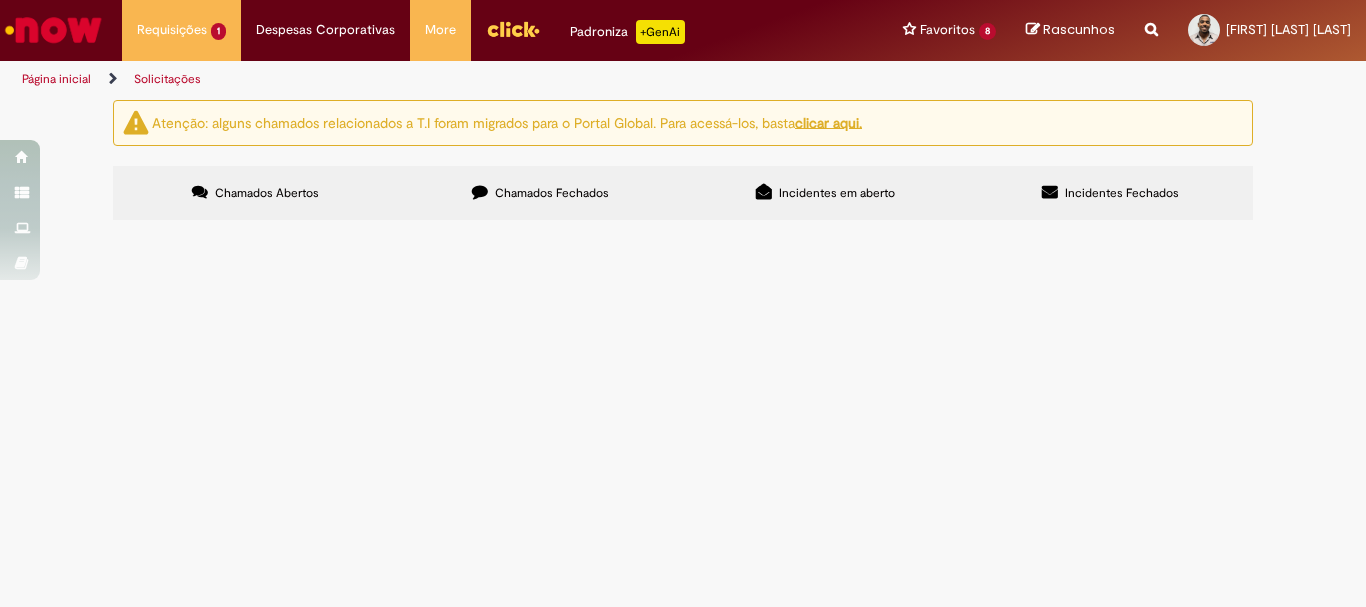 click on "Chamados Fechados" at bounding box center [540, 193] 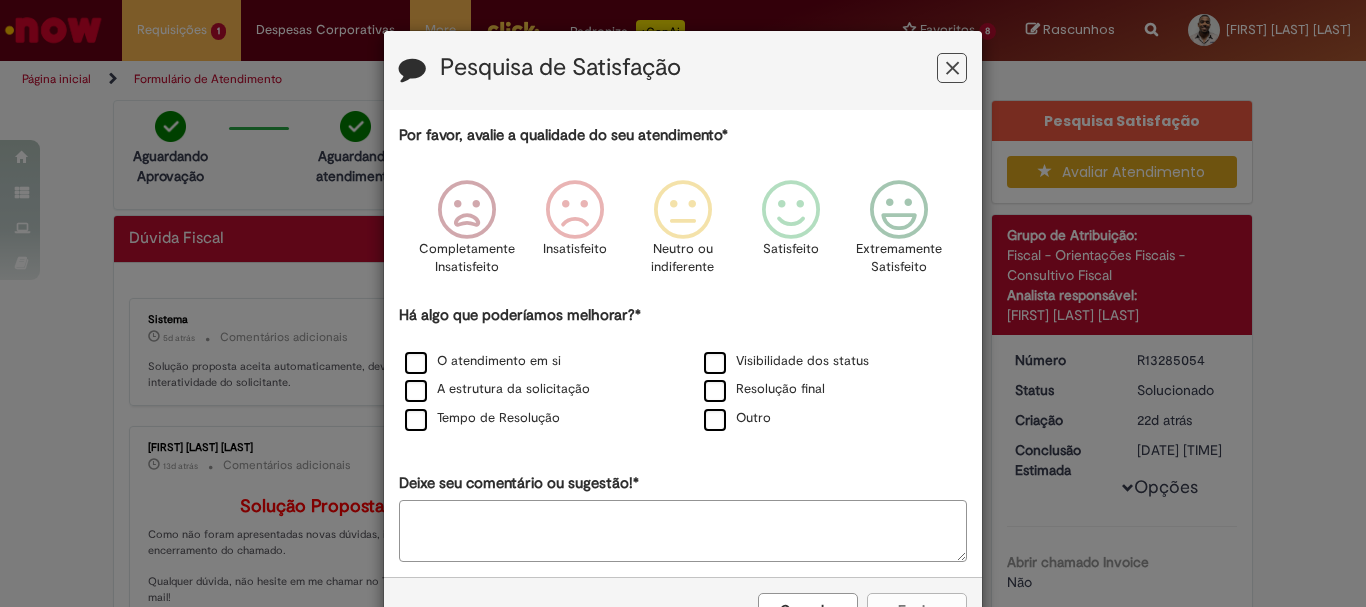 click at bounding box center [952, 68] 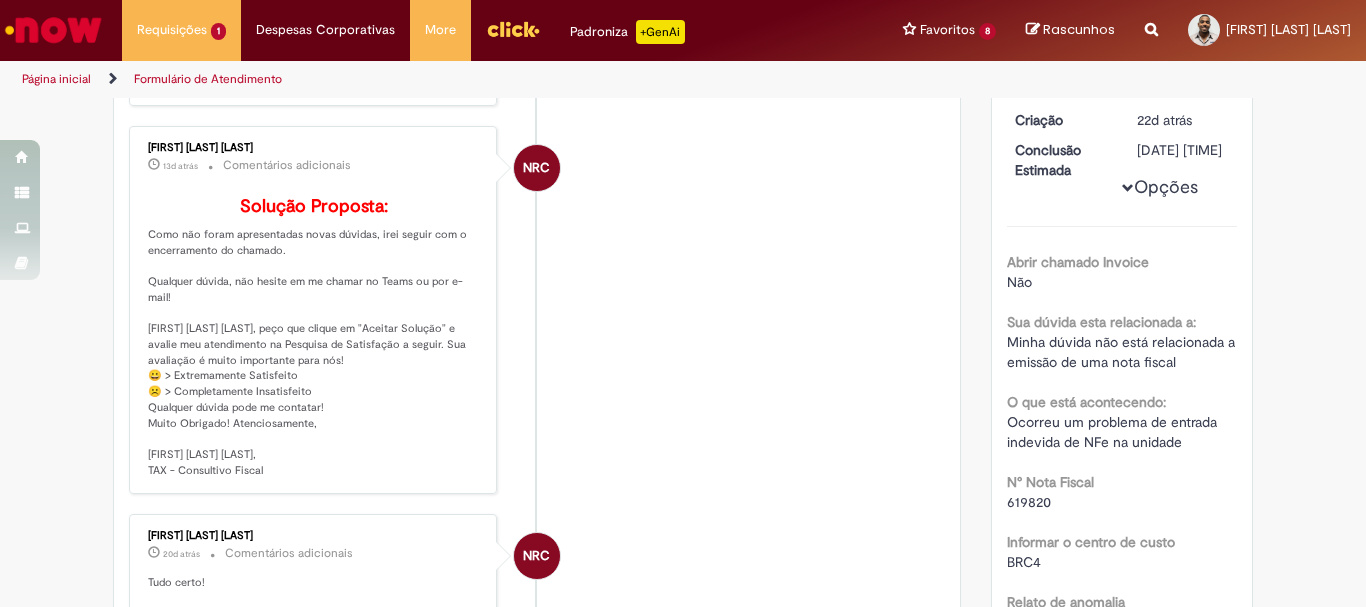 scroll, scrollTop: 800, scrollLeft: 0, axis: vertical 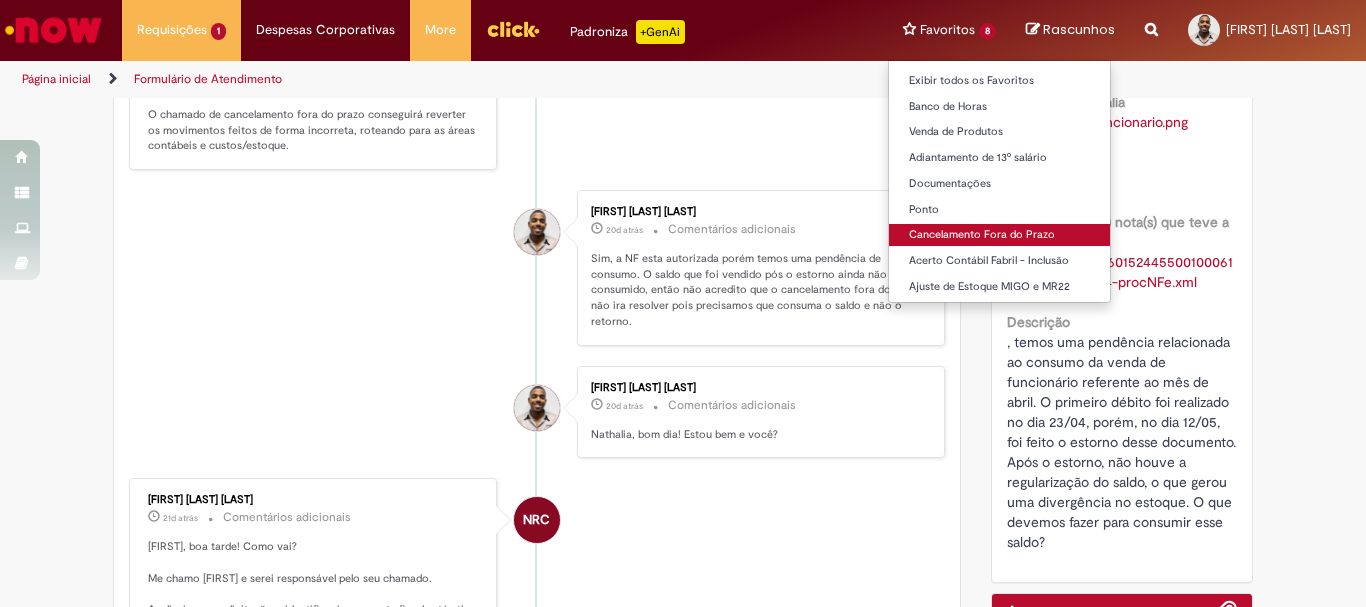 click on "Cancelamento Fora do Prazo" at bounding box center [999, 235] 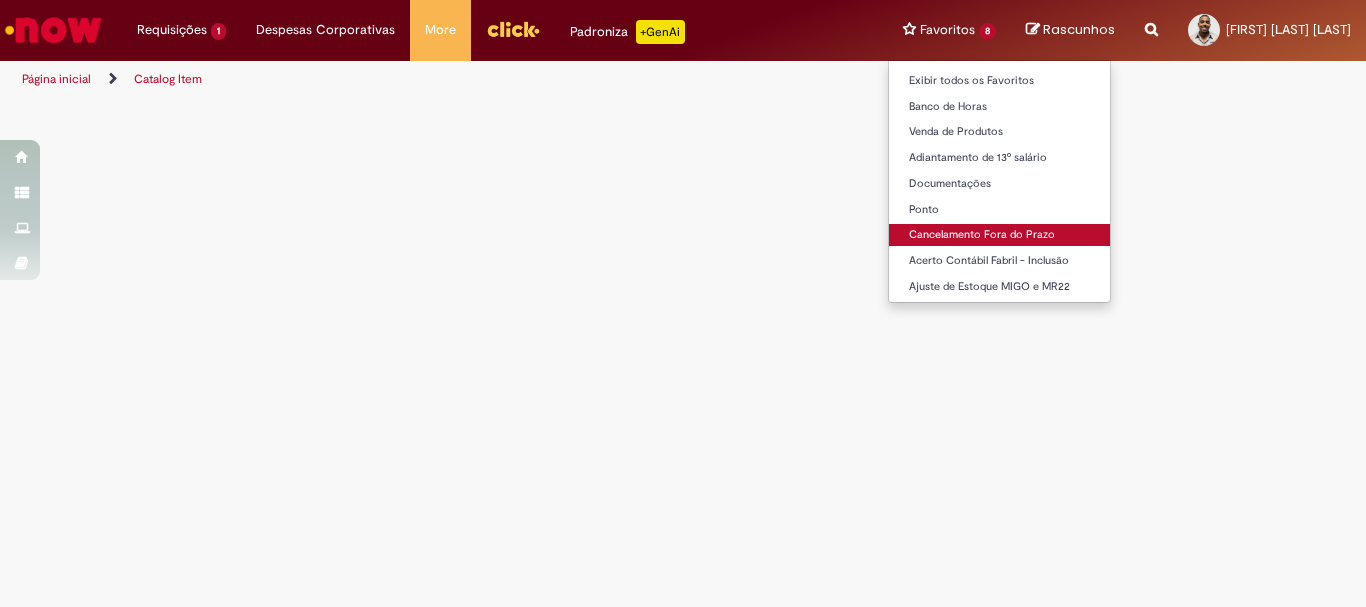 scroll, scrollTop: 0, scrollLeft: 0, axis: both 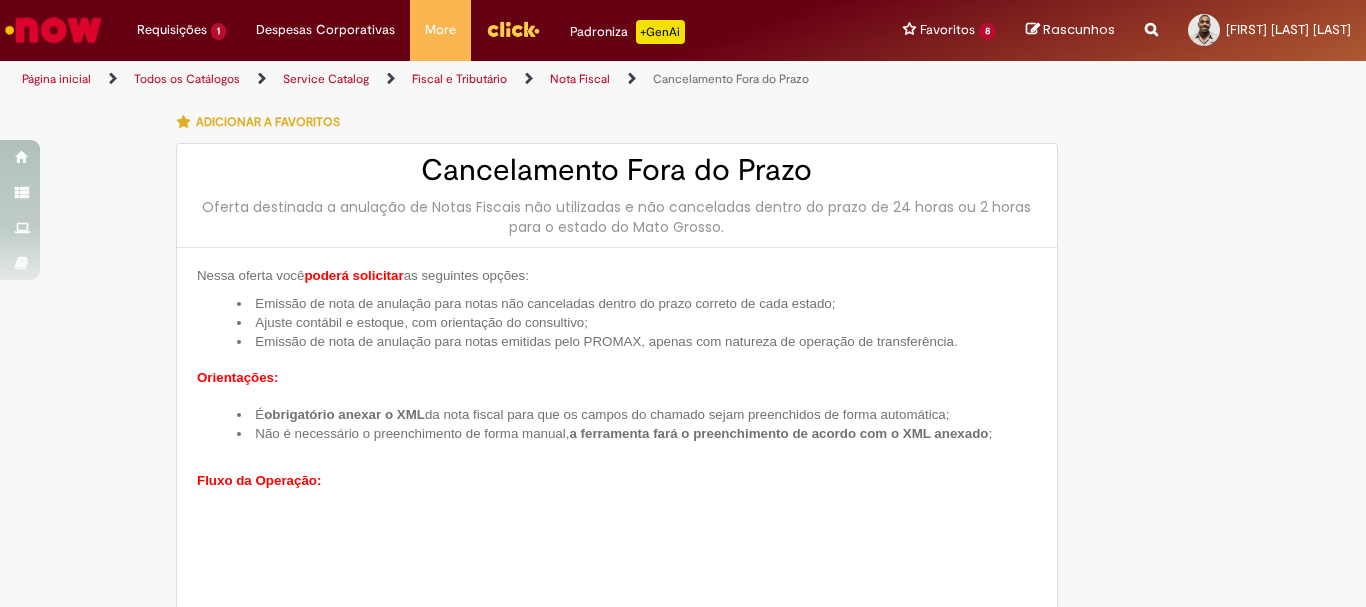 type on "********" 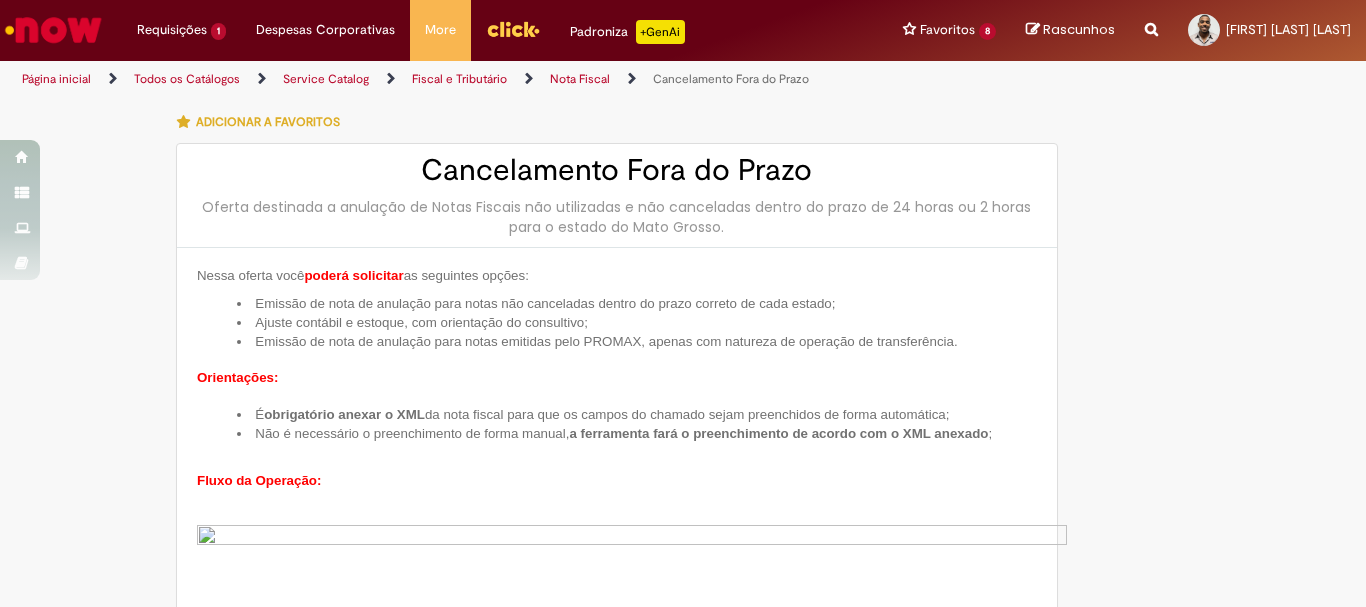 type on "**********" 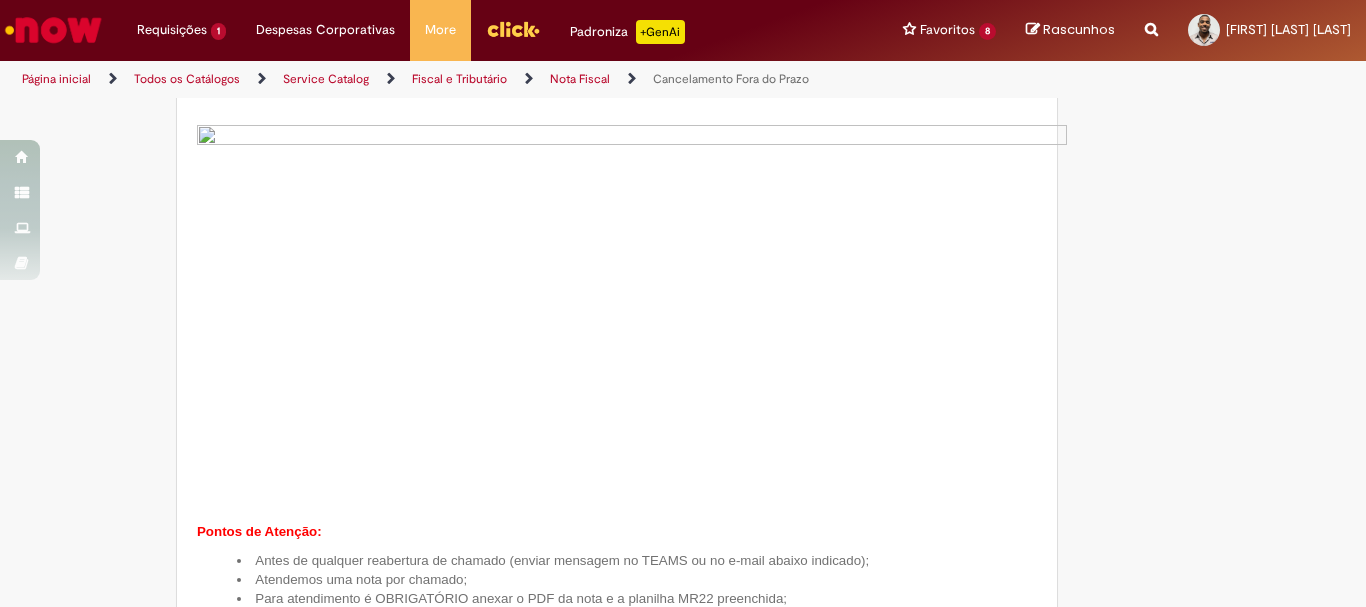 scroll, scrollTop: 500, scrollLeft: 0, axis: vertical 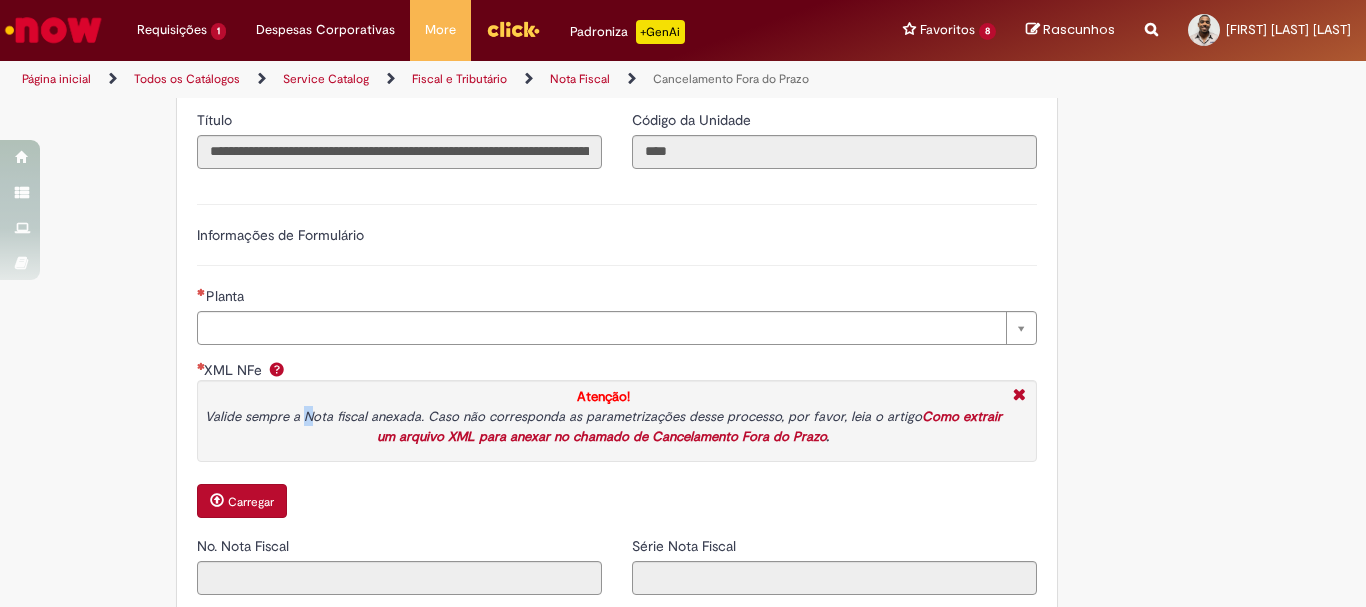 click on "Valide sempre a Nota fiscal anexada. Caso não corresponda as parametrizações desse processo, por favor, leia o artigo  Como extrair um arquivo XML para anexar no chamado de Cancelamento Fora do Prazo ." at bounding box center (603, 426) 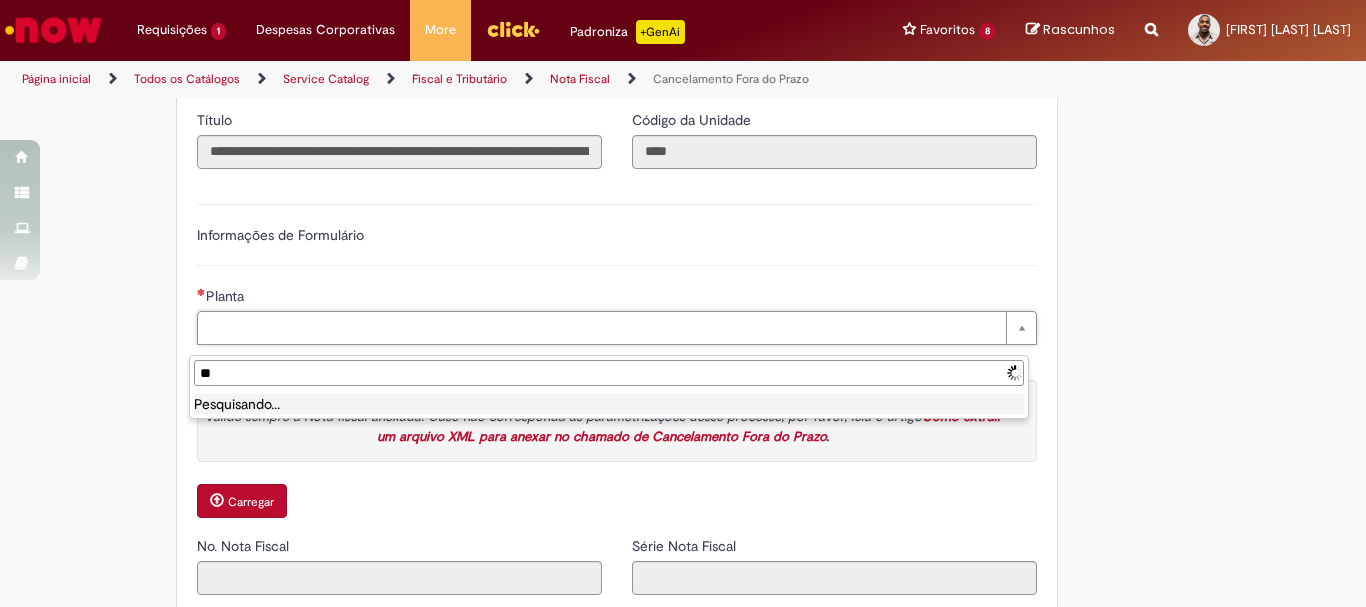 type on "*" 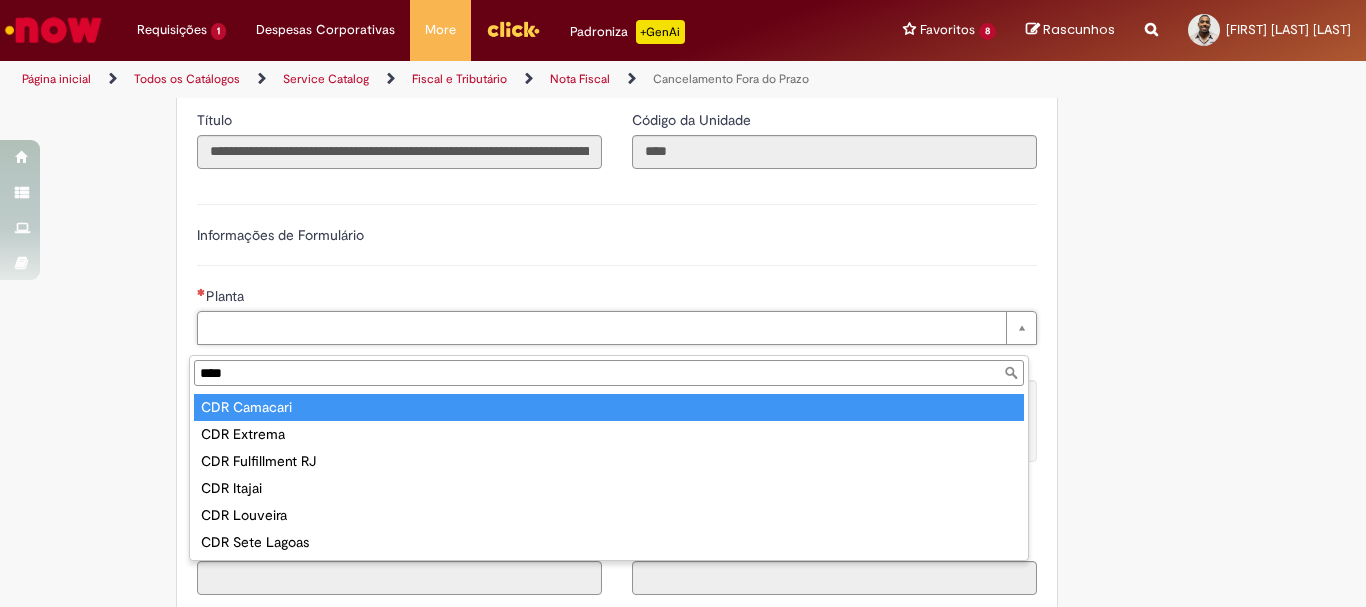 type on "***" 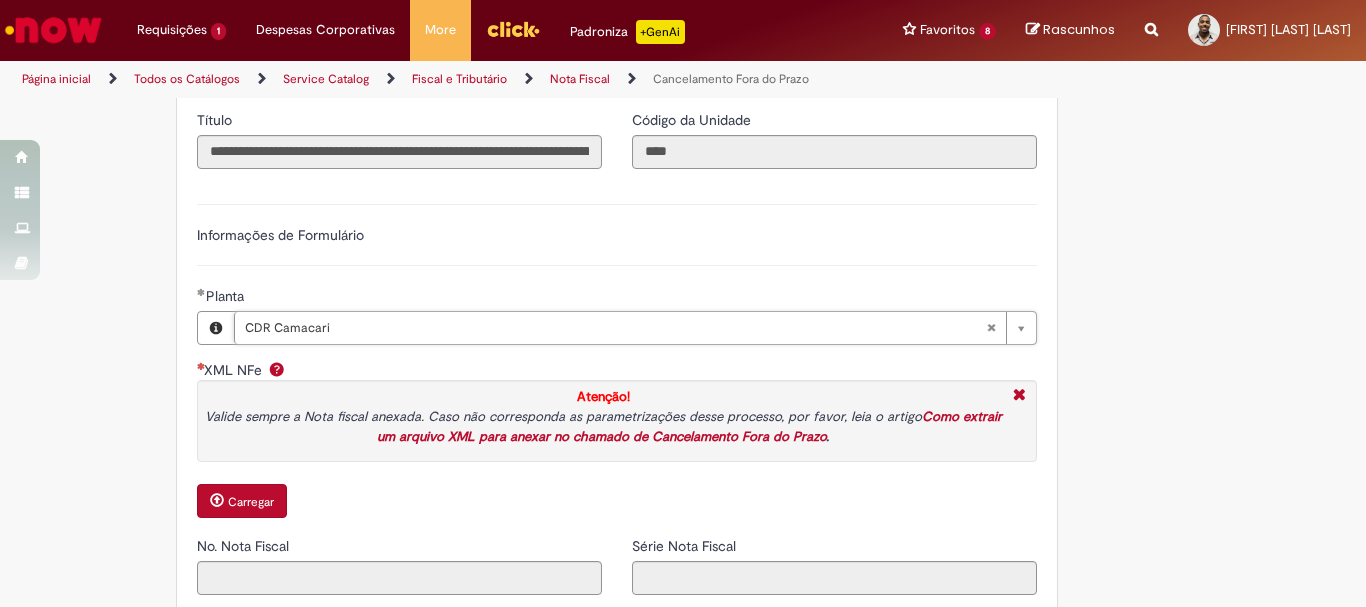 click on "Adicionar a Favoritos
Cancelamento Fora do Prazo
Oferta destinada a anulação de Notas Fiscais não utilizadas e não canceladas dentro do prazo de 24 horas ou 2 horas para o estado do Mato Grosso.
Nessa oferta você  poderá solicitar  as seguintes opções:
Emissão de nota de anulação para notas não canceladas dentro do prazo correto de cada estado;
Ajuste contábil e estoque, com orientação do consultivo;
Emissão de nota de anulação para notas emitidas pelo PROMAX, apenas com natureza de operação de transferência.
Orientações:
É  obrigatório anexar o XML  da nota fiscal para que os campos do chamado sejam preenchidos de forma automática;
Não é necessário o preenchimento de forma manual,  a ferramenta fará o preenchimento de acordo com o XML anexado ;
Fluxo da Operação:
Pontos de Atenção:" at bounding box center [585, 193] 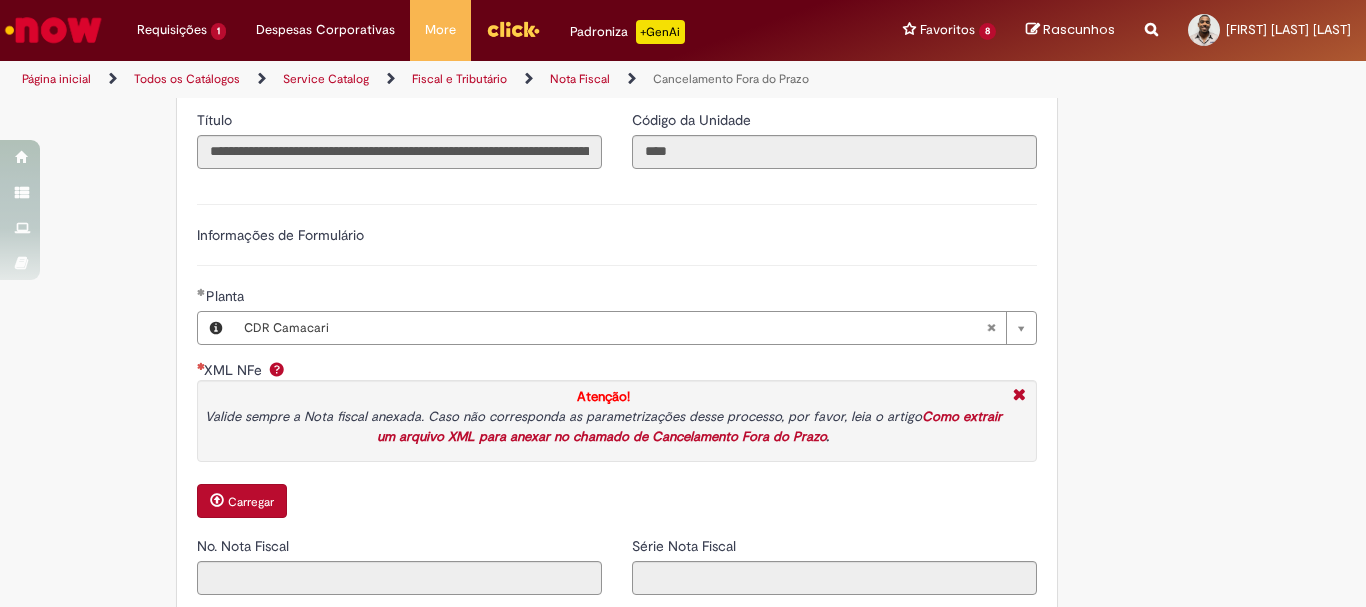 scroll, scrollTop: 2000, scrollLeft: 0, axis: vertical 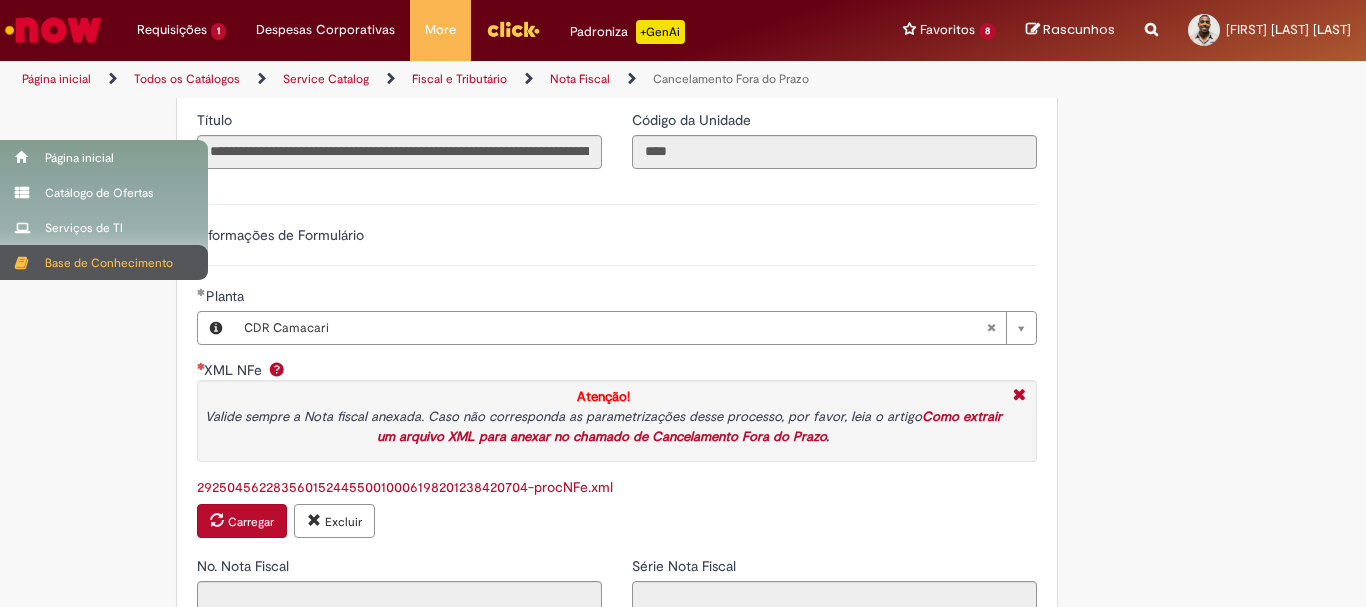 type on "******" 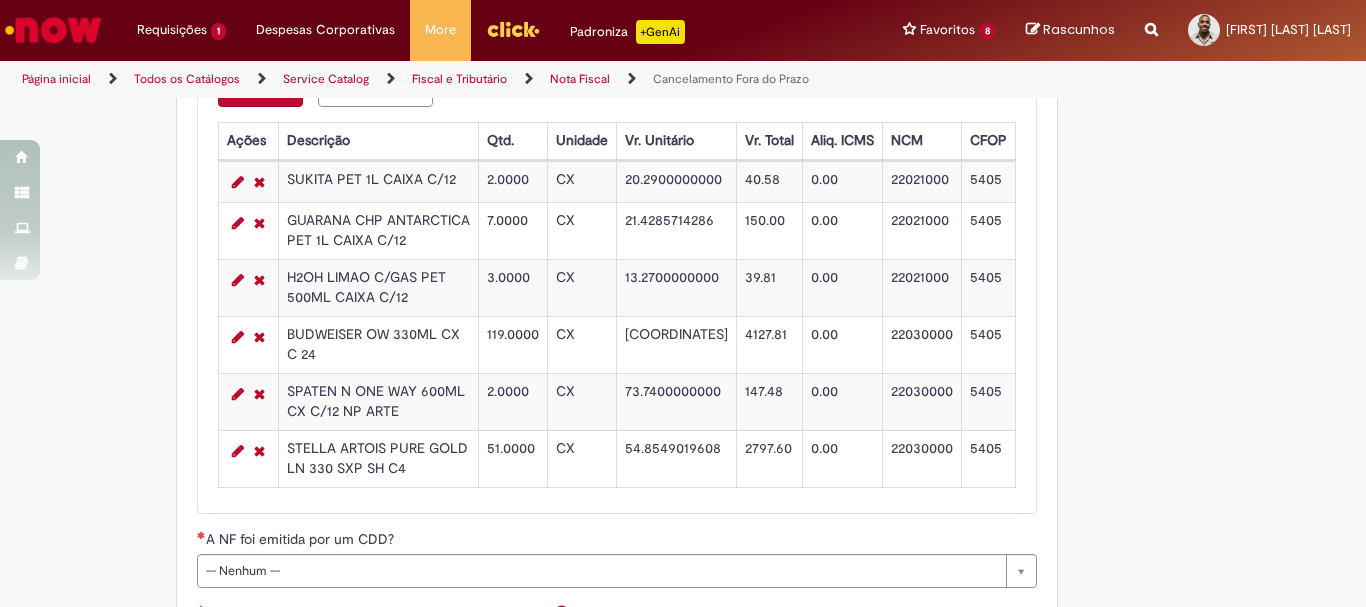 scroll, scrollTop: 2800, scrollLeft: 0, axis: vertical 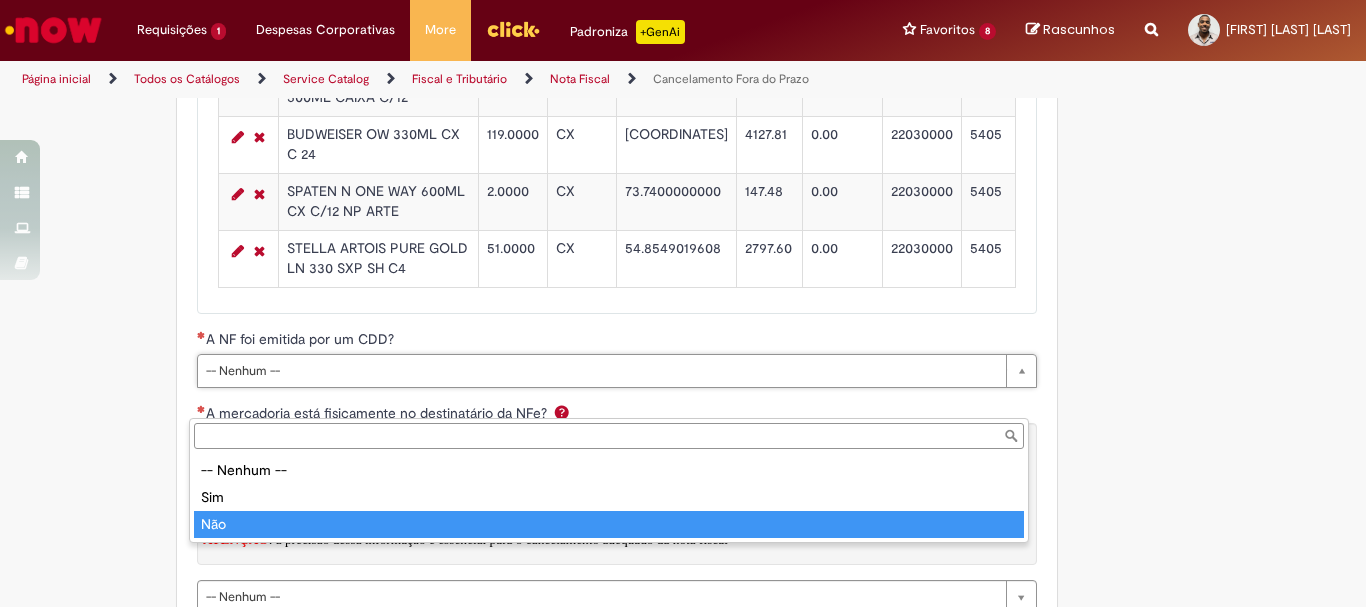 type on "***" 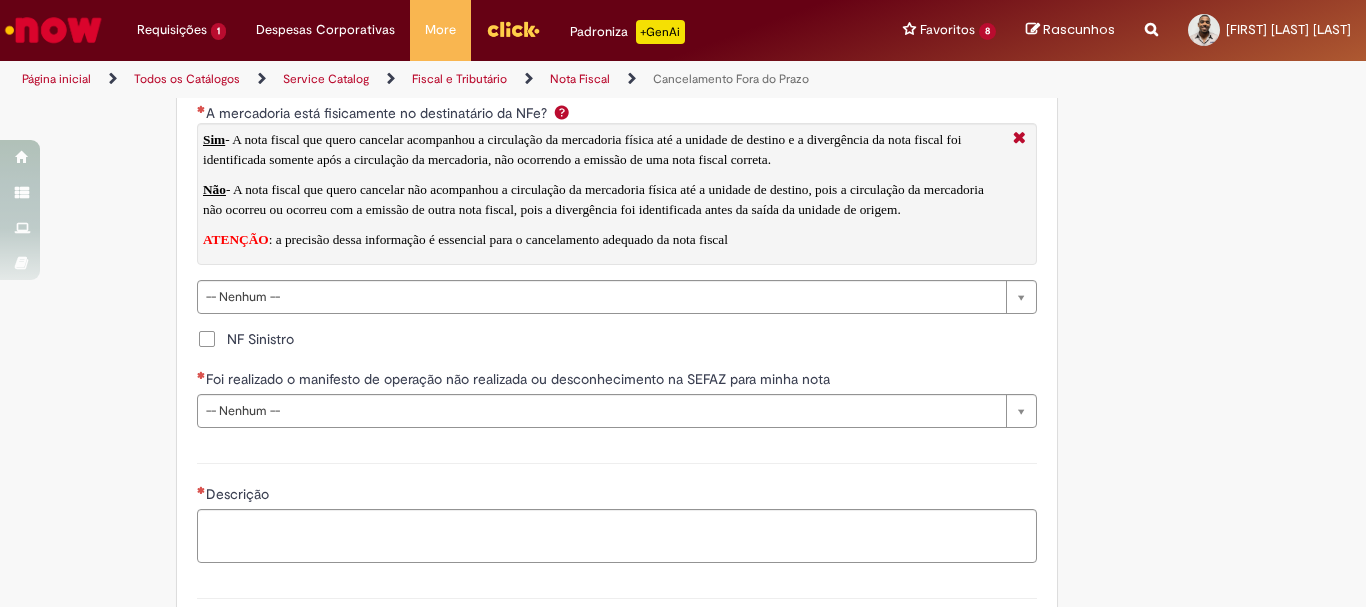 scroll, scrollTop: 3000, scrollLeft: 0, axis: vertical 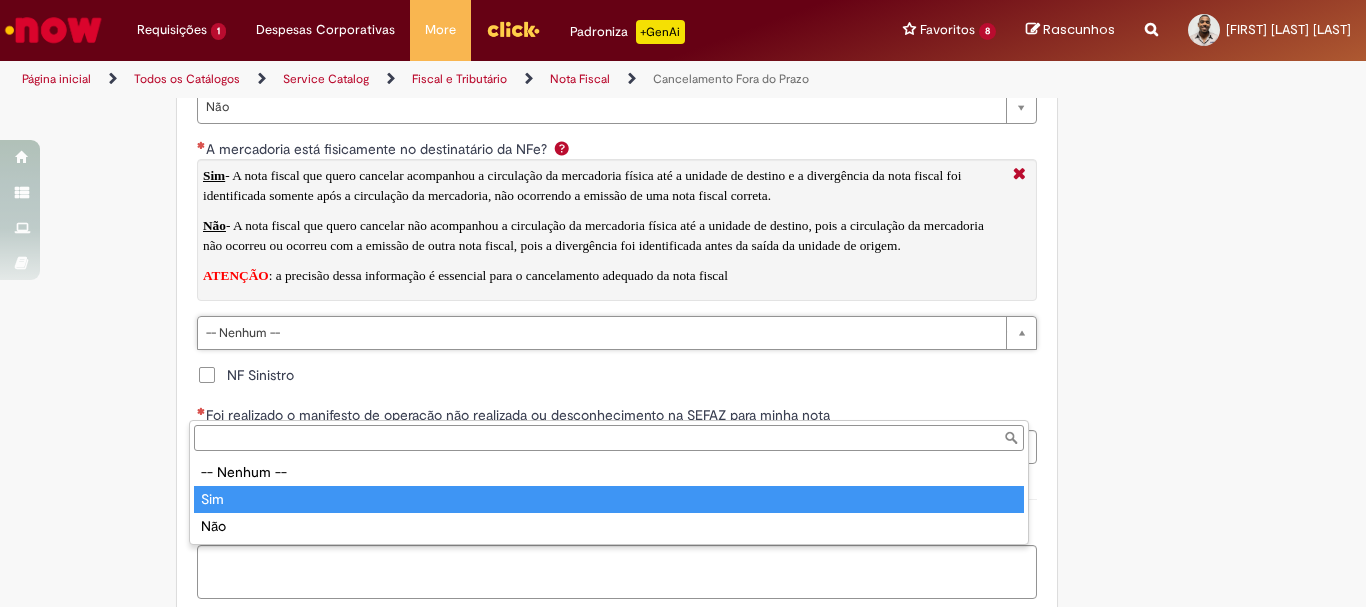 type on "***" 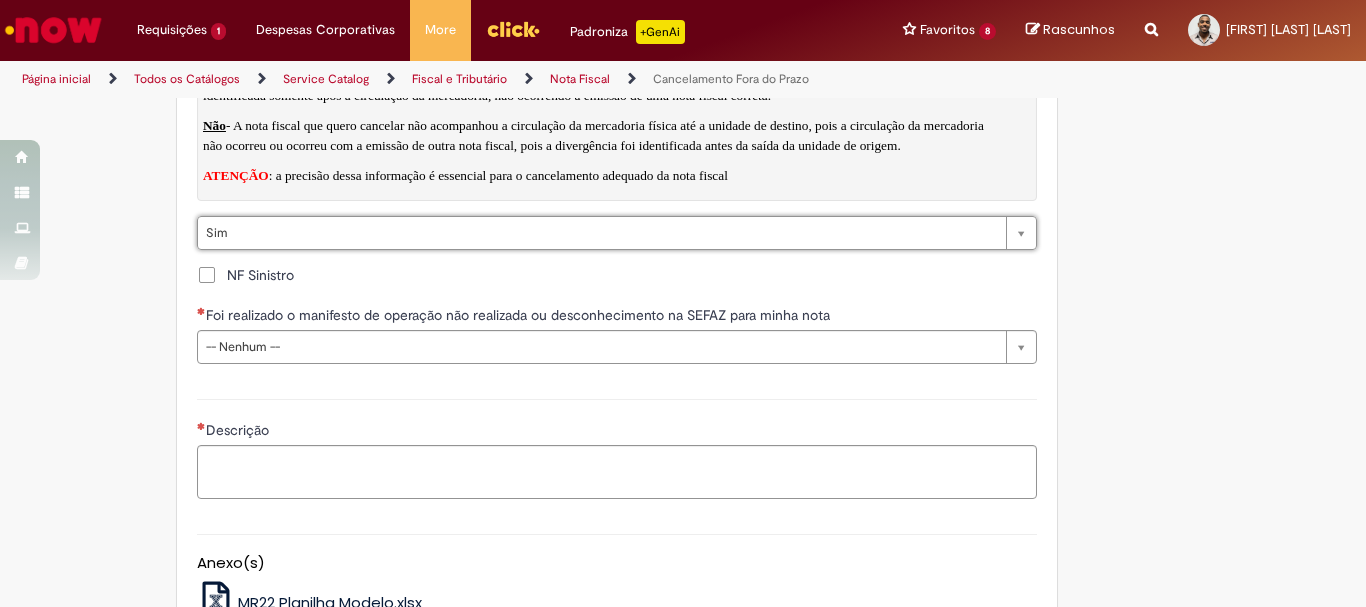 scroll, scrollTop: 3264, scrollLeft: 0, axis: vertical 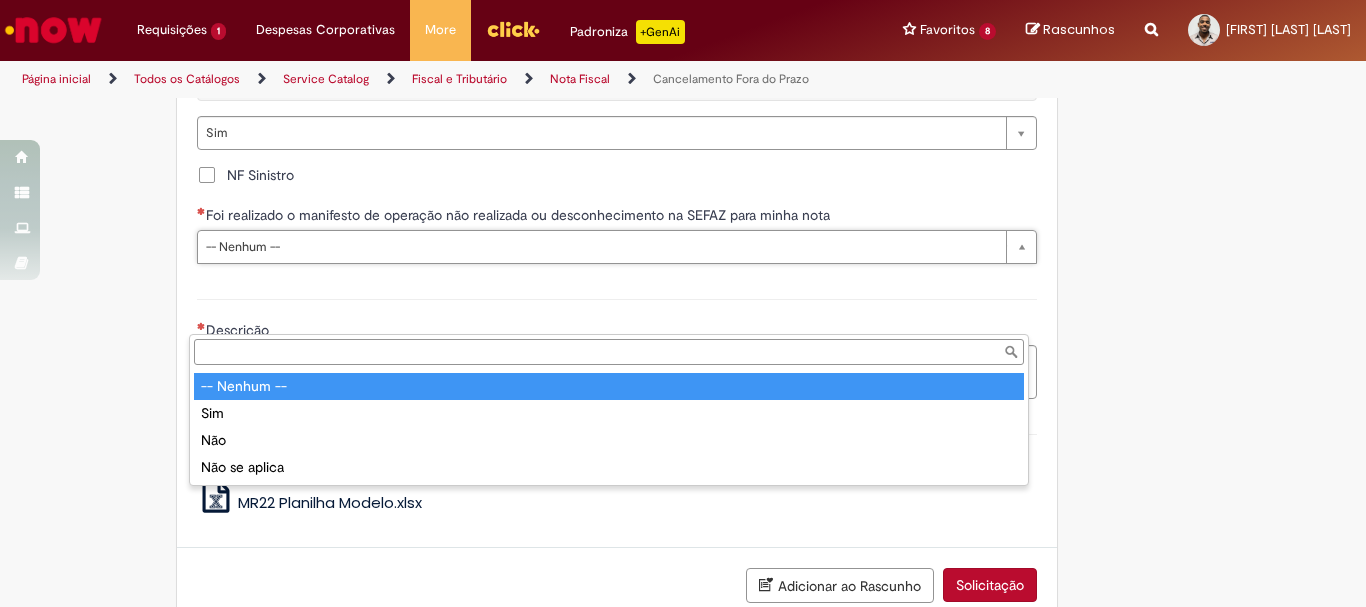drag, startPoint x: 370, startPoint y: 321, endPoint x: 369, endPoint y: 296, distance: 25.019993 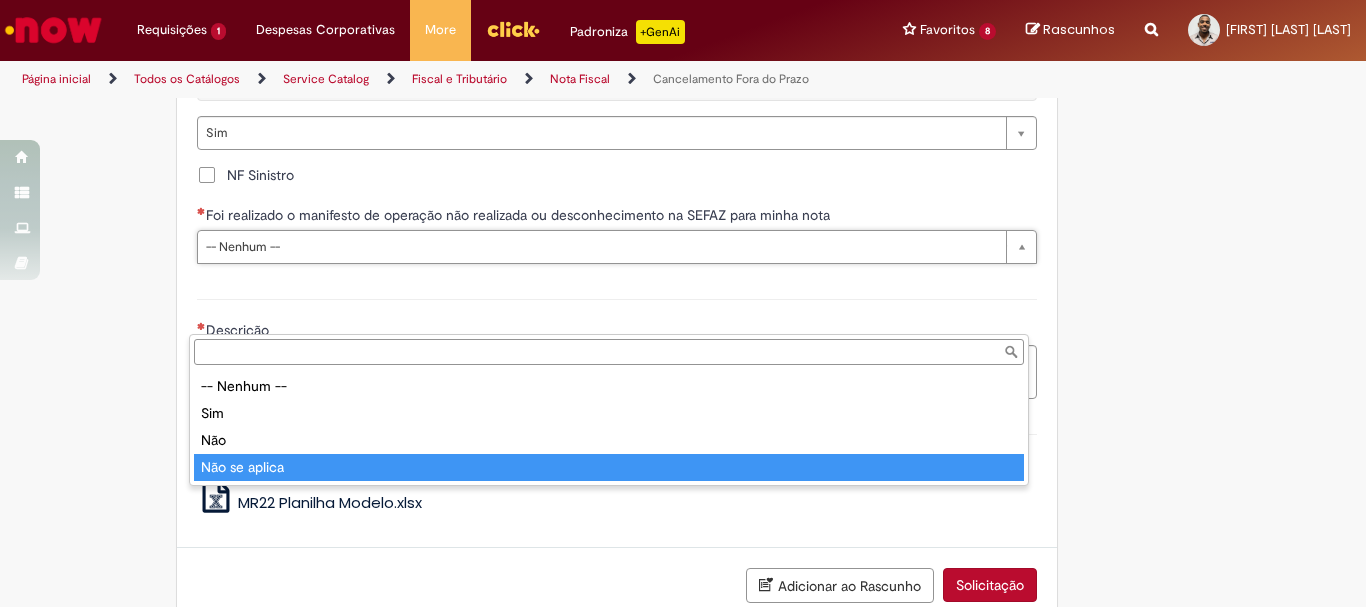 type on "**********" 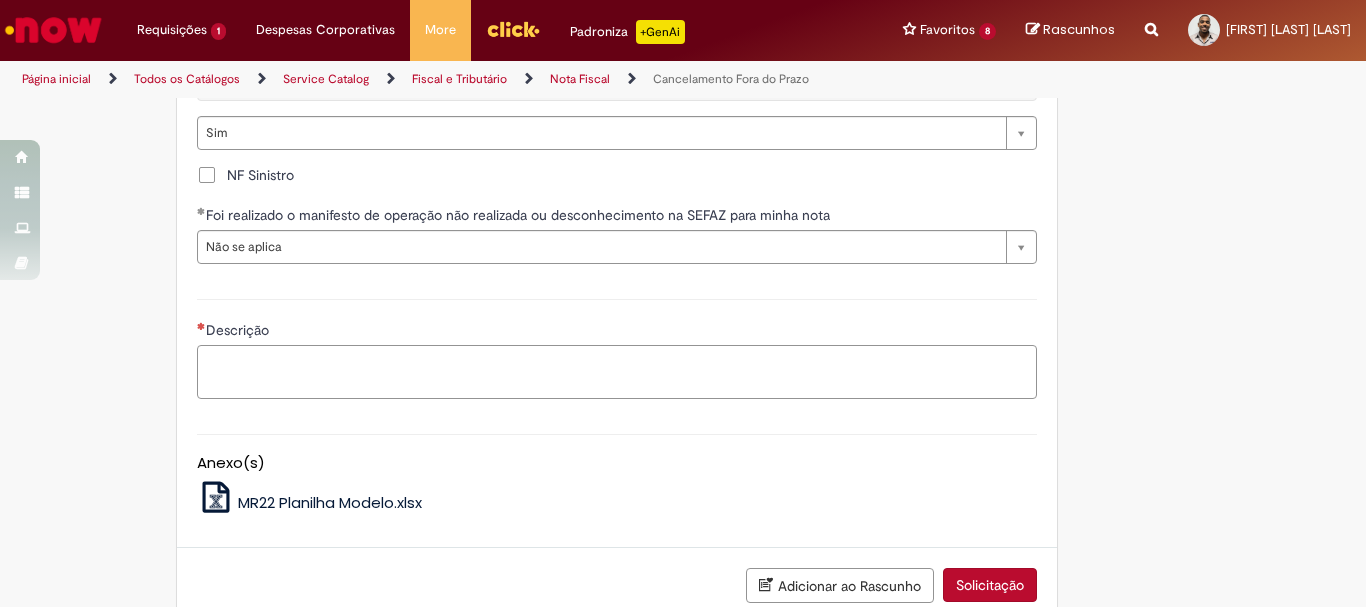 click on "Descrição" at bounding box center (617, 372) 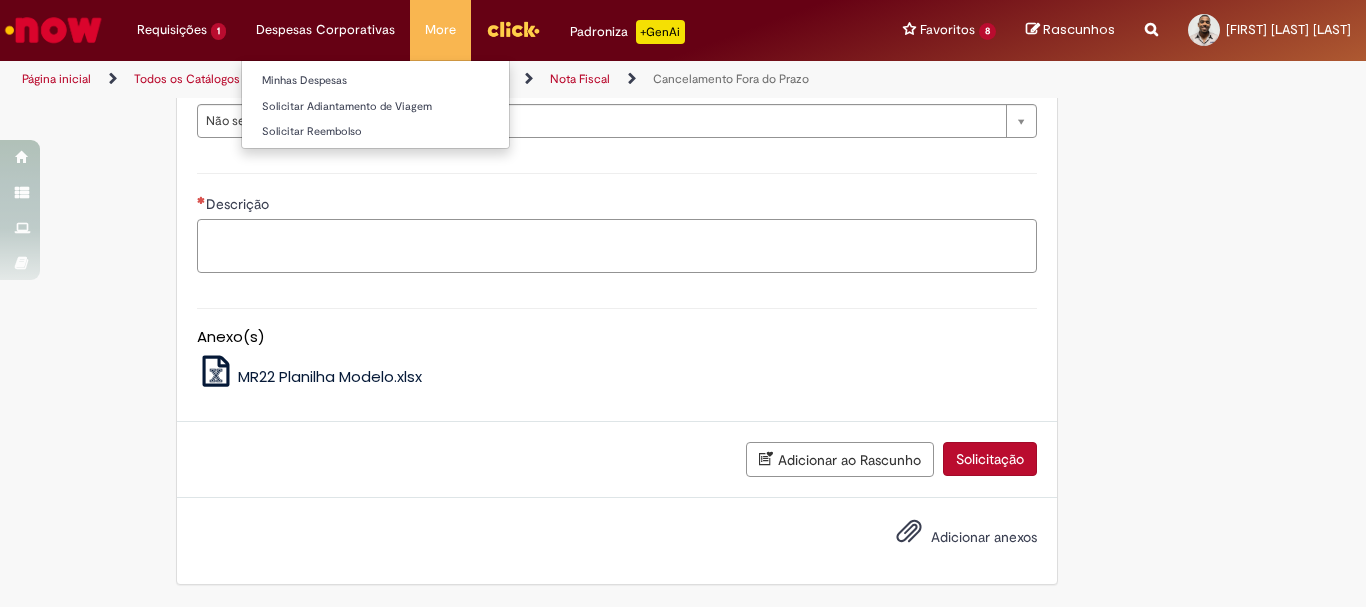 paste on "**********" 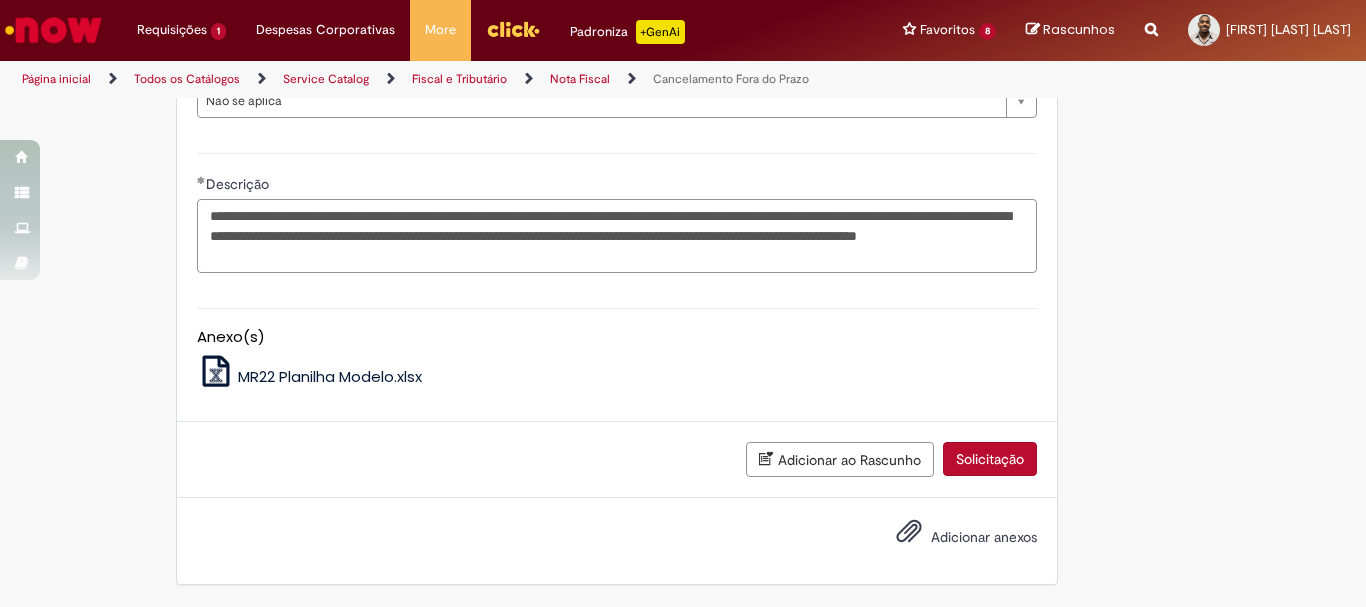 click on "**********" at bounding box center [617, 236] 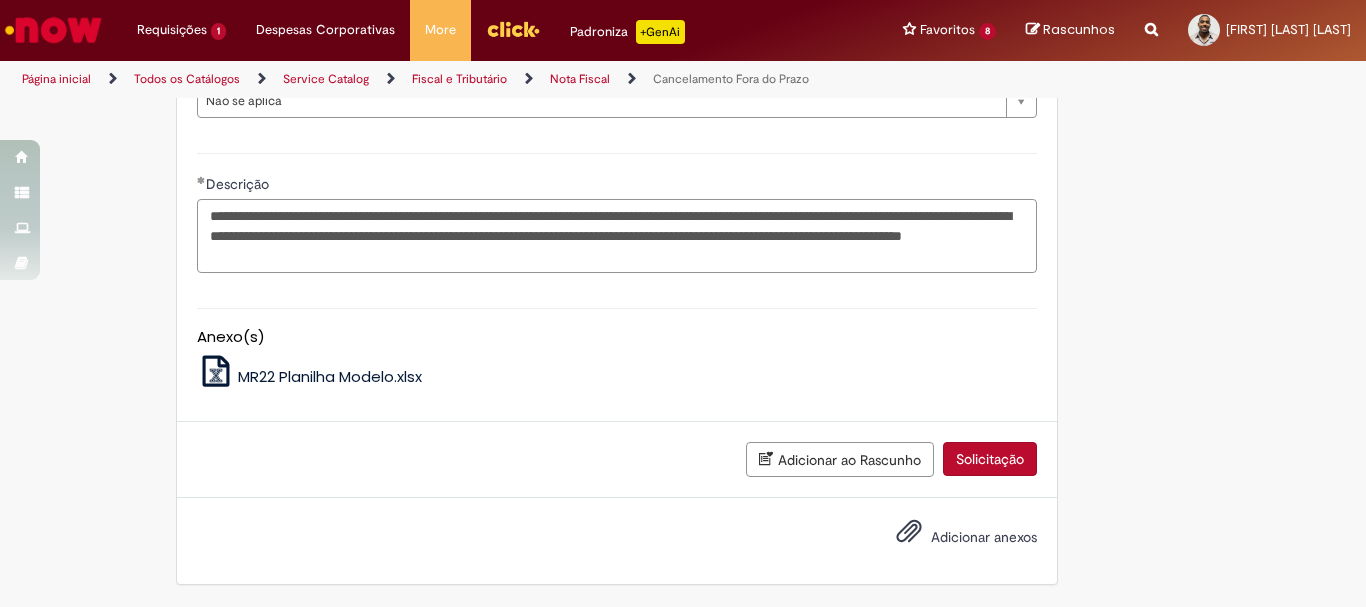 click on "**********" at bounding box center [617, 236] 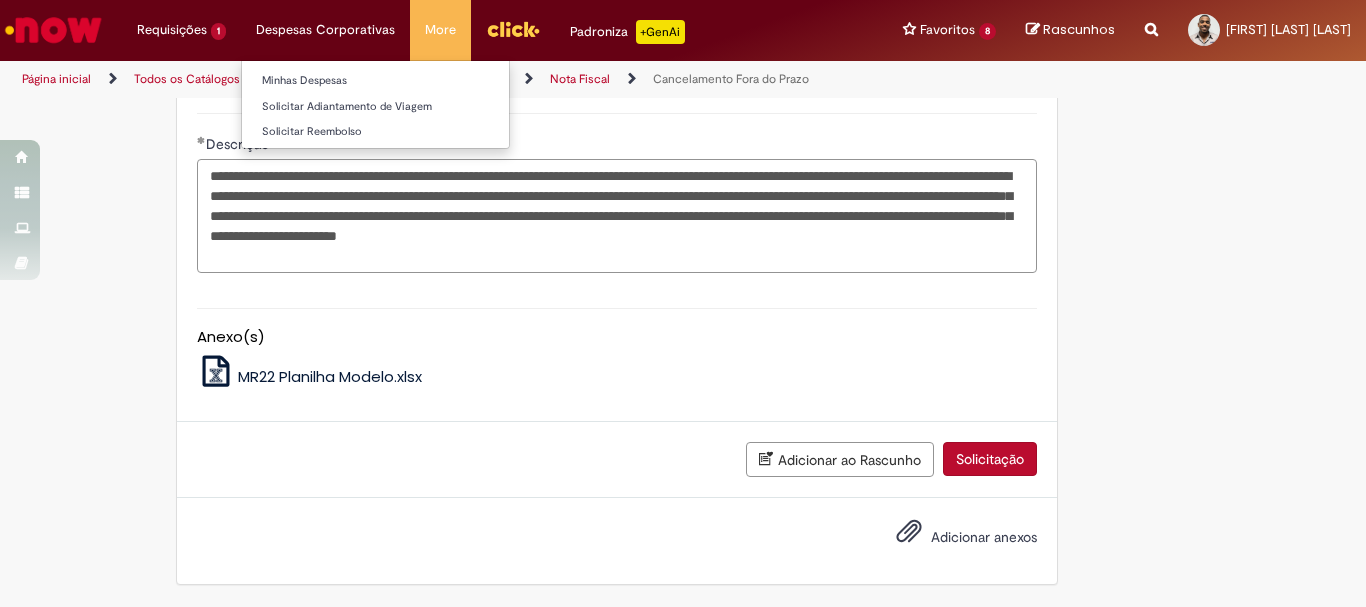 type on "**********" 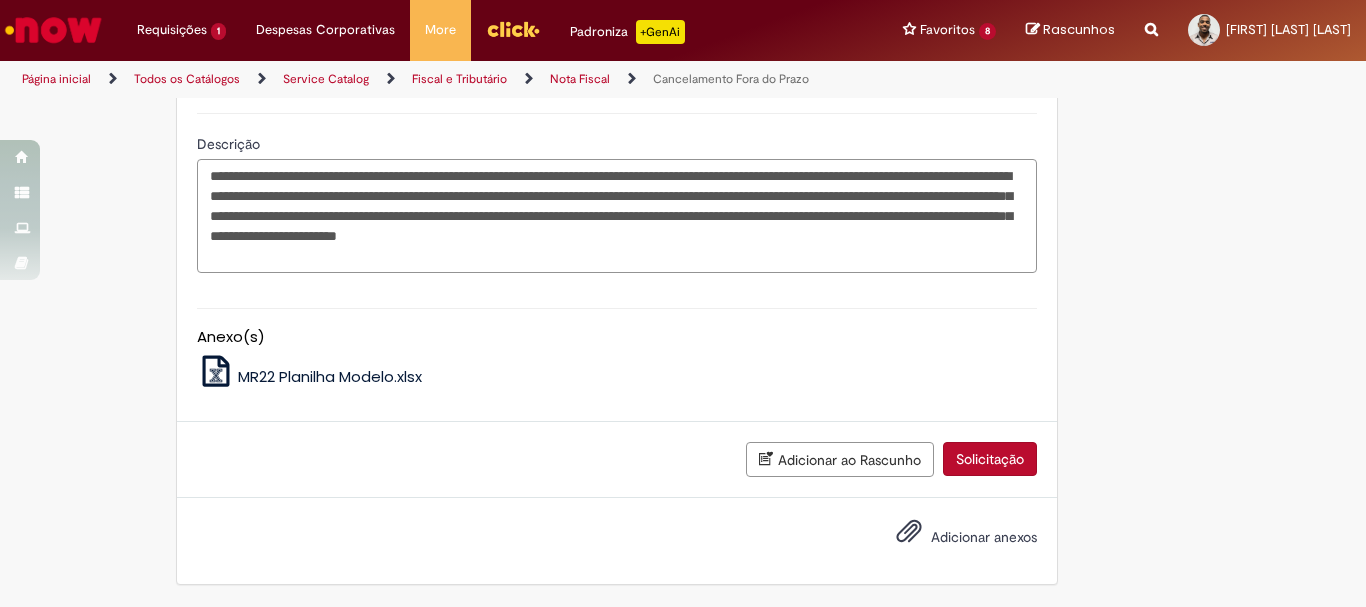 scroll, scrollTop: 3524, scrollLeft: 0, axis: vertical 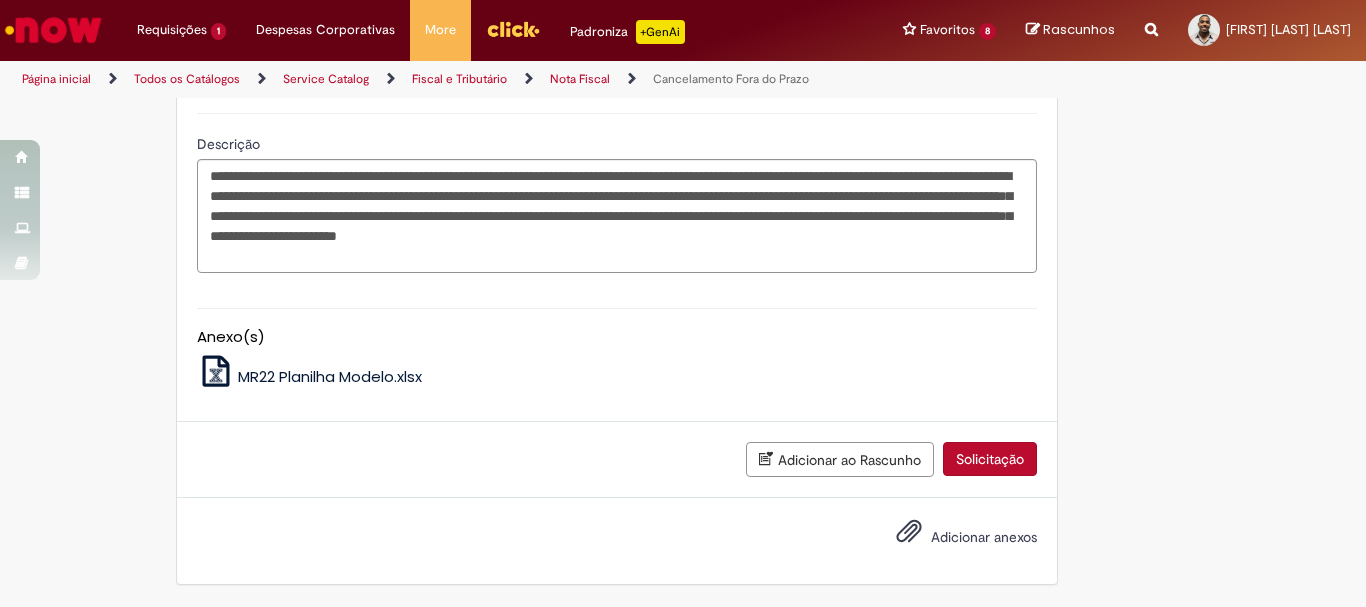 click on "Adicionar anexos" at bounding box center [984, 537] 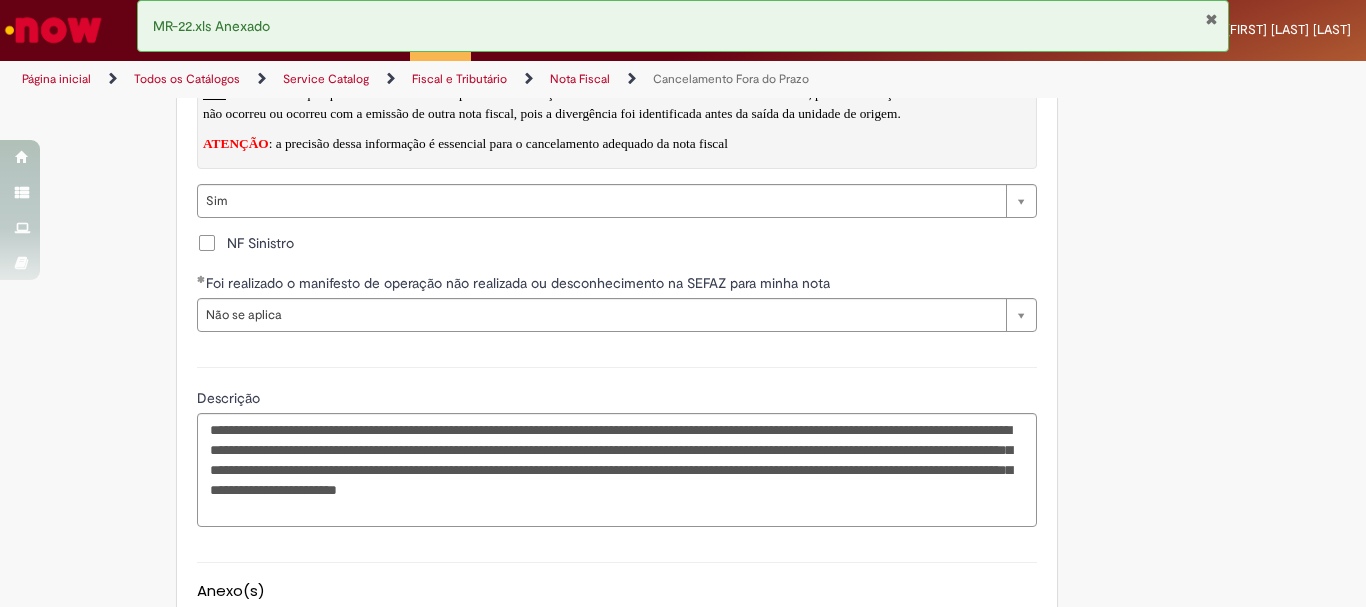 scroll, scrollTop: 3596, scrollLeft: 0, axis: vertical 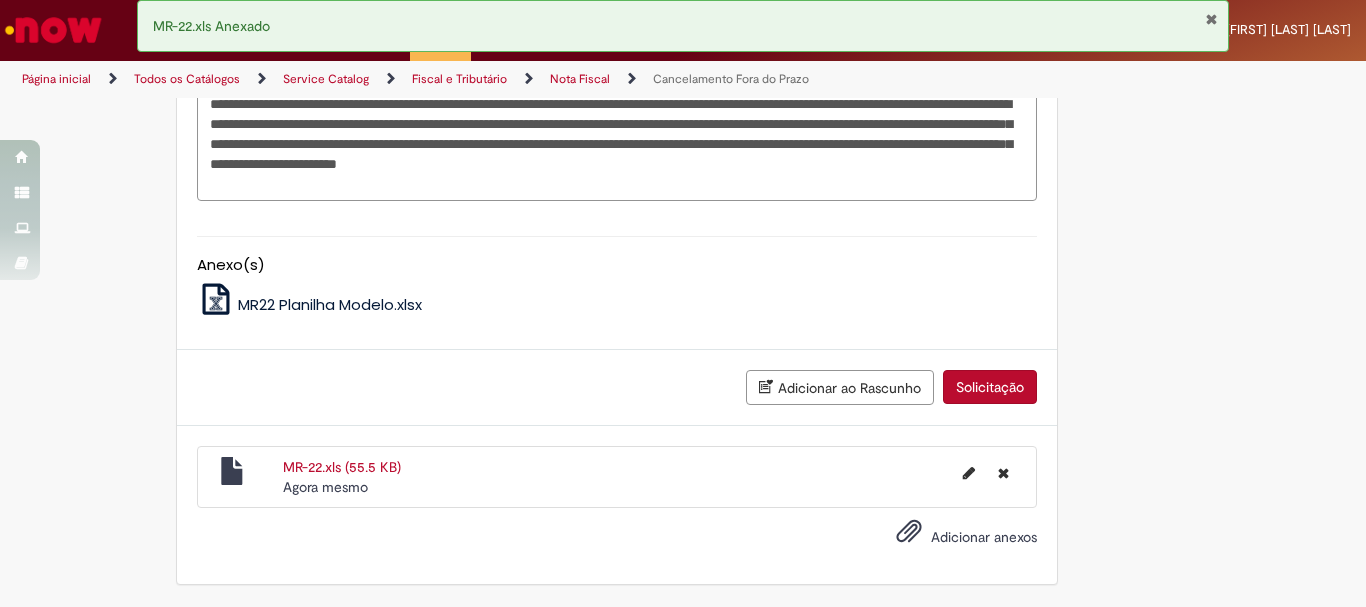 click on "Adicionar anexos" at bounding box center (952, 538) 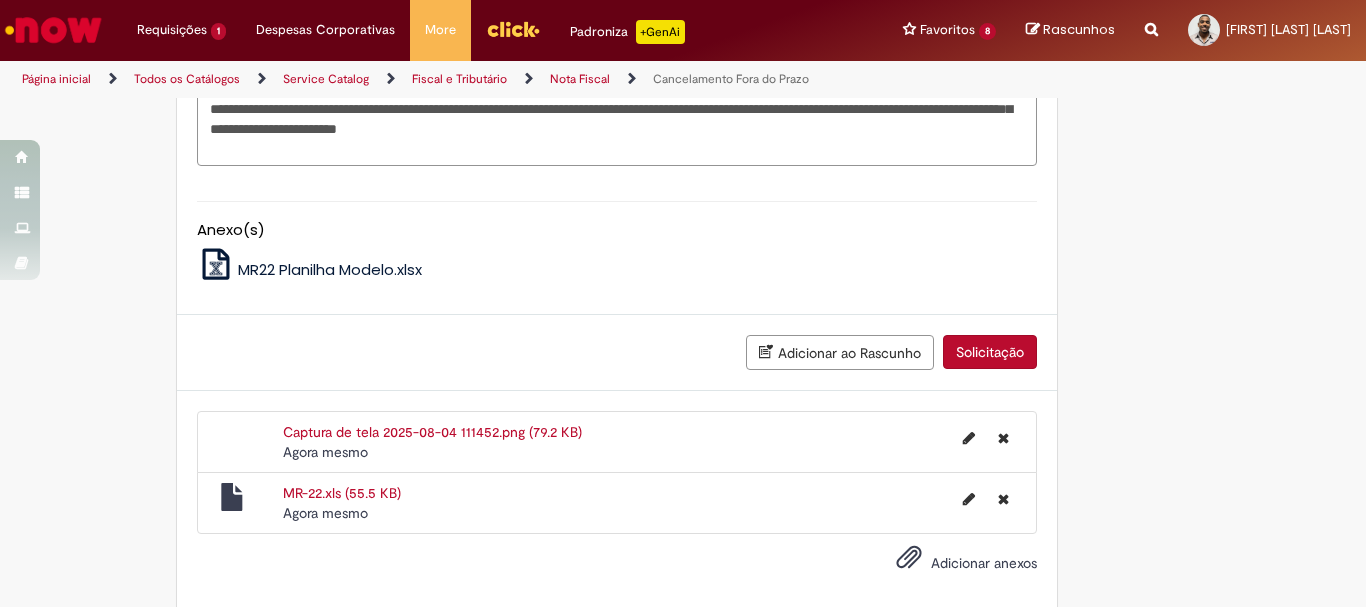 scroll, scrollTop: 3657, scrollLeft: 0, axis: vertical 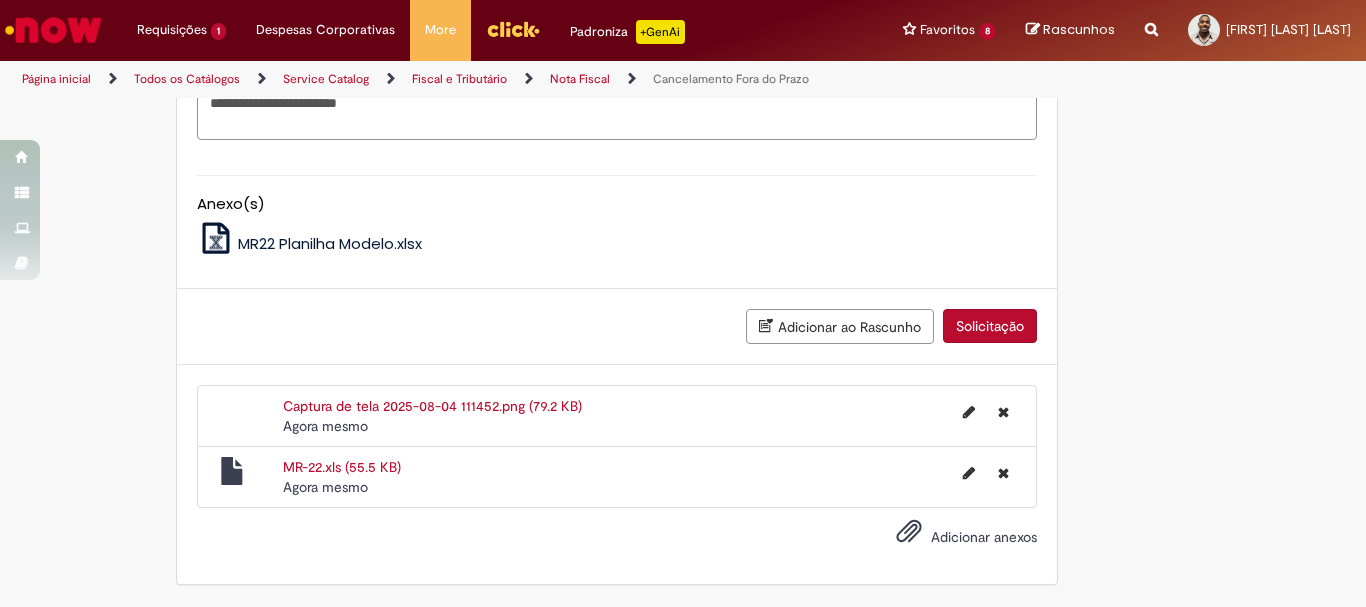 click on "Solicitação" at bounding box center [990, 326] 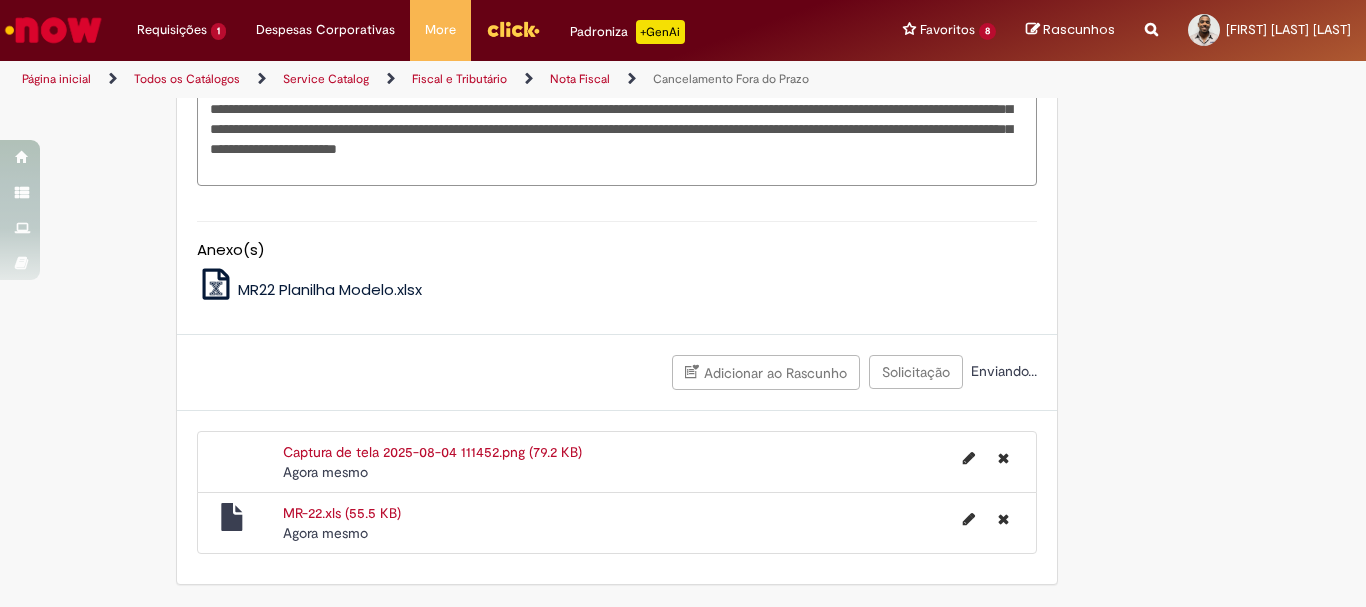 scroll, scrollTop: 3611, scrollLeft: 0, axis: vertical 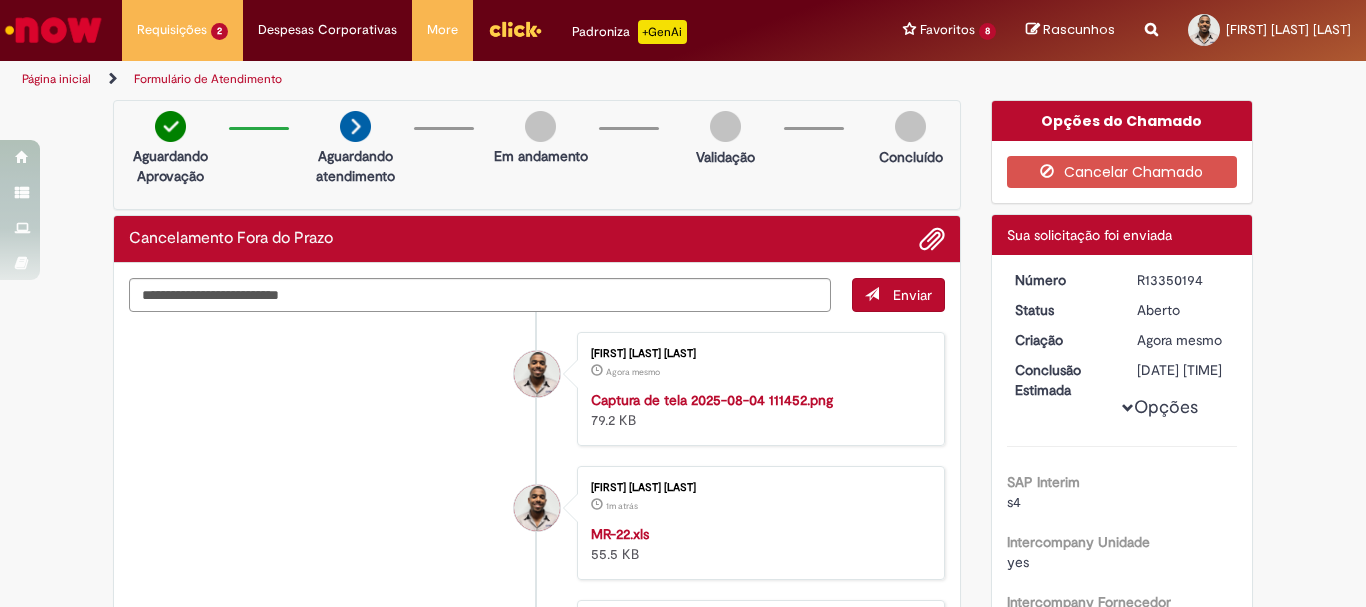 click at bounding box center [924, 239] 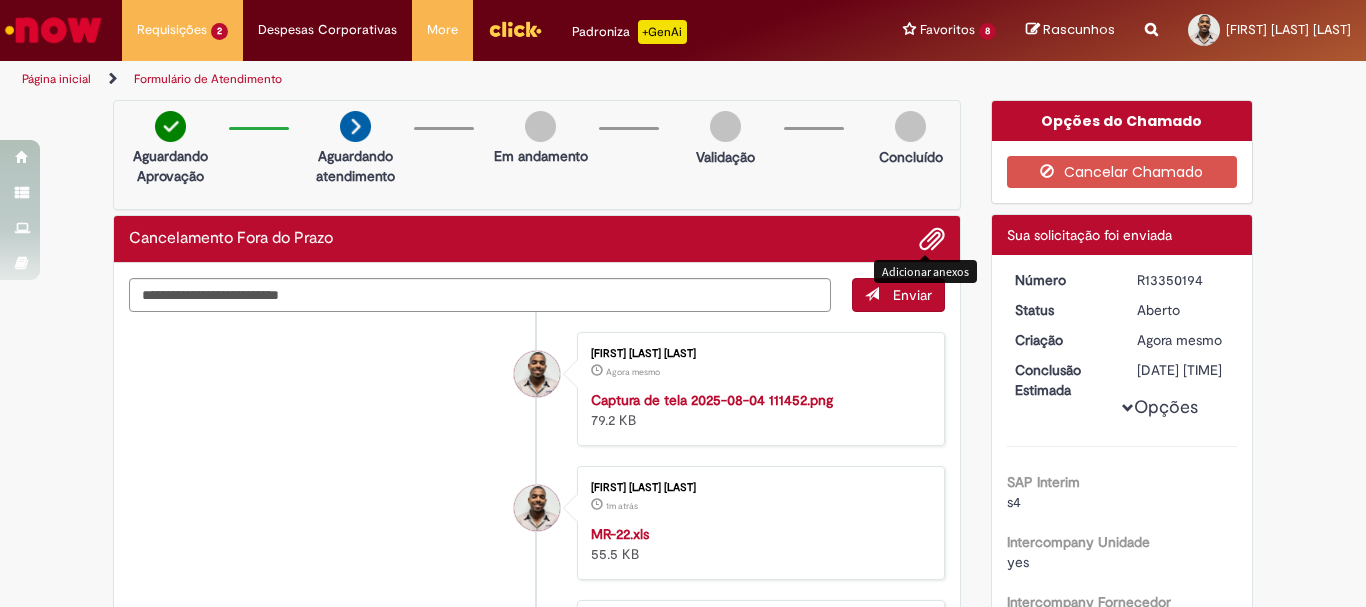 click at bounding box center (932, 240) 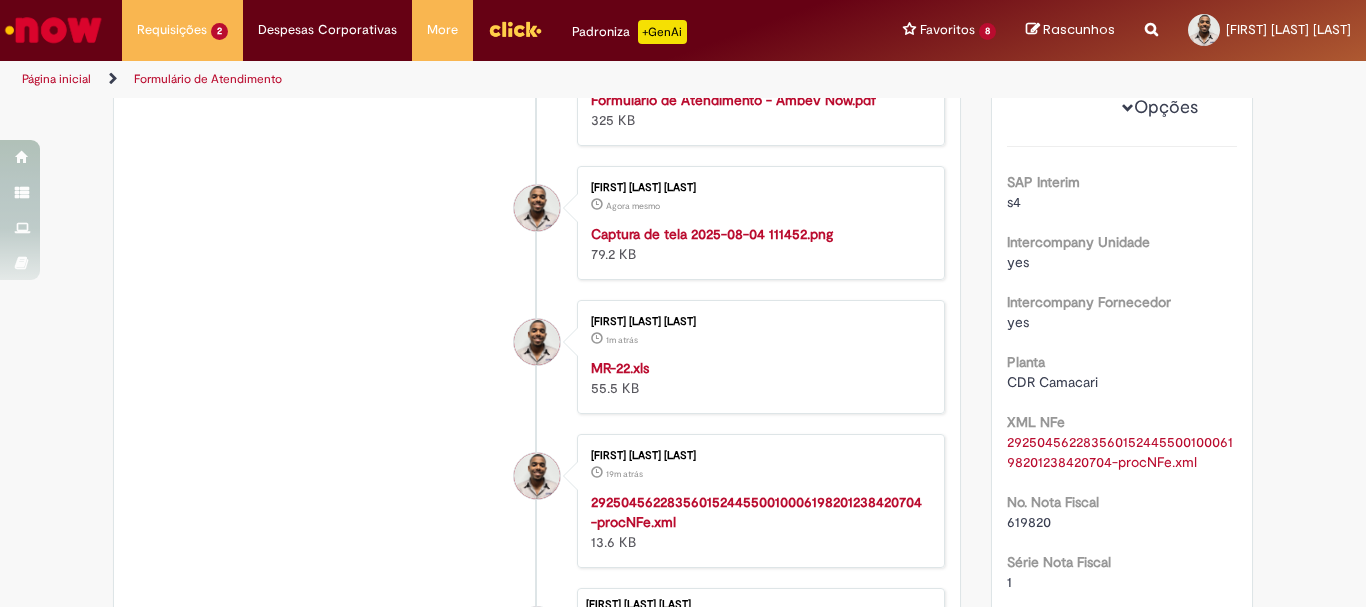 scroll, scrollTop: 0, scrollLeft: 0, axis: both 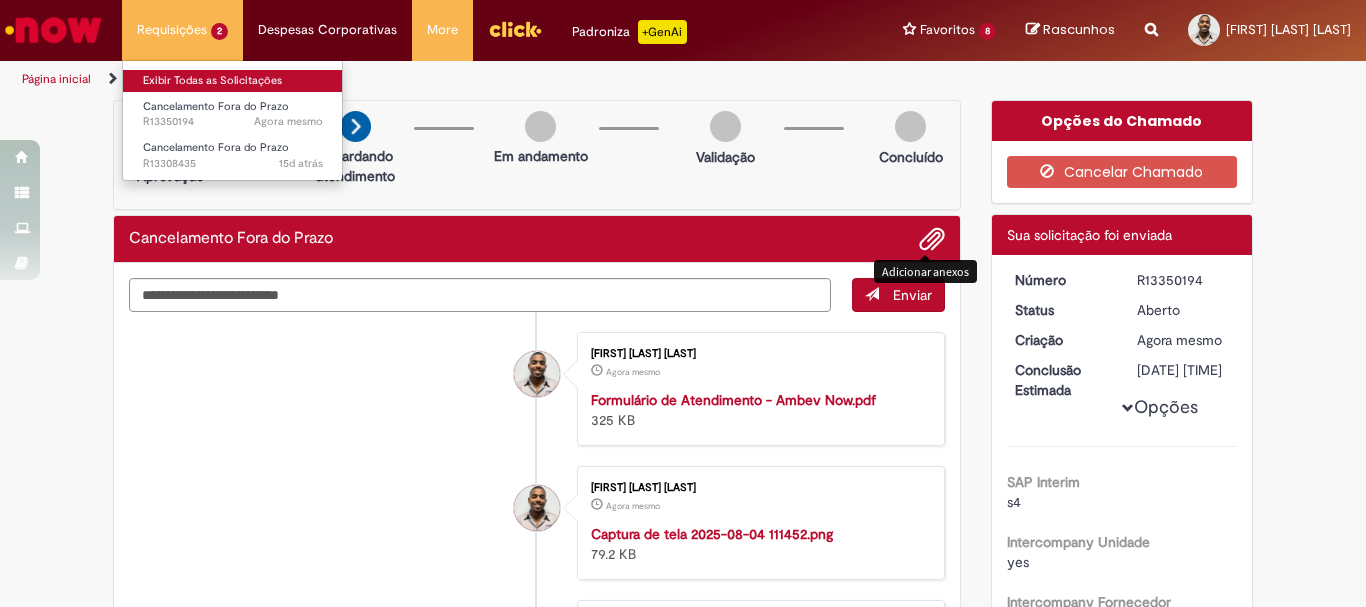 click on "Exibir Todas as Solicitações" at bounding box center [233, 81] 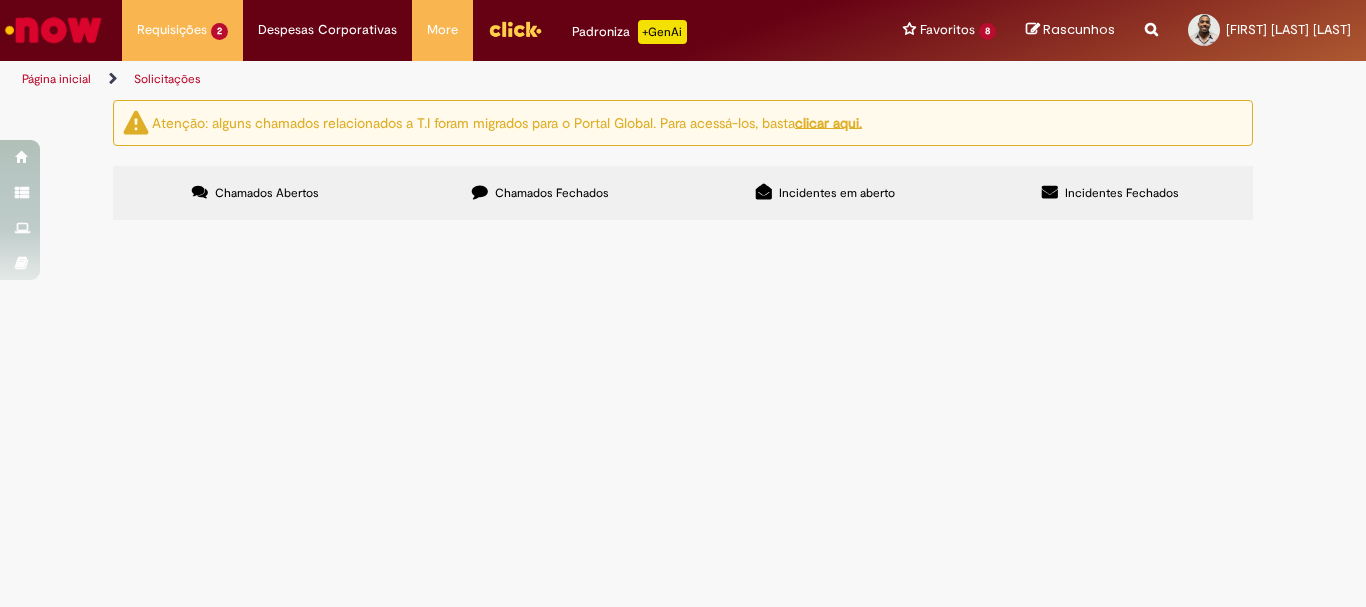click at bounding box center (1151, 18) 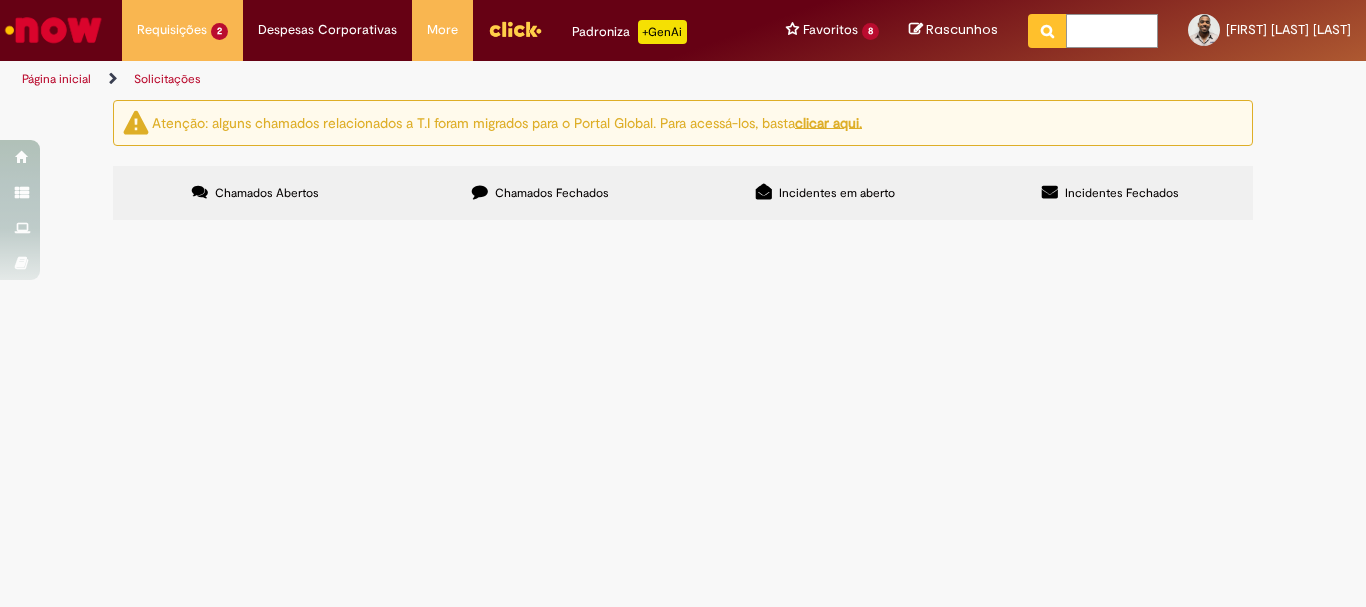 click at bounding box center (1112, 31) 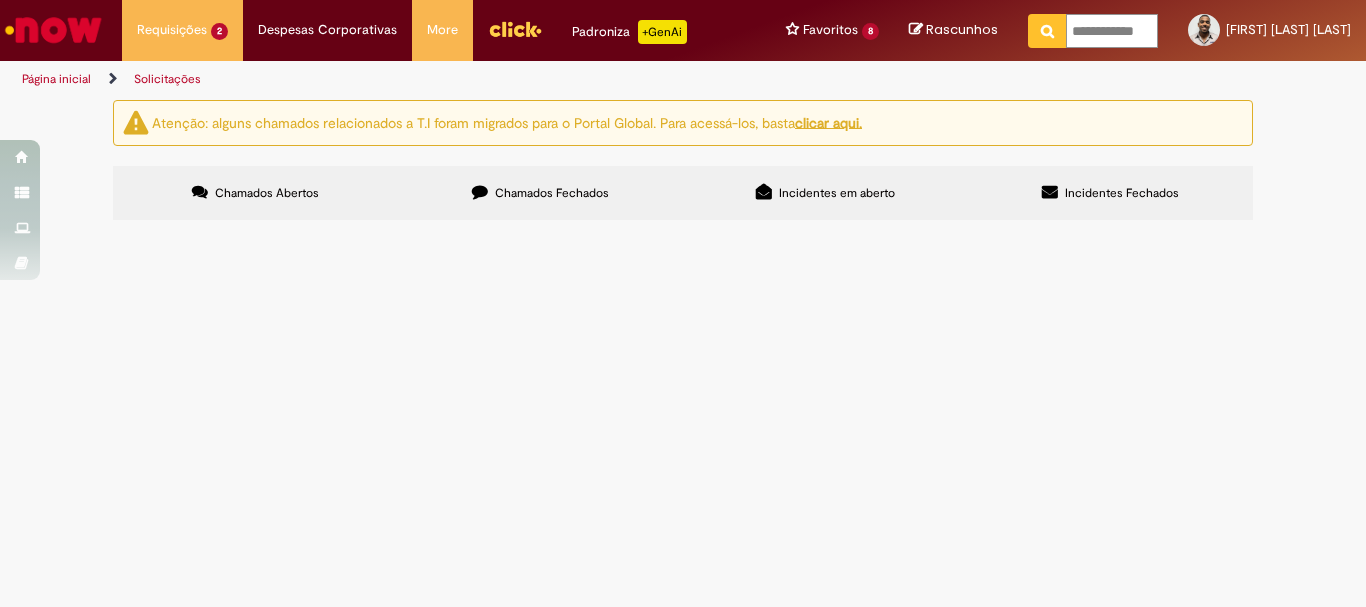 type on "**********" 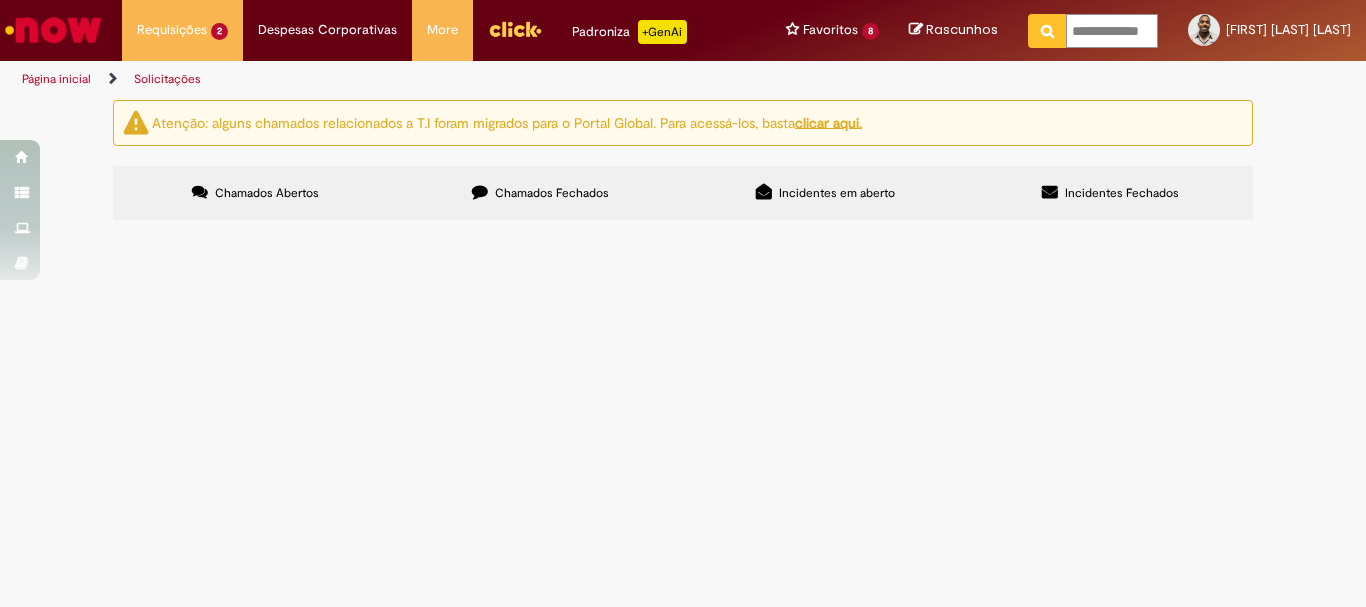 scroll, scrollTop: 0, scrollLeft: 18, axis: horizontal 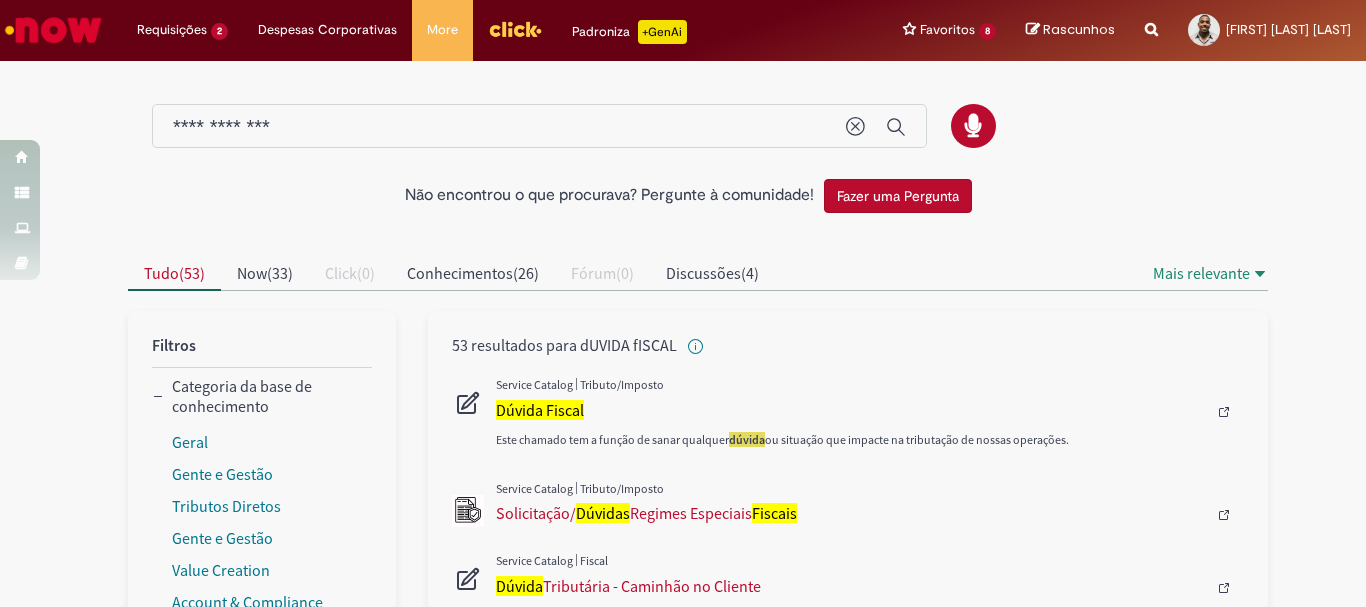 click at bounding box center [53, 30] 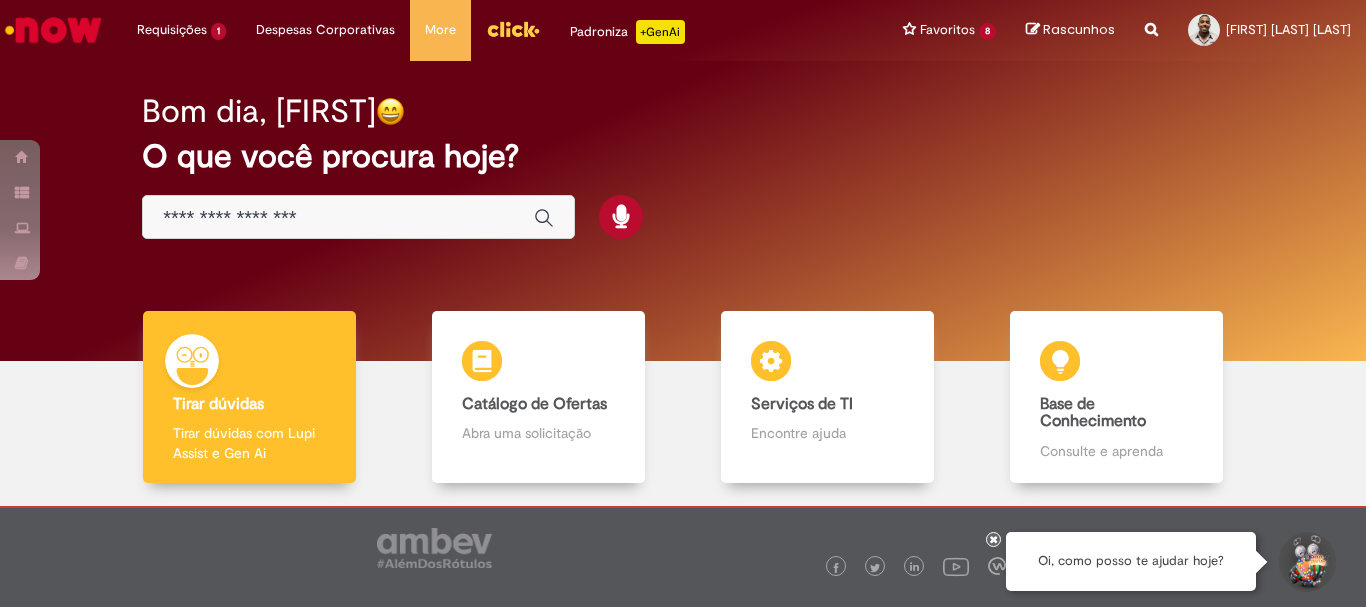 scroll, scrollTop: 0, scrollLeft: 0, axis: both 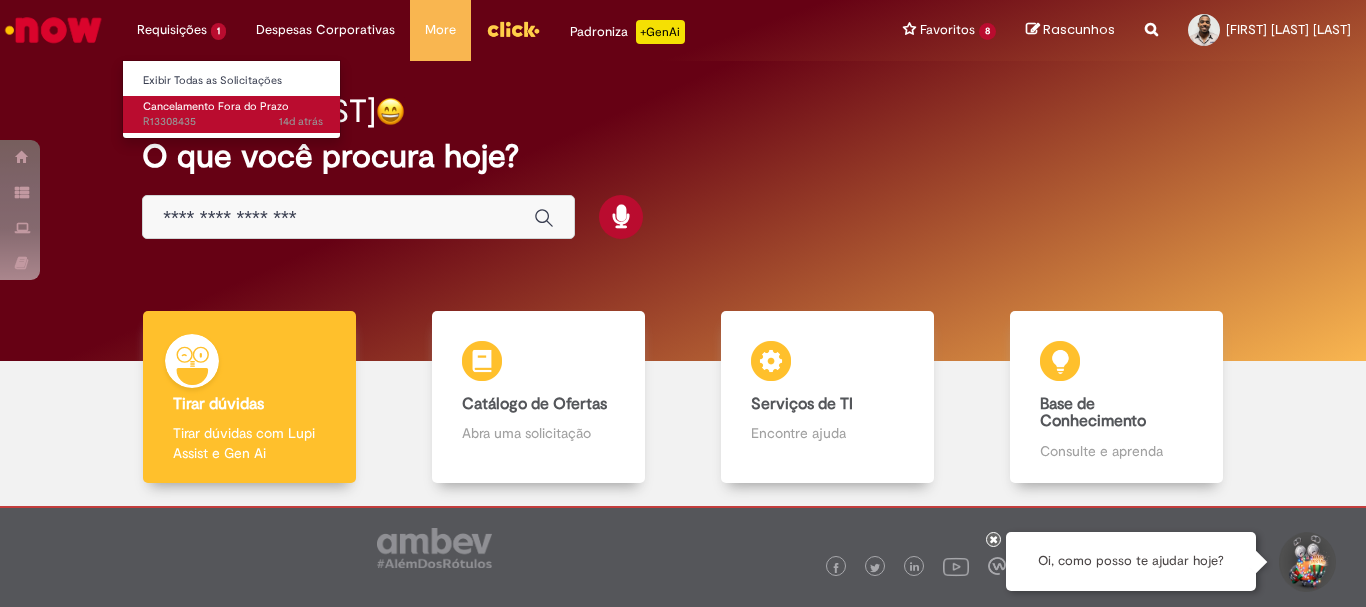 click on "Cancelamento Fora do Prazo" at bounding box center (216, 106) 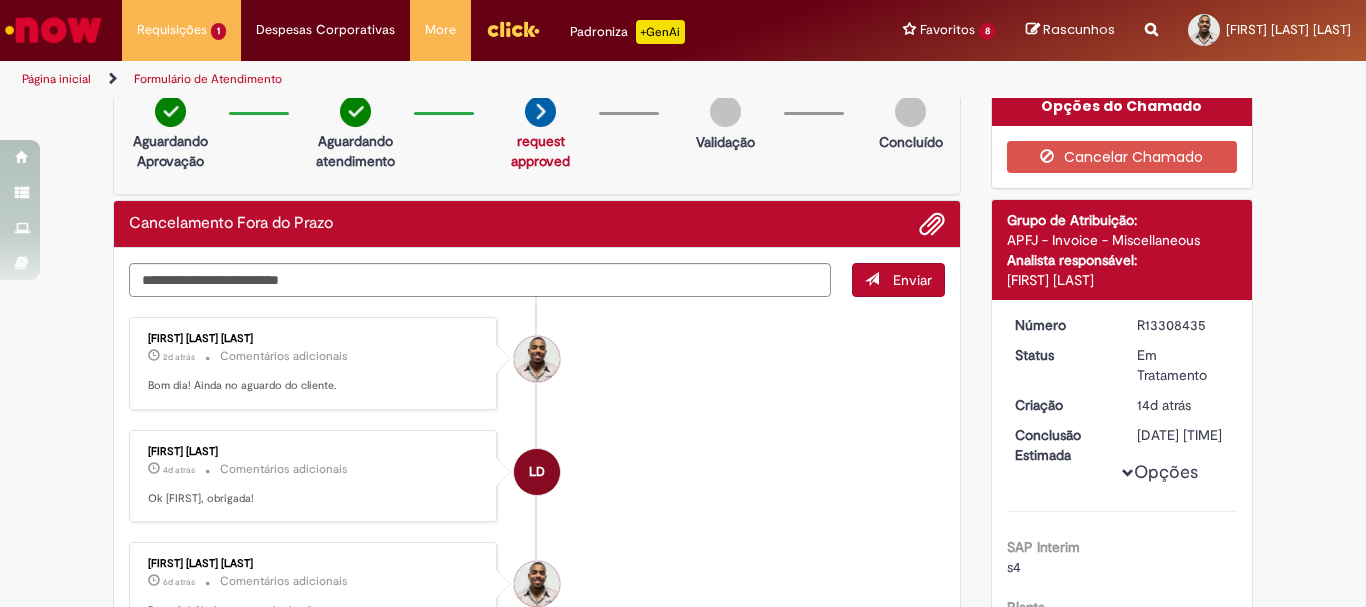 scroll, scrollTop: 0, scrollLeft: 0, axis: both 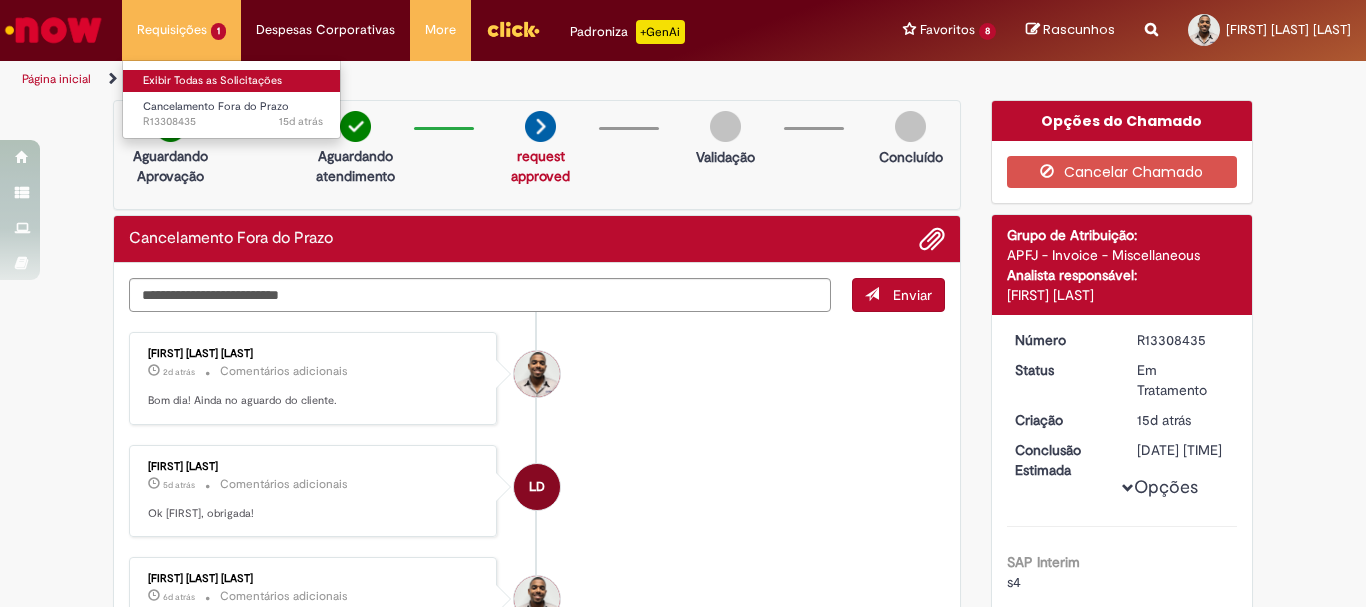 click on "Exibir Todas as Solicitações" at bounding box center (233, 81) 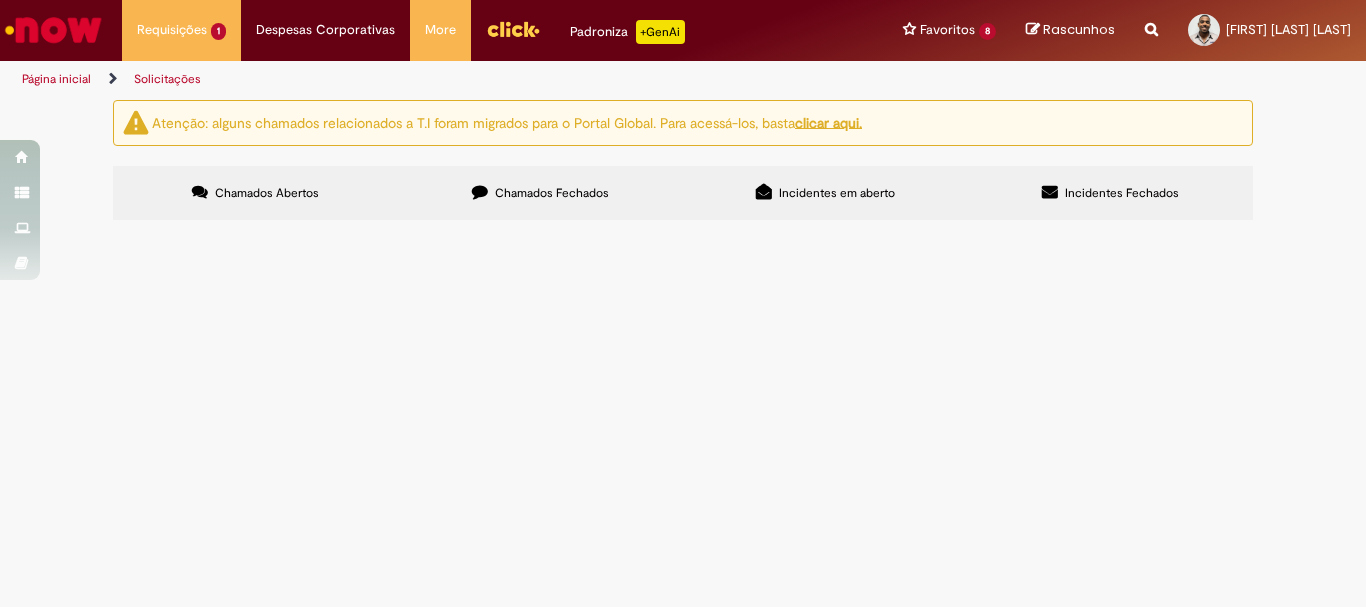 click on "Chamados Fechados" at bounding box center [552, 193] 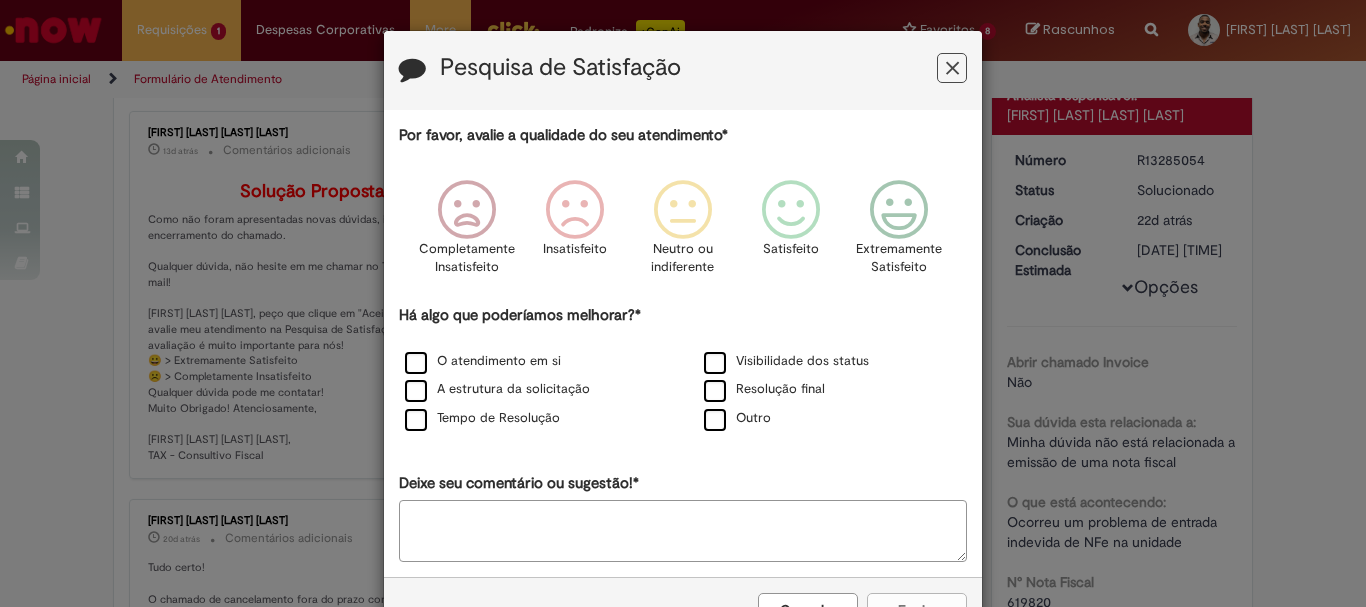 scroll, scrollTop: 0, scrollLeft: 0, axis: both 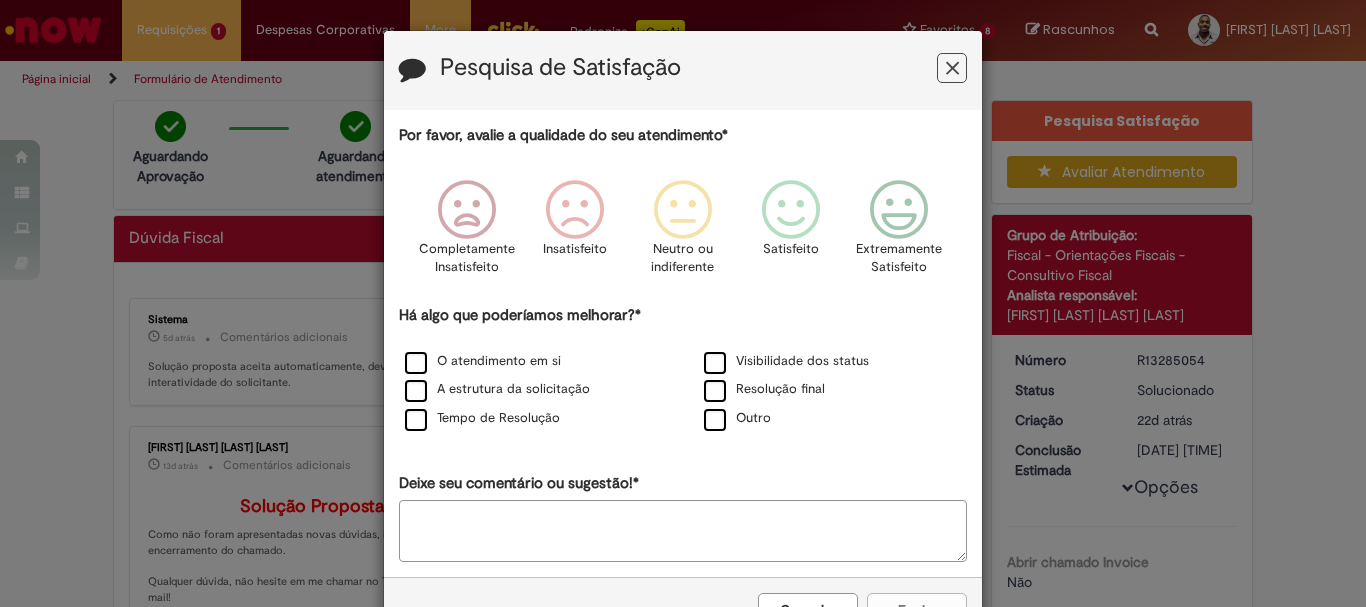 click at bounding box center [952, 68] 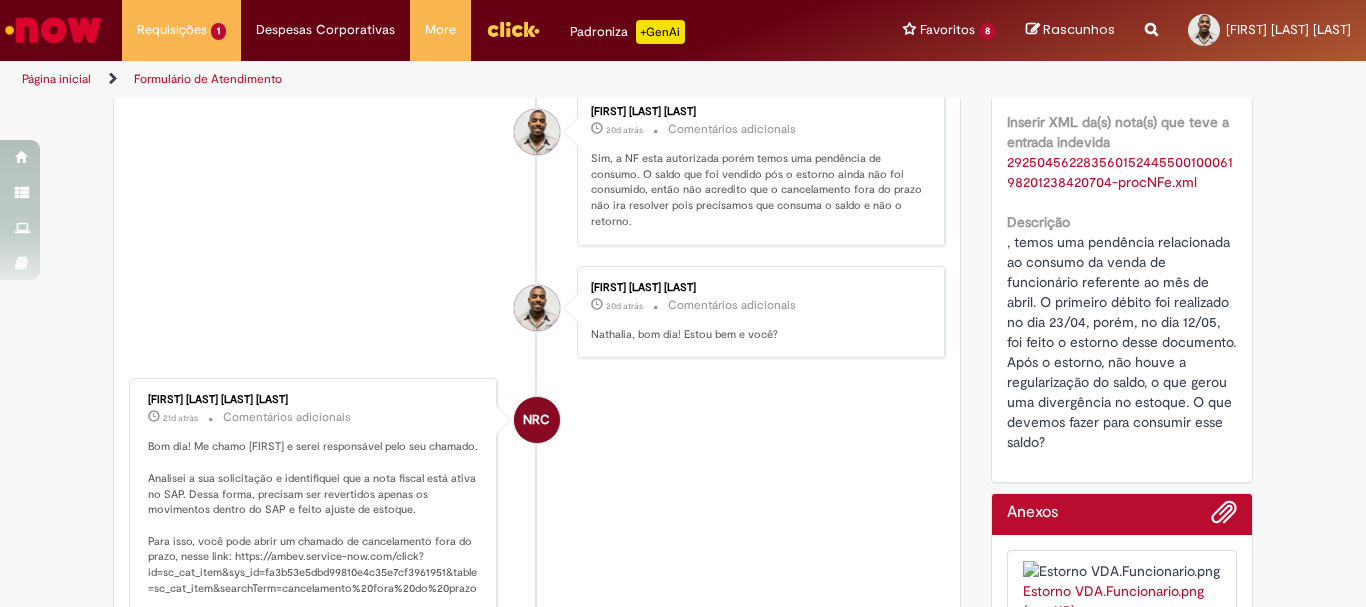 scroll, scrollTop: 700, scrollLeft: 0, axis: vertical 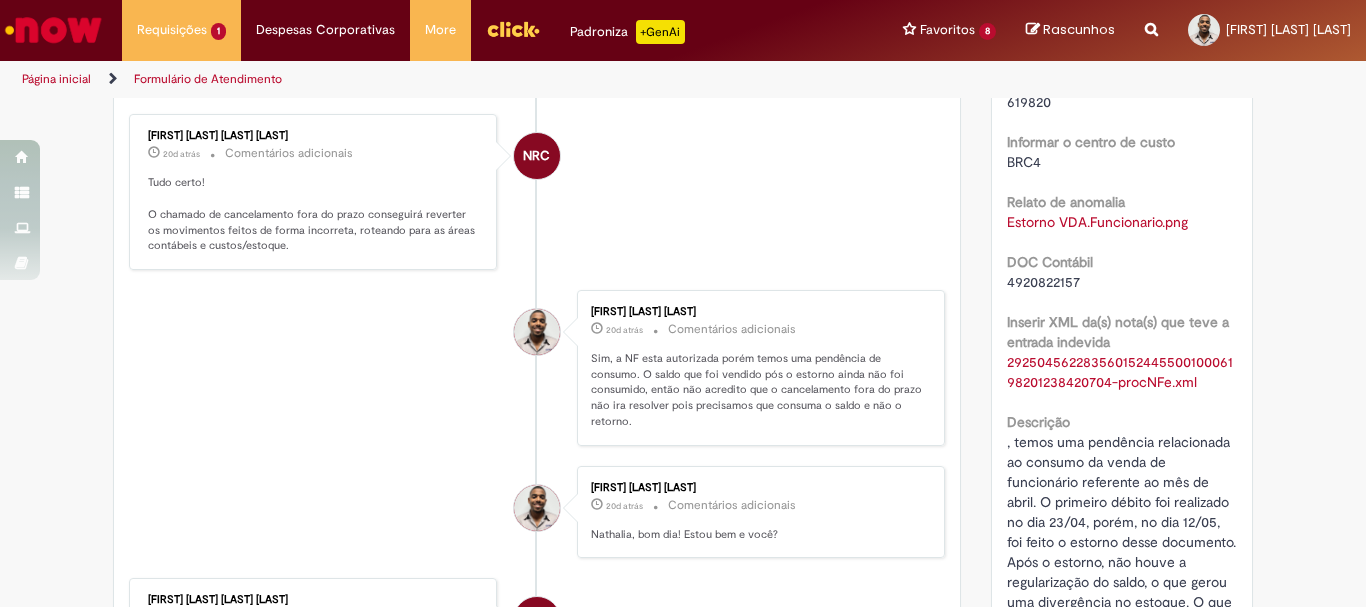 click on "29250456228356015244550010006198201238420704-procNFe.xml" at bounding box center (1120, 372) 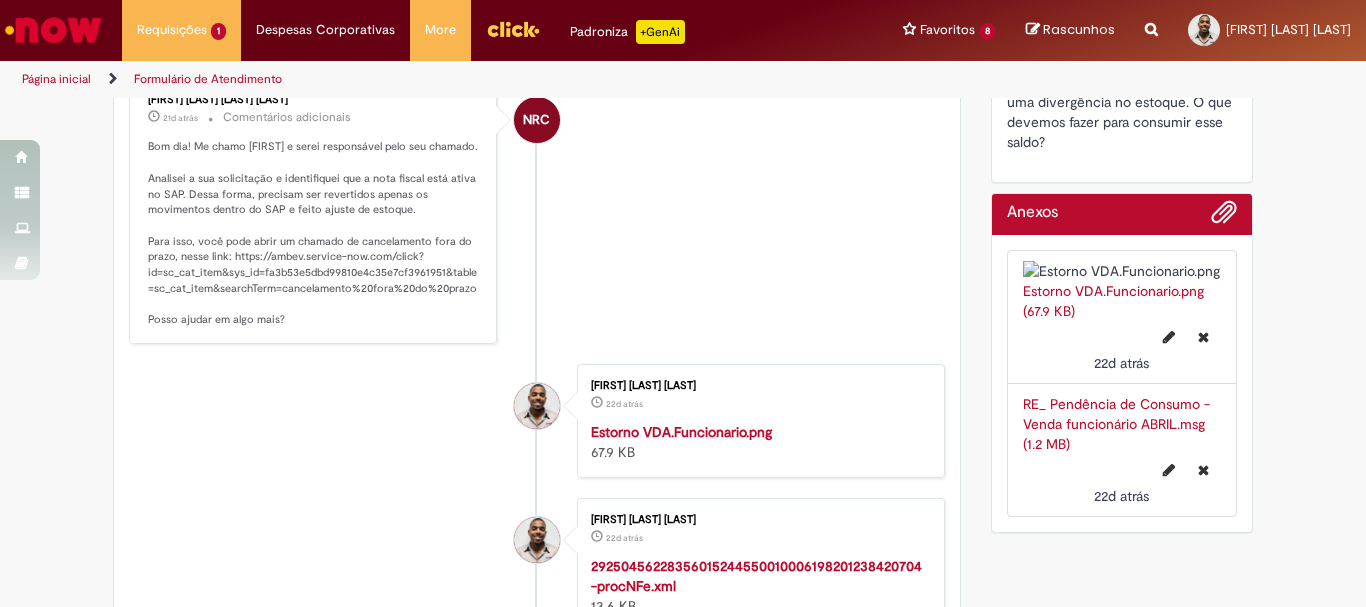scroll, scrollTop: 1100, scrollLeft: 0, axis: vertical 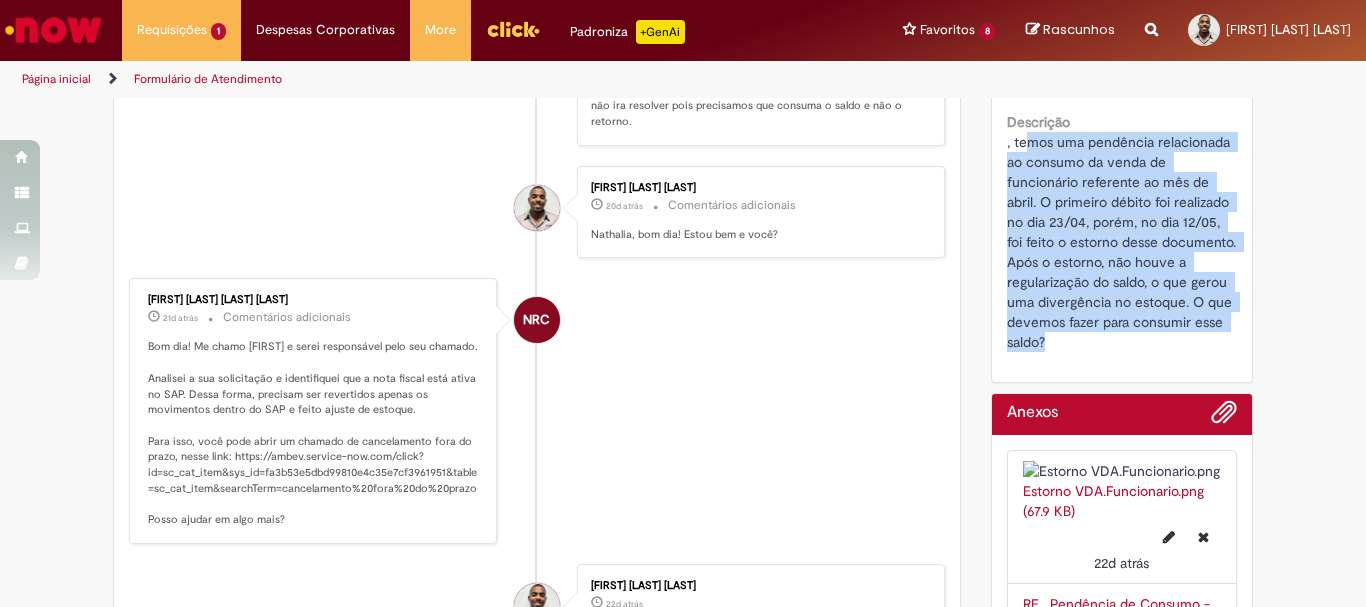 drag, startPoint x: 1058, startPoint y: 363, endPoint x: 1020, endPoint y: 157, distance: 209.47554 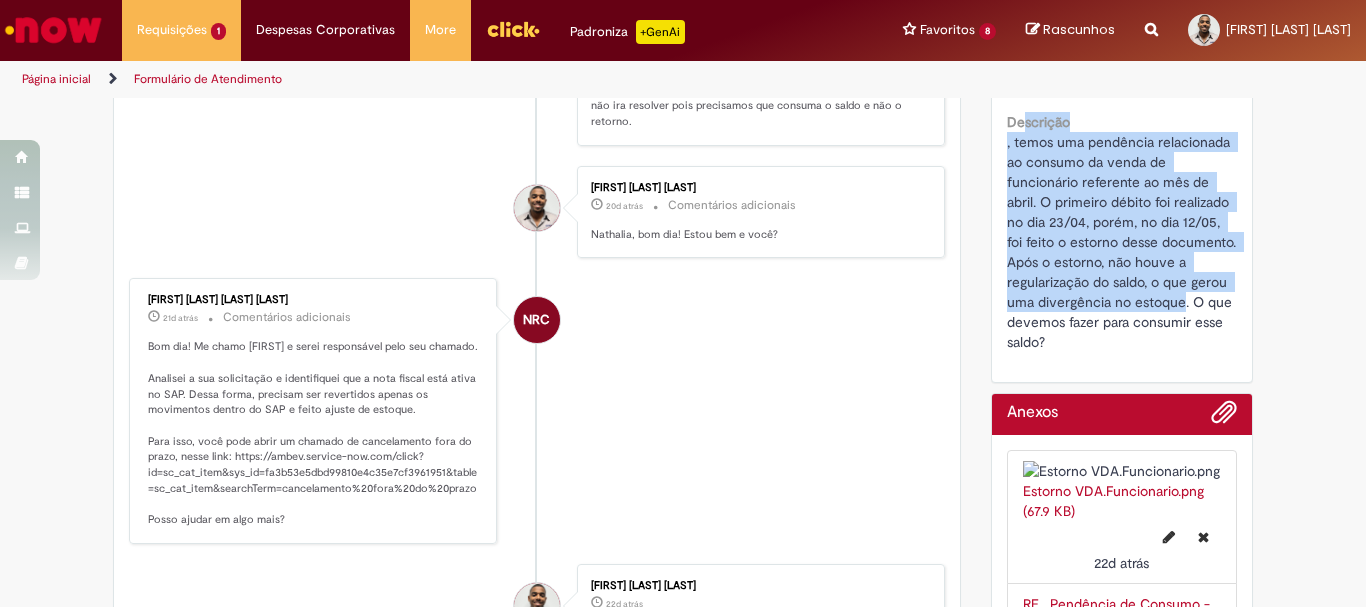 drag, startPoint x: 1173, startPoint y: 319, endPoint x: 1019, endPoint y: 150, distance: 228.64165 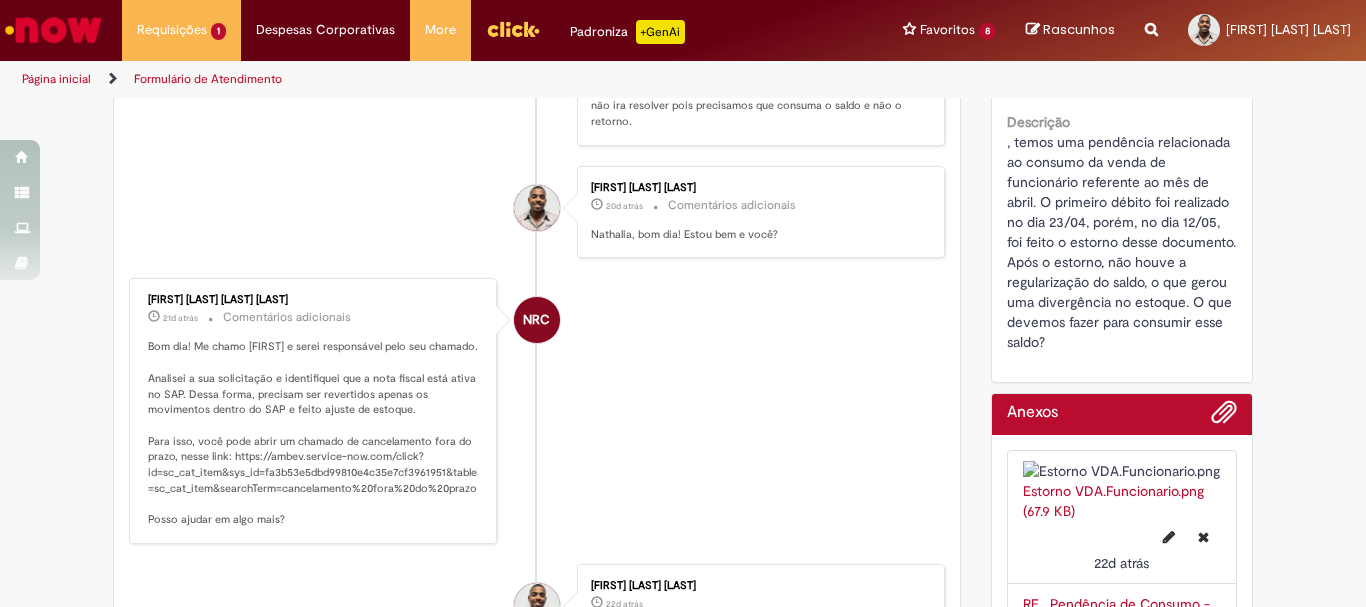 click on ", temos uma pendência relacionada ao consumo da venda de funcionário referente ao mês de abril. O primeiro débito foi realizado no dia 23/04, porém, no dia 12/05, foi feito o estorno desse documento. Após o estorno, não houve a regularização do saldo, o que gerou uma divergência no estoque. O que devemos fazer para consumir esse saldo?" at bounding box center [1122, 242] 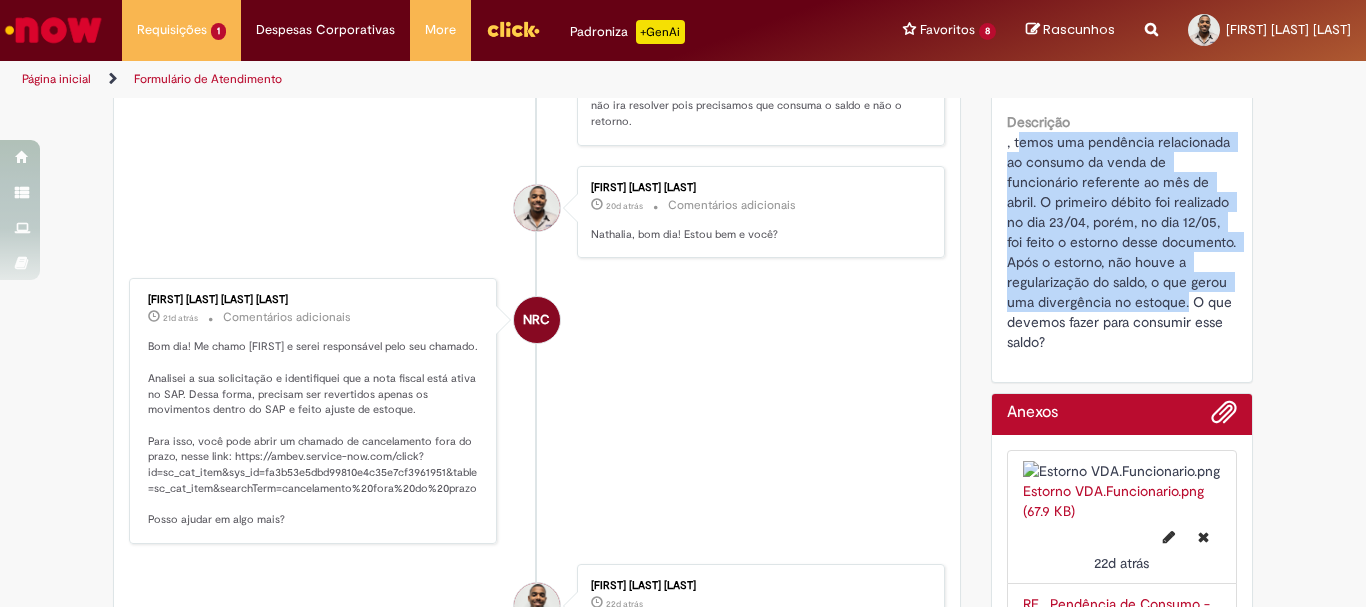 drag, startPoint x: 1179, startPoint y: 325, endPoint x: 1012, endPoint y: 161, distance: 234.06195 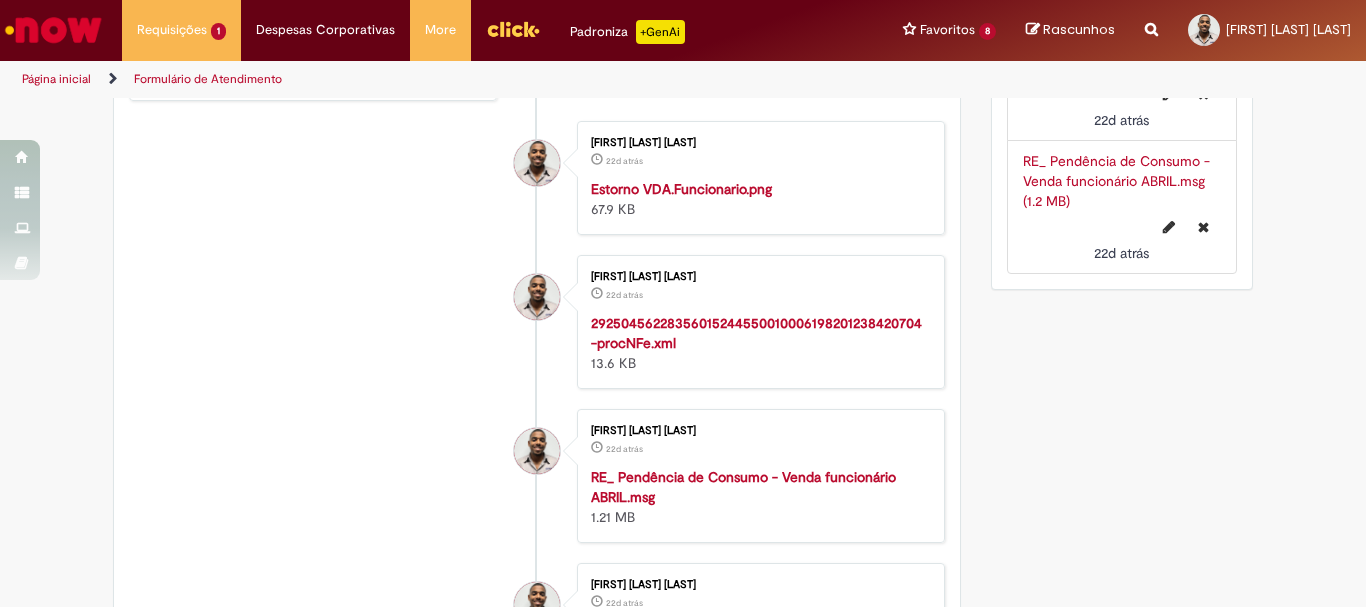 scroll, scrollTop: 943, scrollLeft: 0, axis: vertical 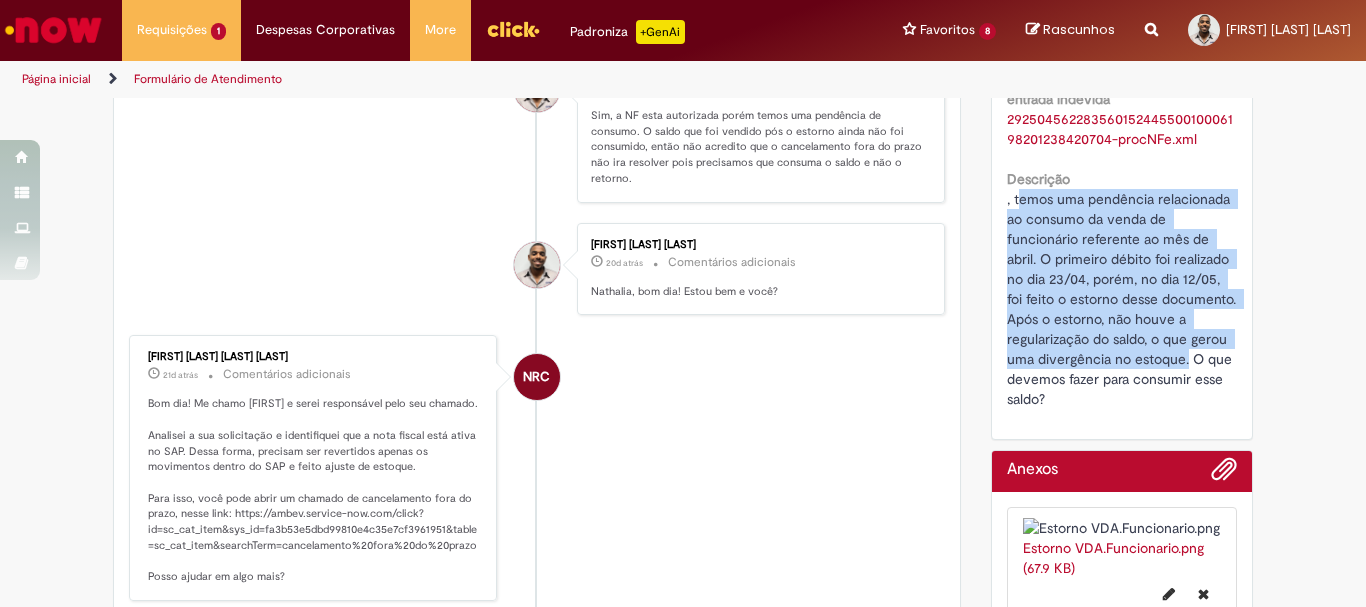 click on "Verificar Código de Barras
Aguardando Aprovação
Aguardando atendimento
Em andamento
Validação
Concluído
Dúvida Fiscal
Enviar
S
Sistema
5d atrás 5 dias atrás     Comentários adicionais
Solução proposta aceita automaticamente, devido a falta de interatividade do solicitante.
NRC" at bounding box center [683, 319] 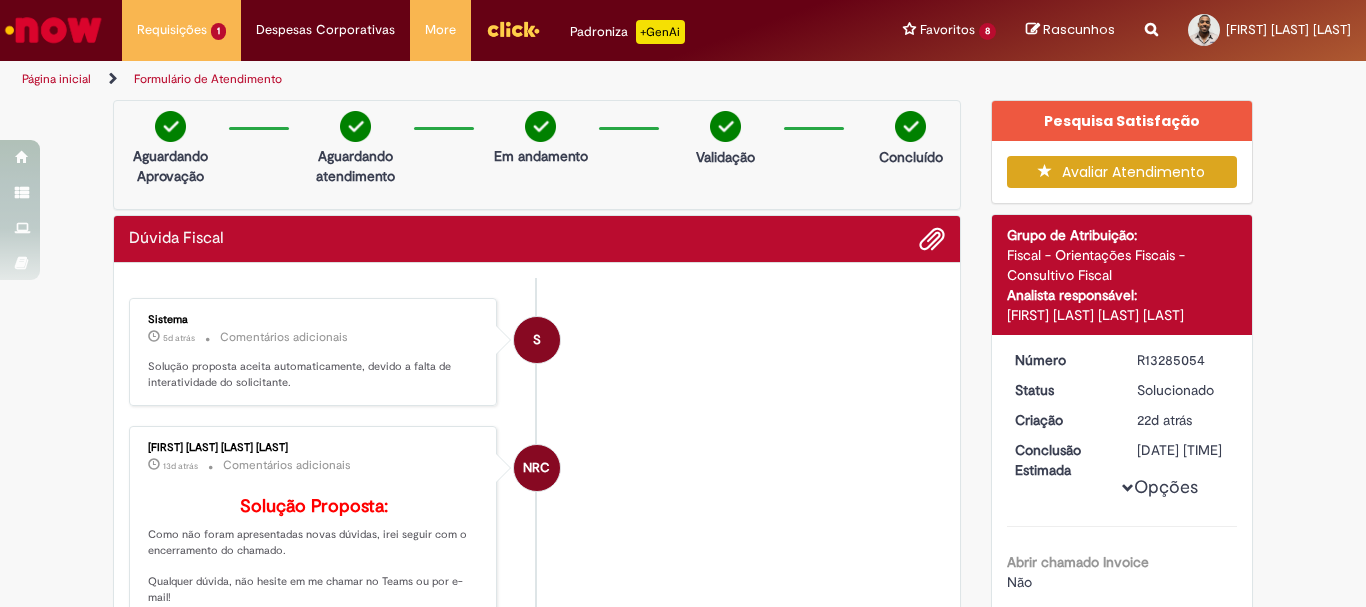 scroll, scrollTop: 200, scrollLeft: 0, axis: vertical 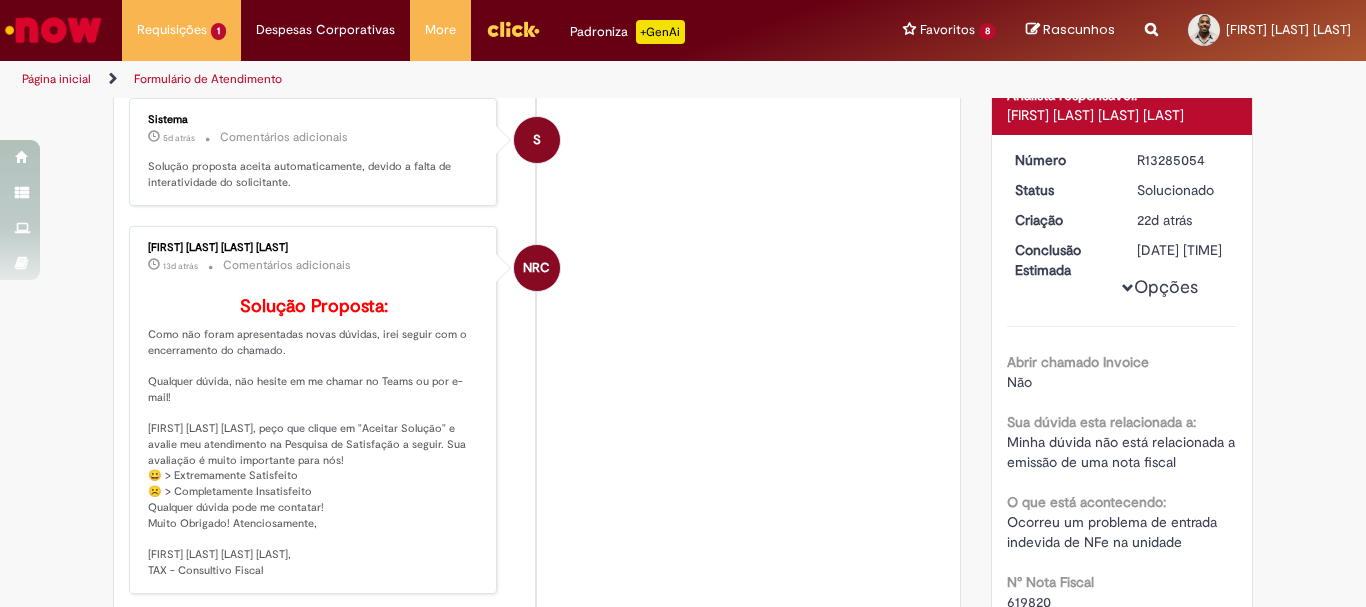 click on "Opções" at bounding box center [0, 0] 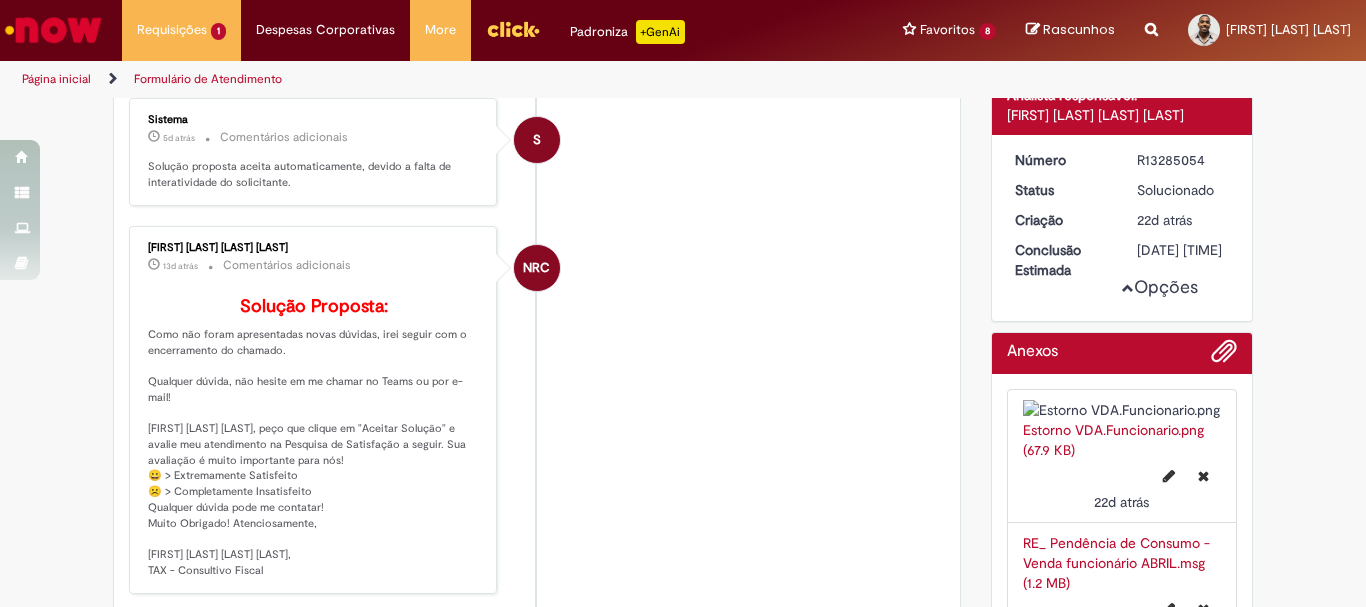 click on "Opções" at bounding box center [0, 0] 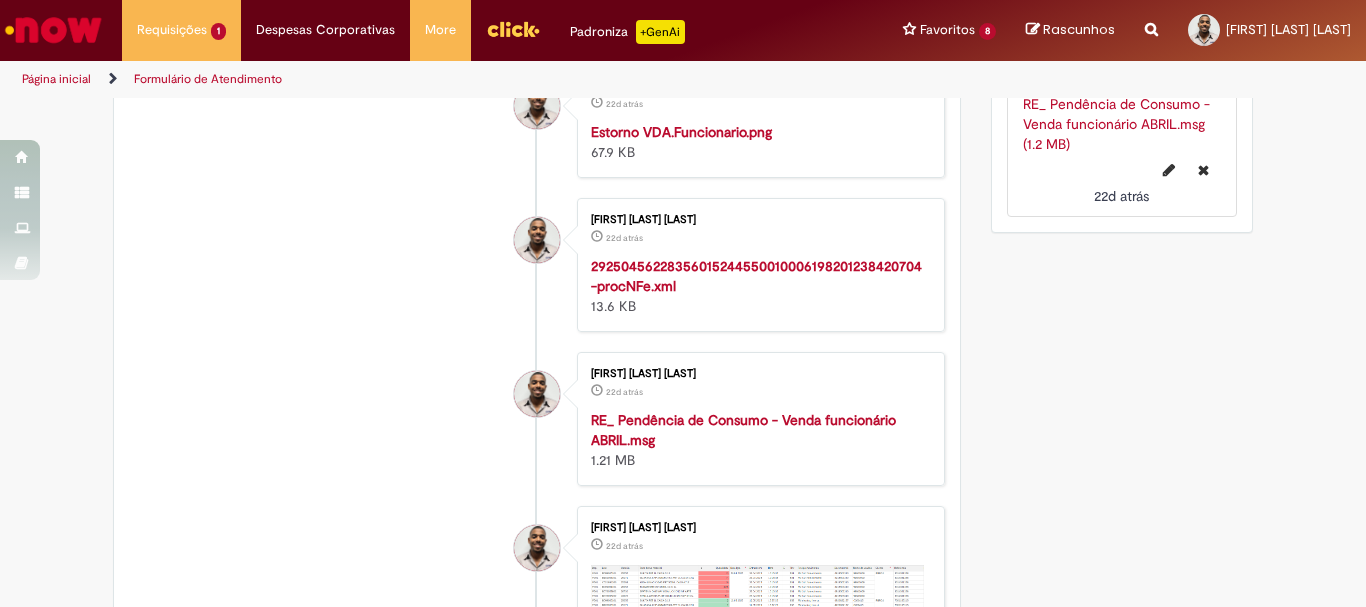 scroll, scrollTop: 1000, scrollLeft: 0, axis: vertical 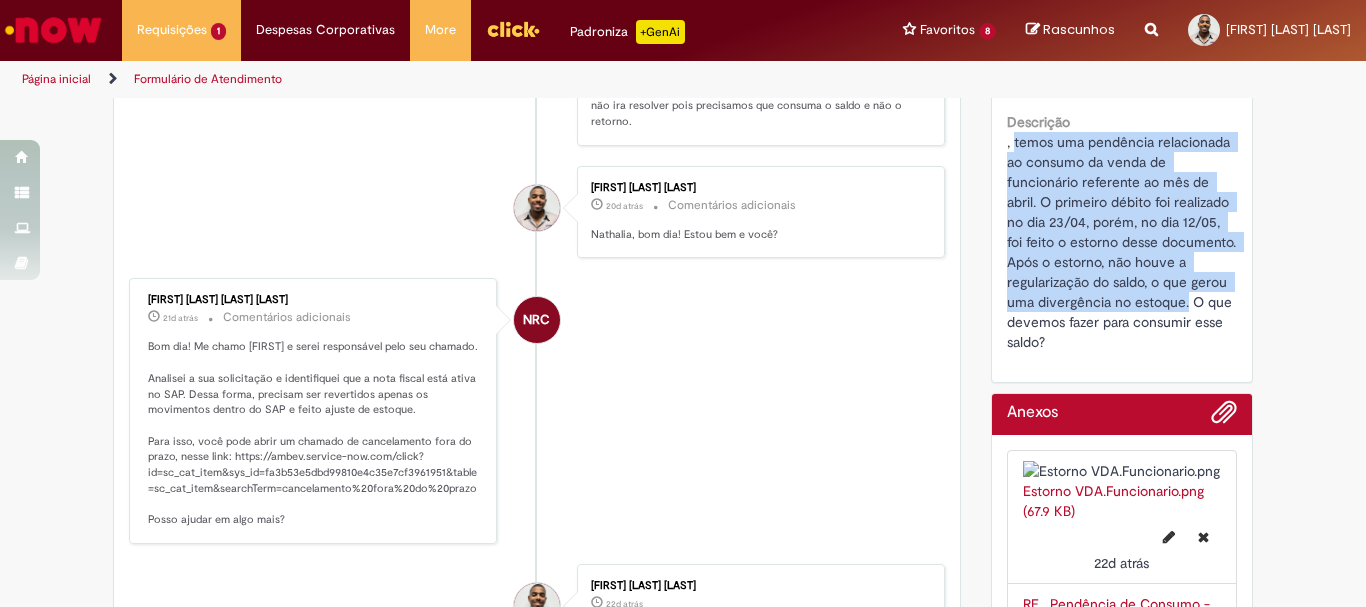 drag, startPoint x: 1179, startPoint y: 321, endPoint x: 1009, endPoint y: 153, distance: 239.00627 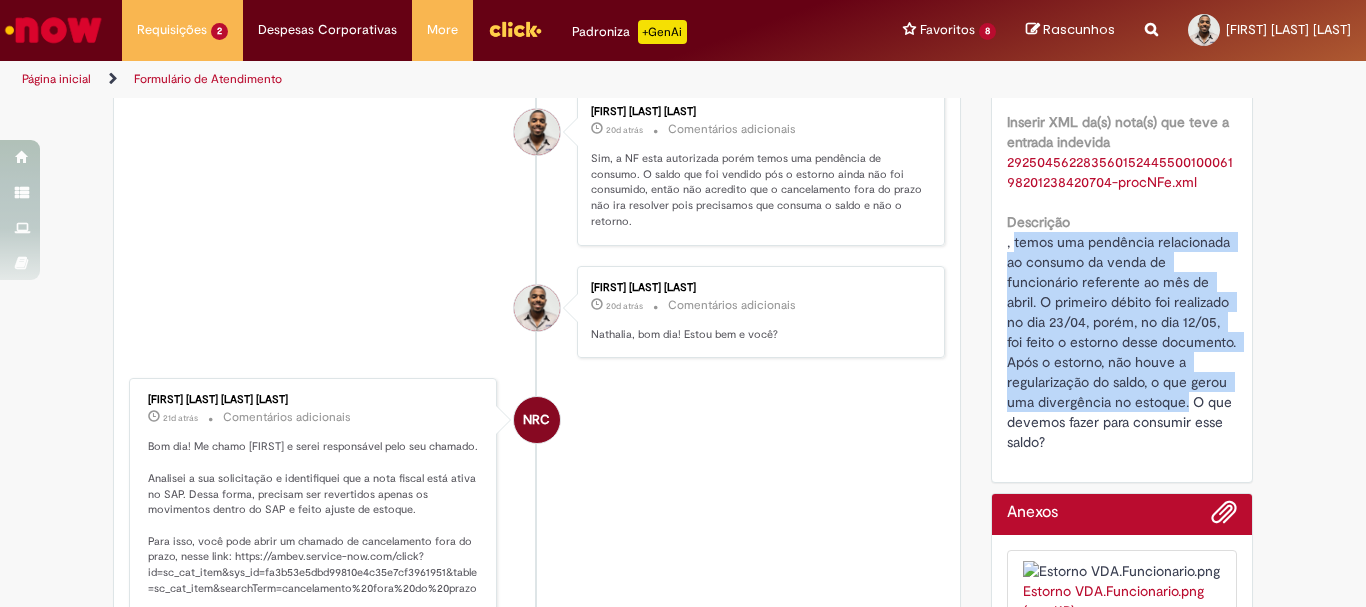 scroll, scrollTop: 600, scrollLeft: 0, axis: vertical 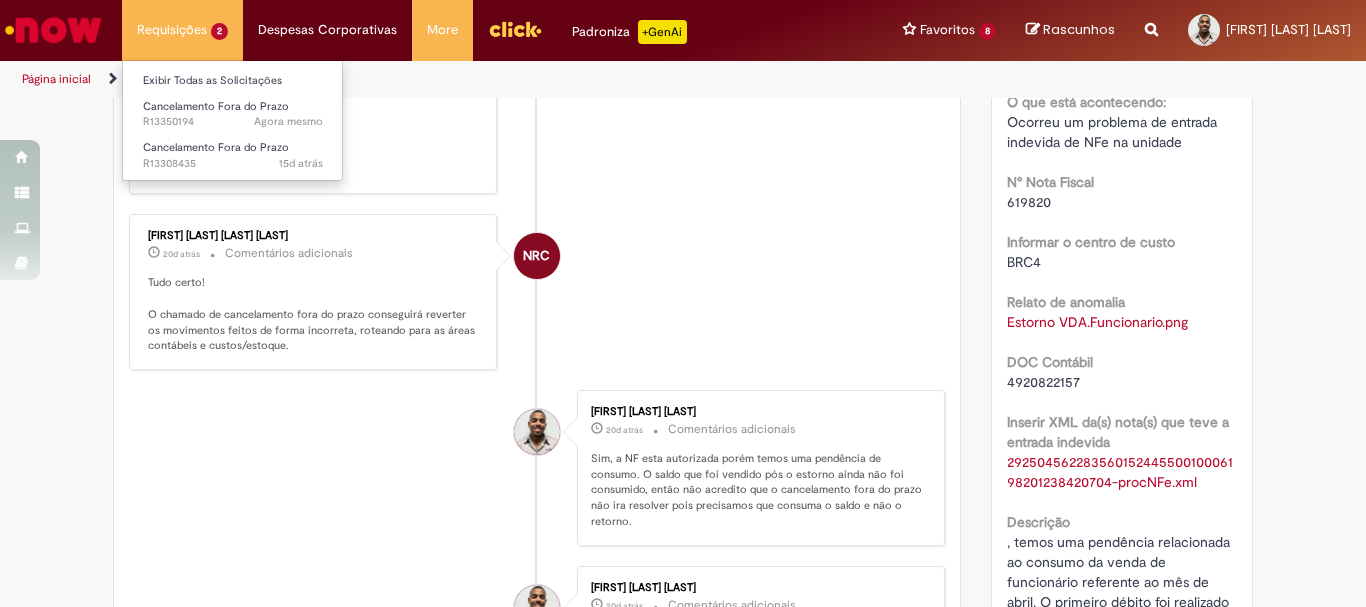click on "Exibir Todas as Solicitações" at bounding box center (233, 79) 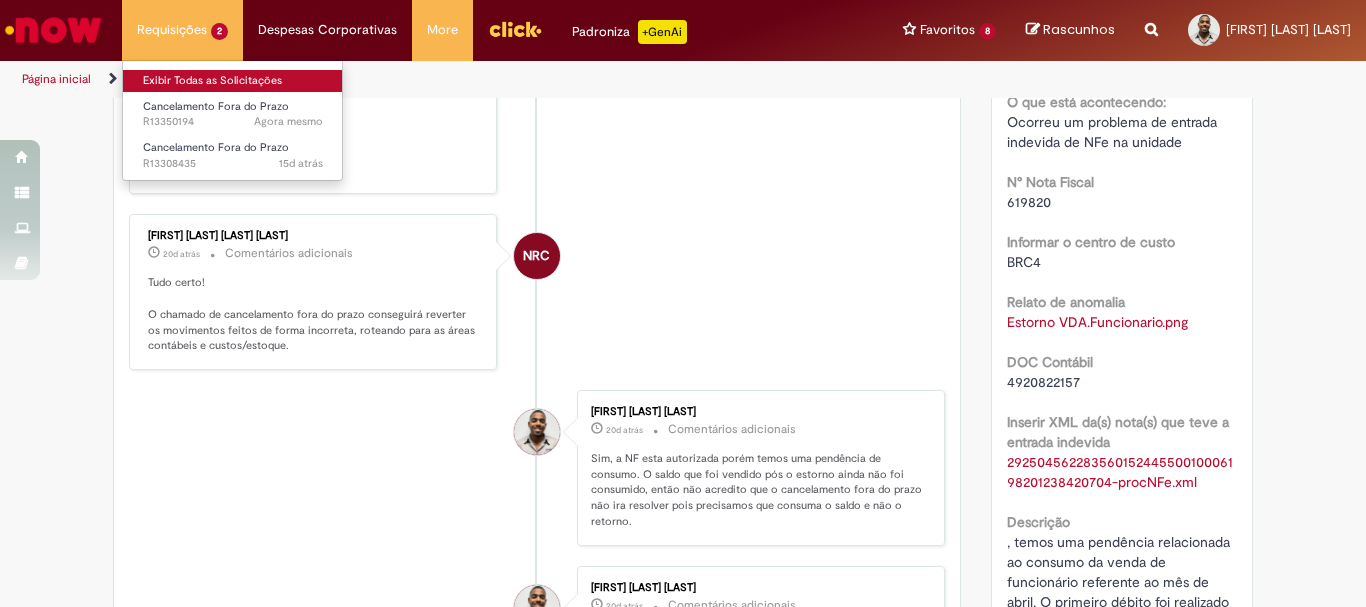 click on "Exibir Todas as Solicitações" at bounding box center (233, 81) 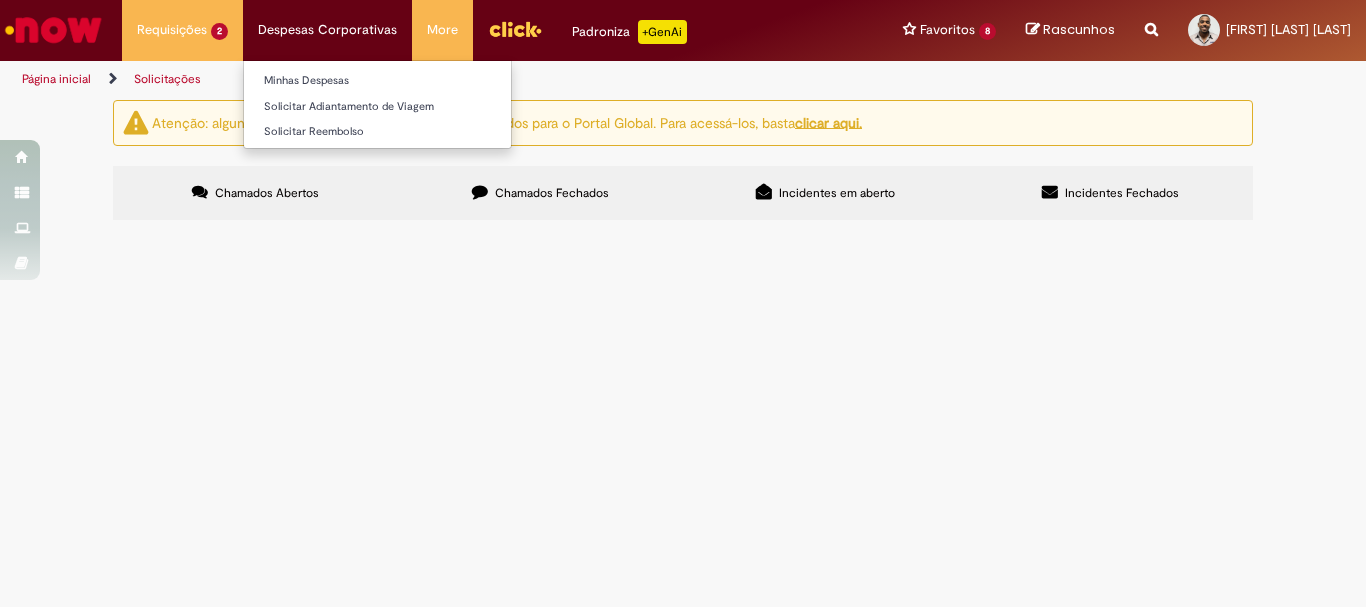 scroll, scrollTop: 0, scrollLeft: 0, axis: both 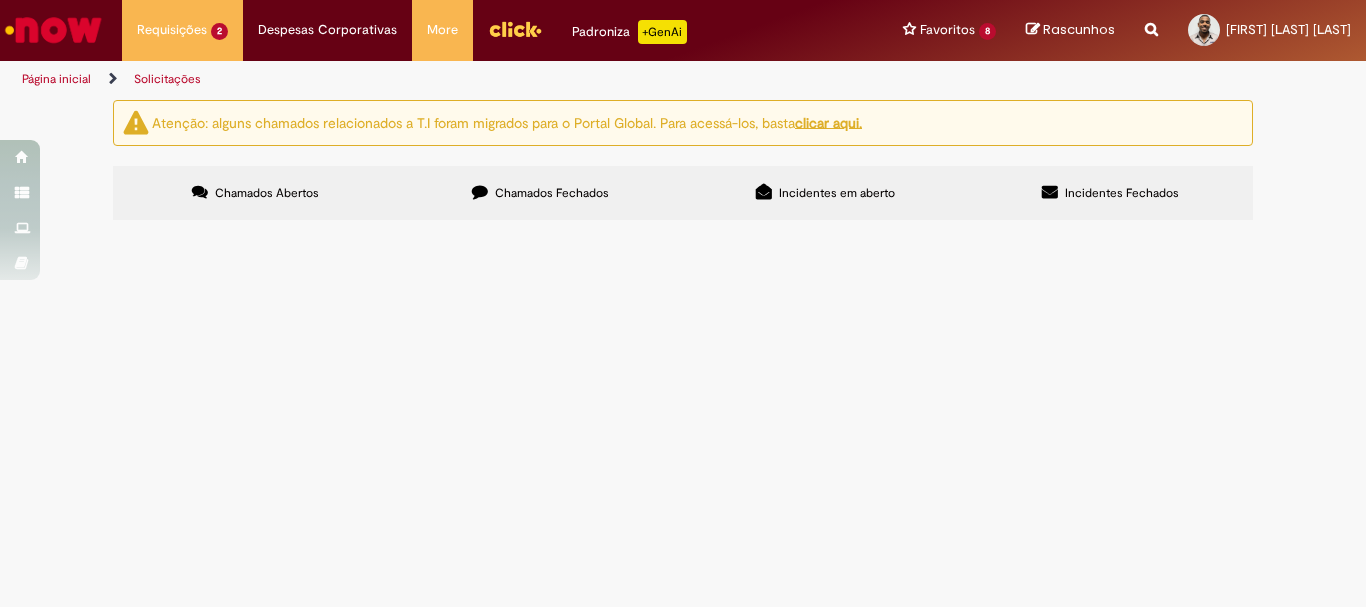 click on "Chamados Fechados" at bounding box center (552, 193) 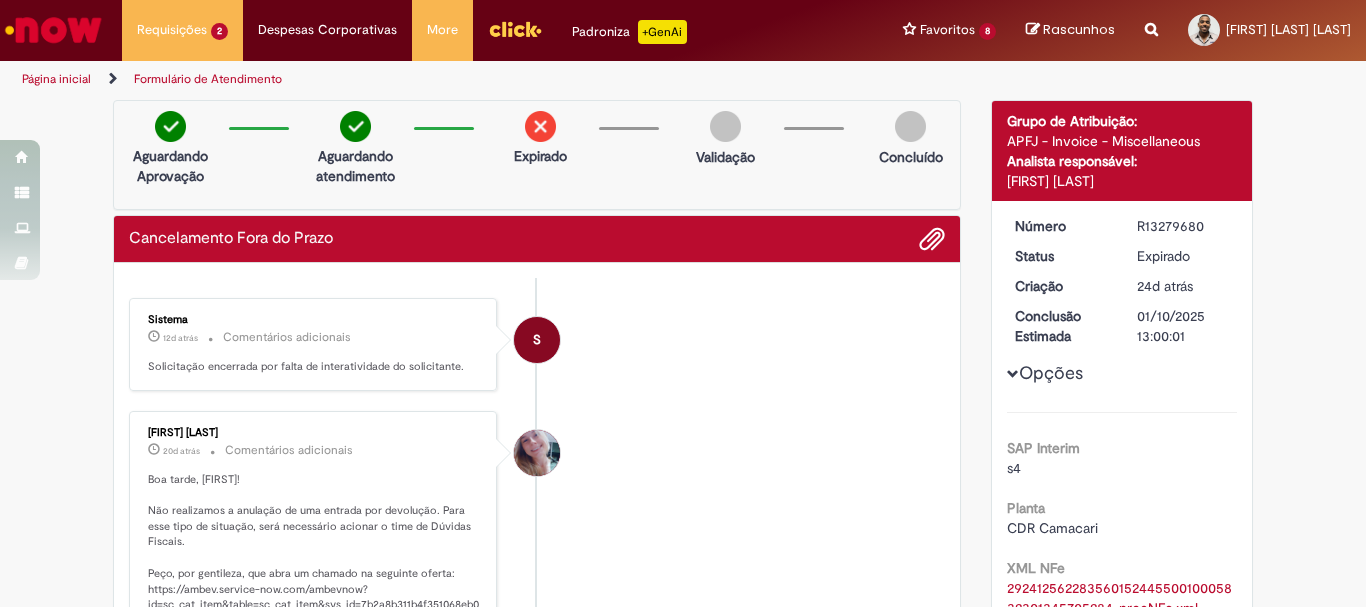scroll, scrollTop: 200, scrollLeft: 0, axis: vertical 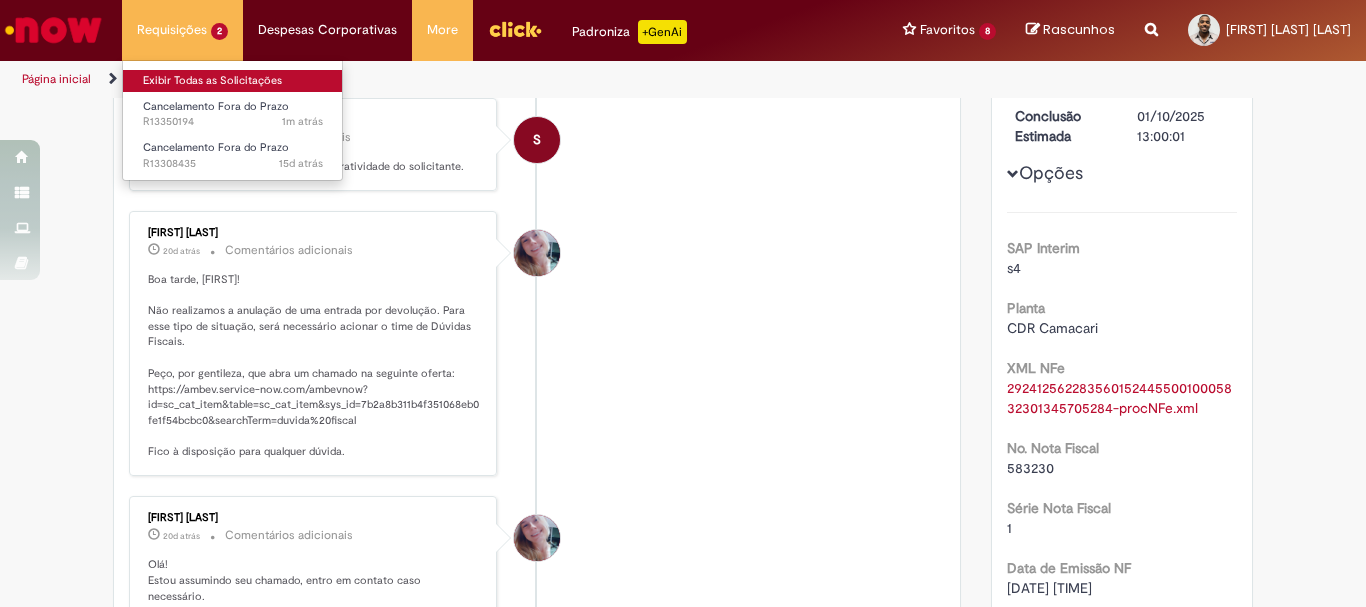 click on "Exibir Todas as Solicitações" at bounding box center (233, 81) 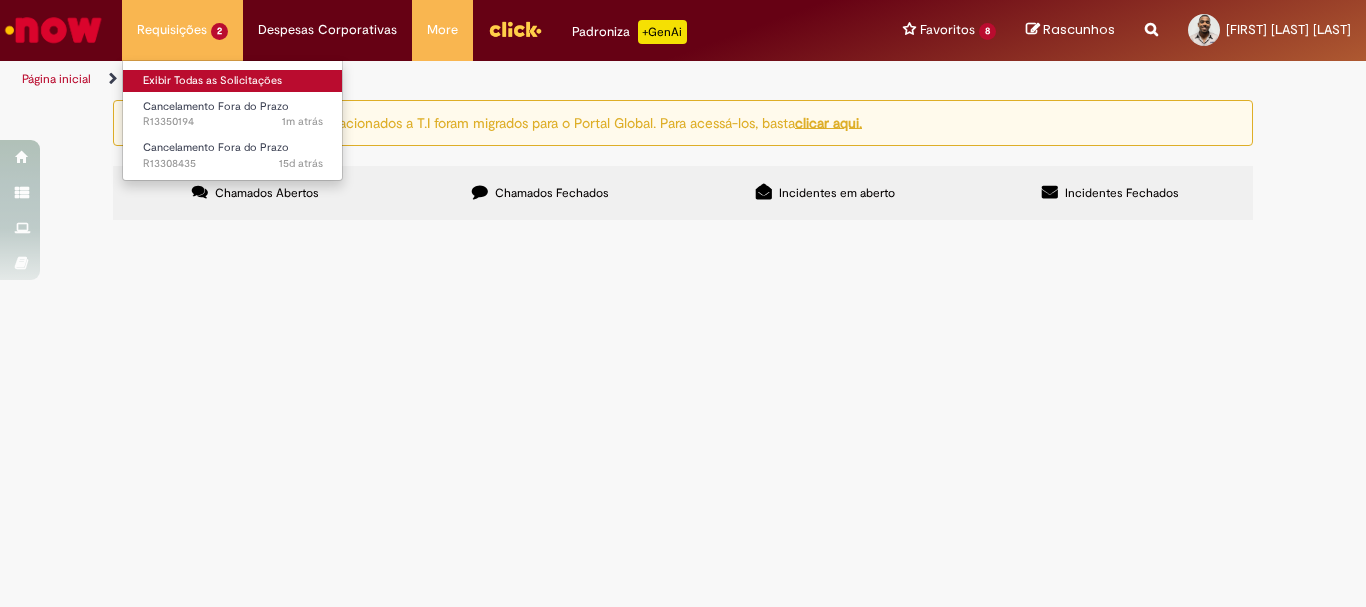 scroll, scrollTop: 0, scrollLeft: 0, axis: both 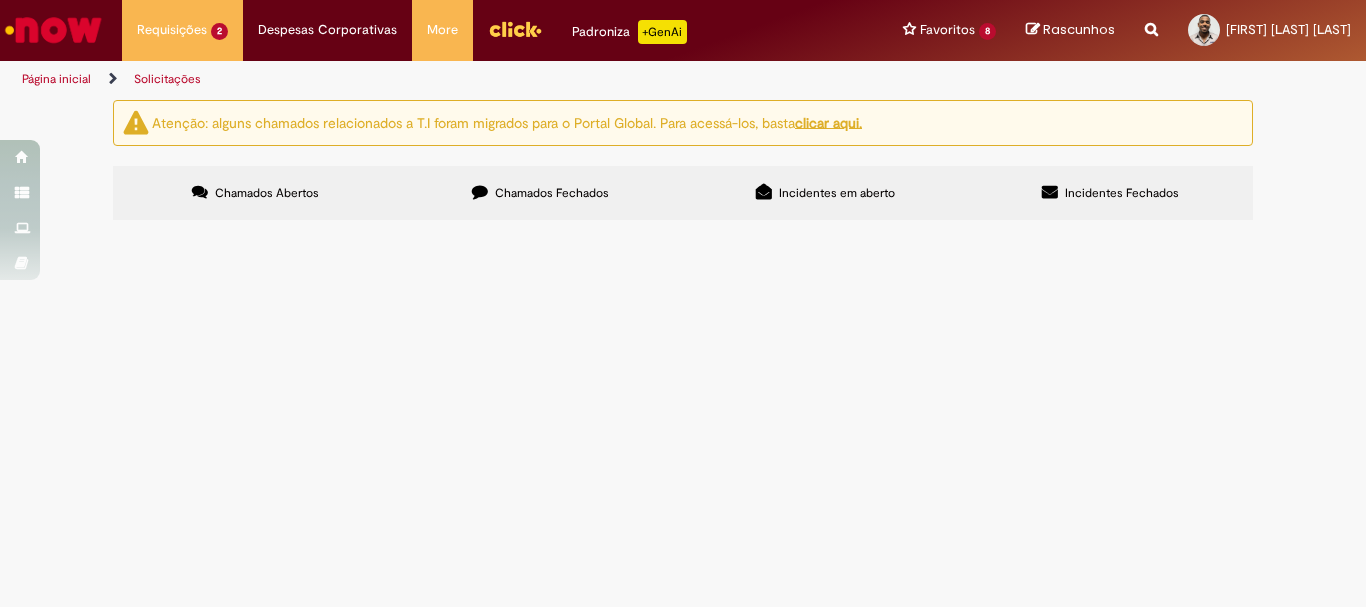 click on "Chamados Fechados" at bounding box center (552, 193) 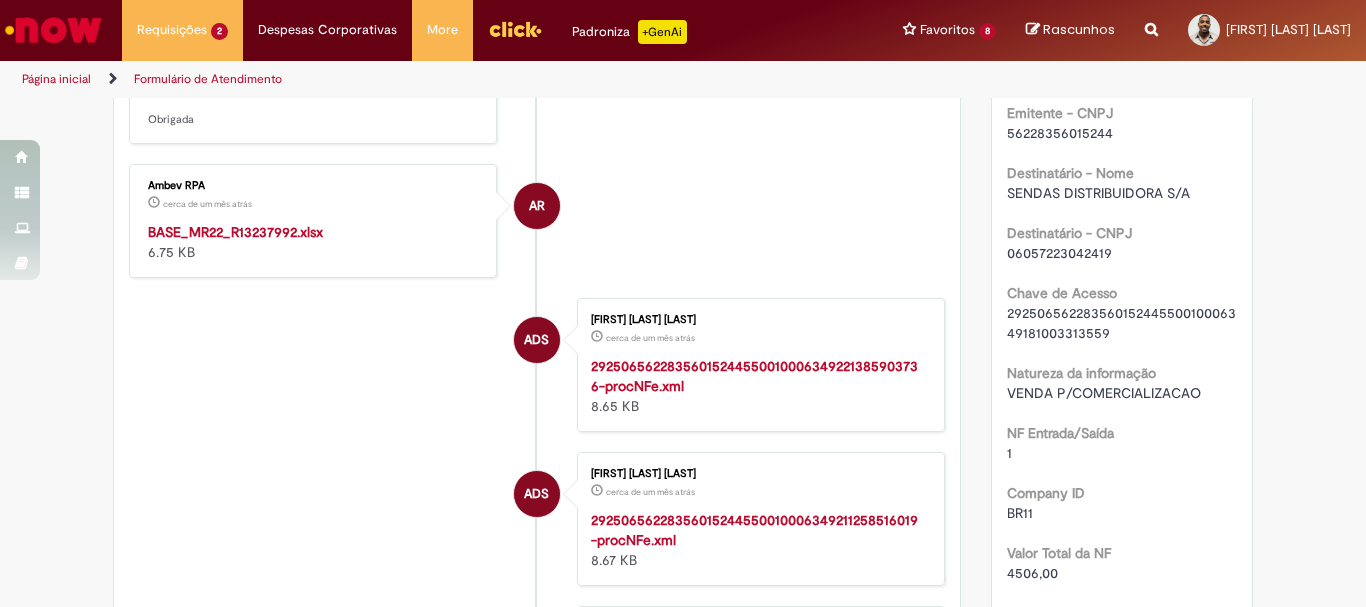 scroll, scrollTop: 1315, scrollLeft: 0, axis: vertical 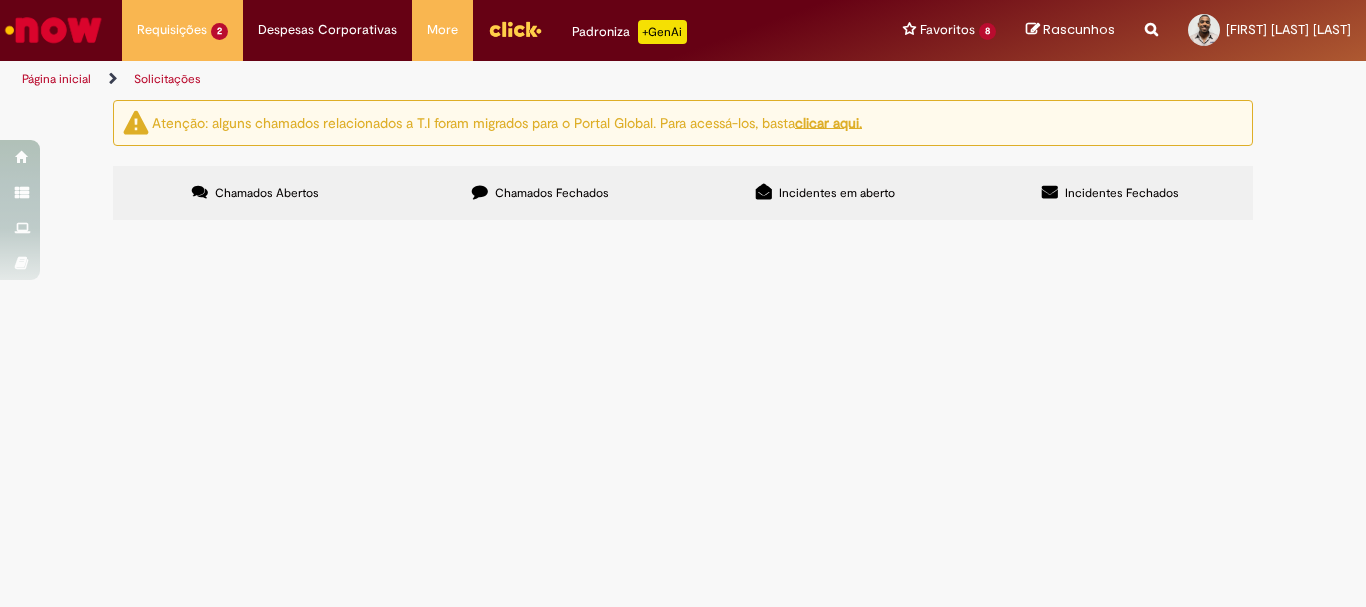 click on "Chamados Fechados" at bounding box center [540, 193] 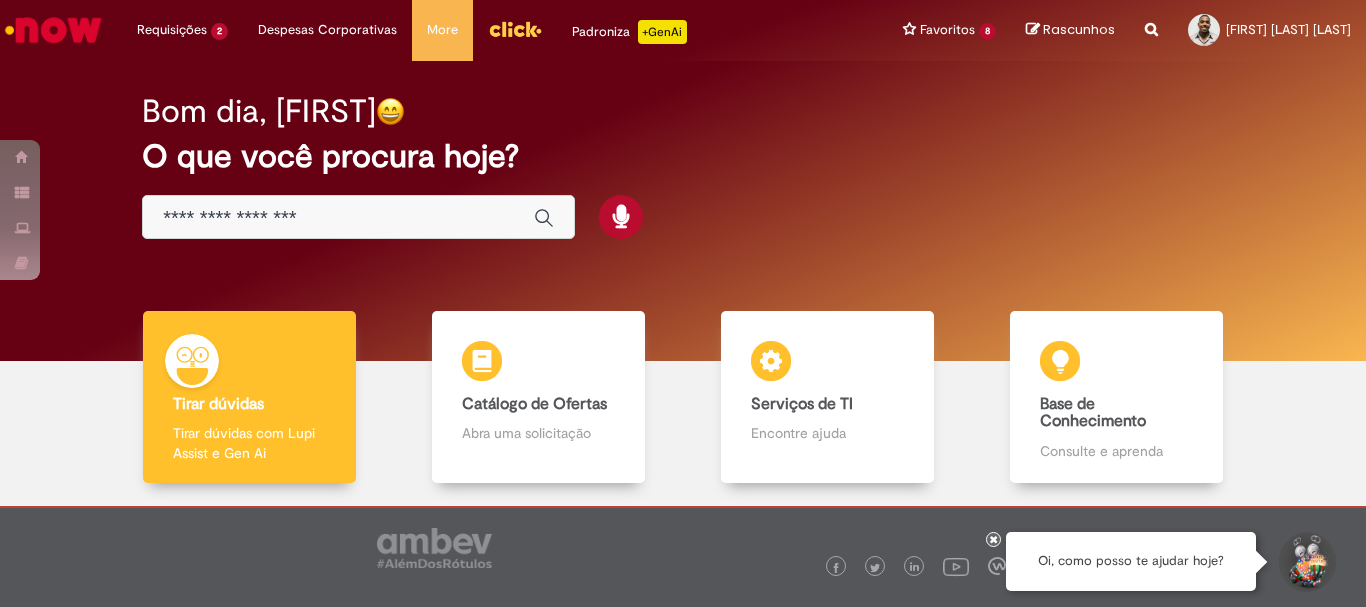 scroll, scrollTop: 0, scrollLeft: 0, axis: both 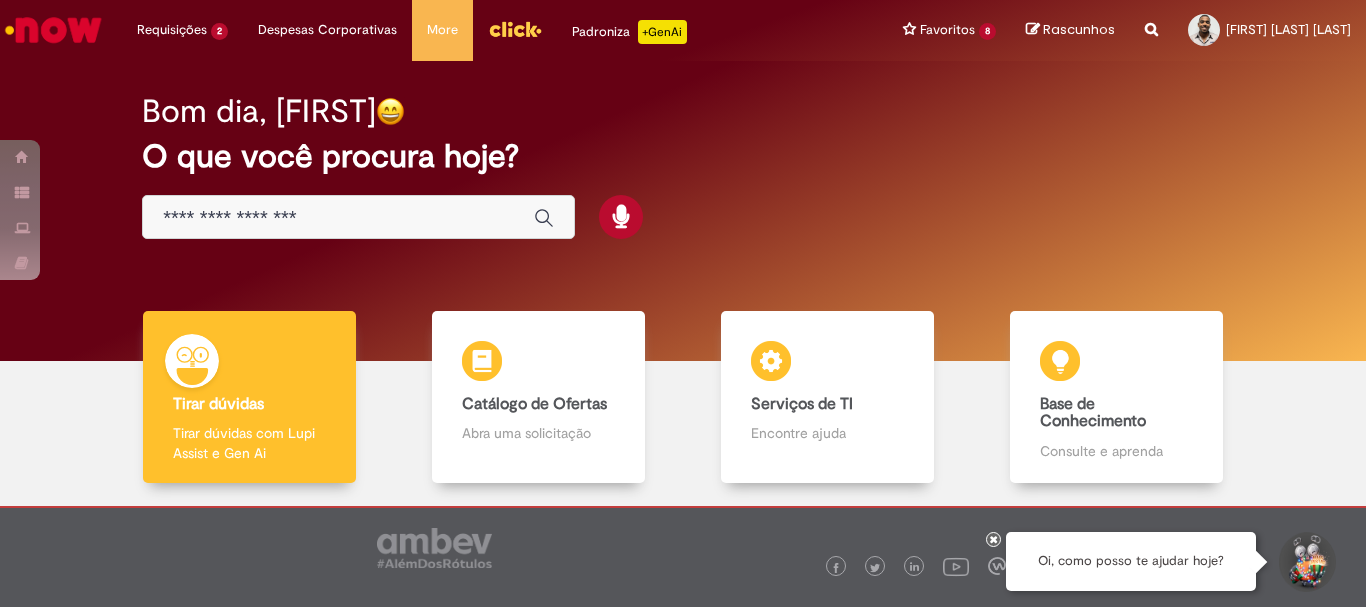 click at bounding box center [338, 218] 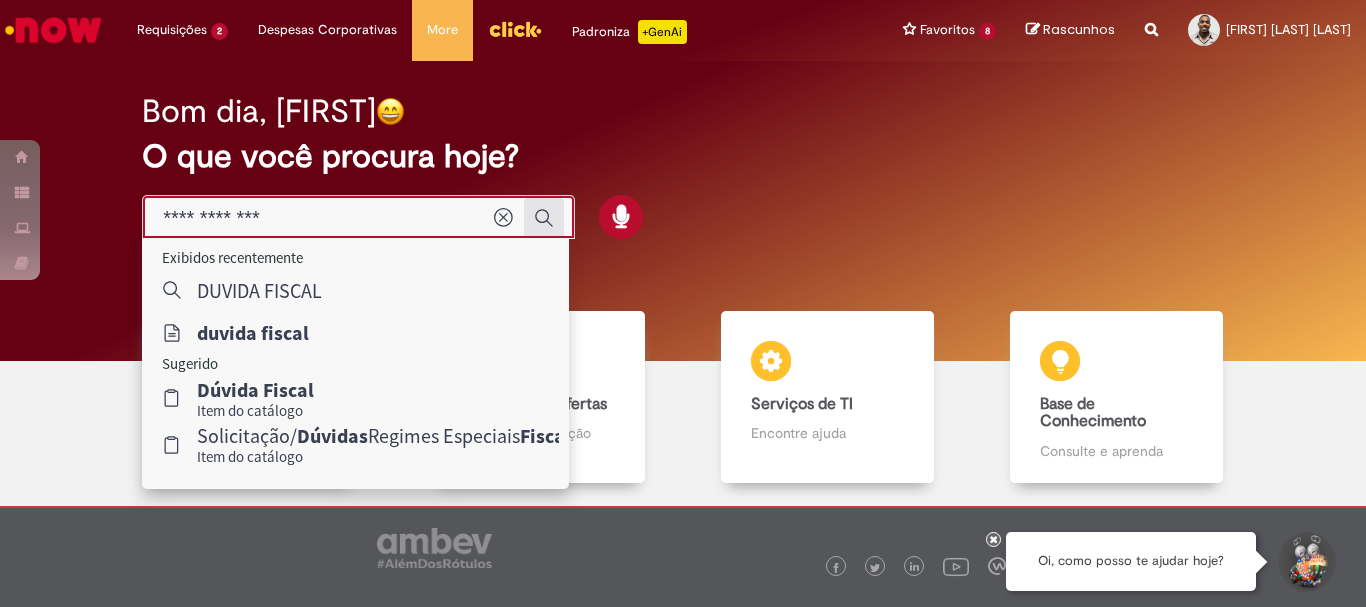 type on "**********" 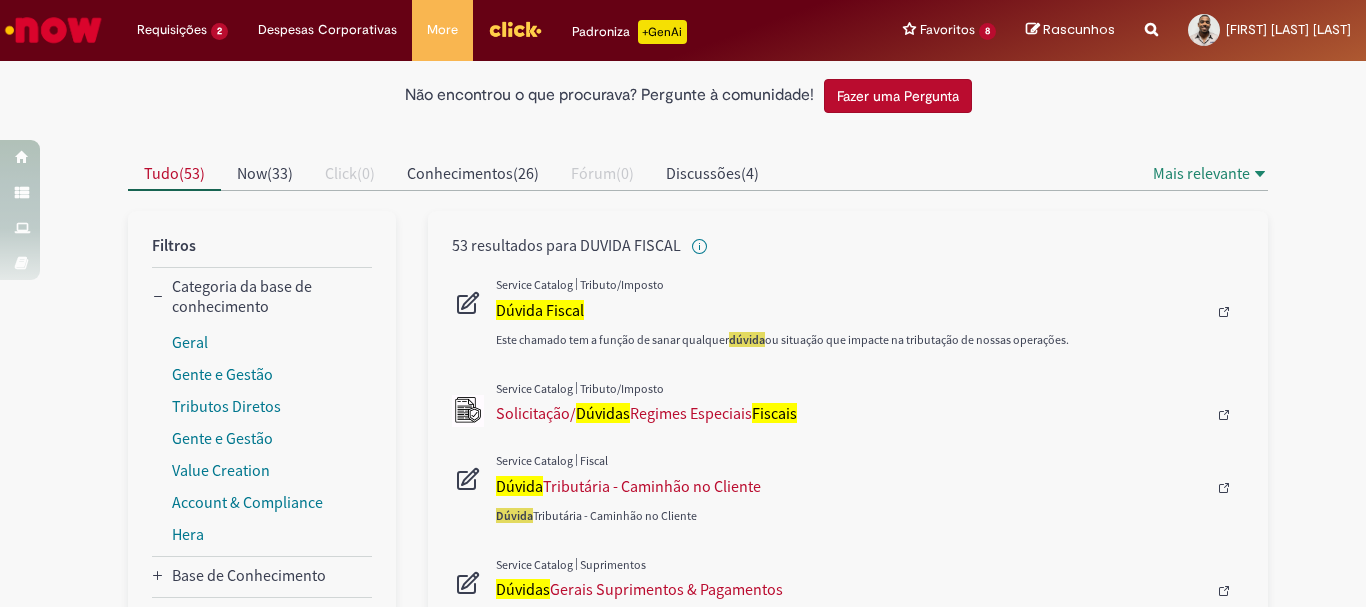 scroll, scrollTop: 200, scrollLeft: 0, axis: vertical 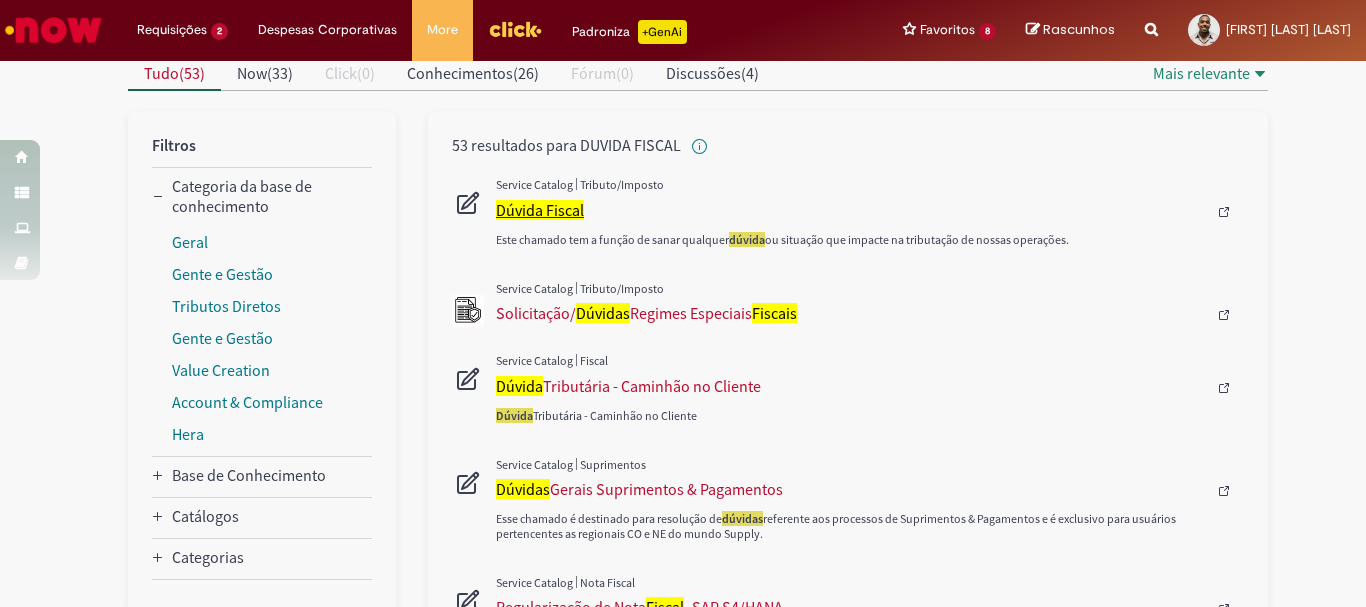 click on "Dúvida Fiscal" at bounding box center [540, 210] 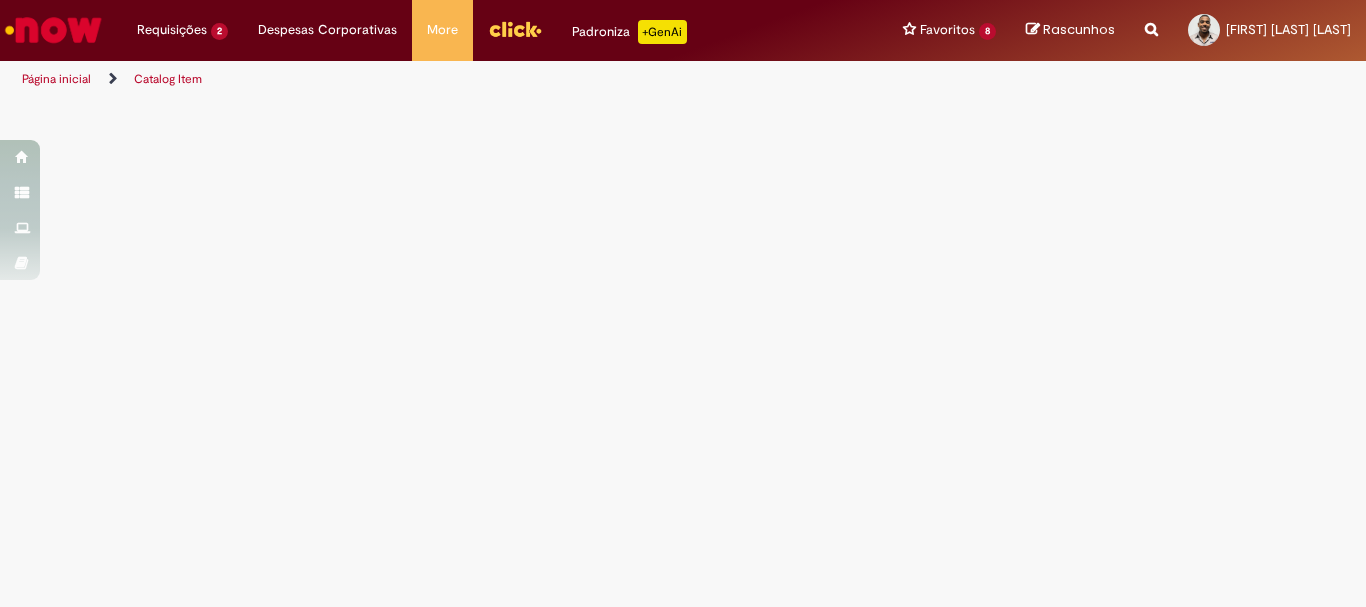 scroll, scrollTop: 0, scrollLeft: 0, axis: both 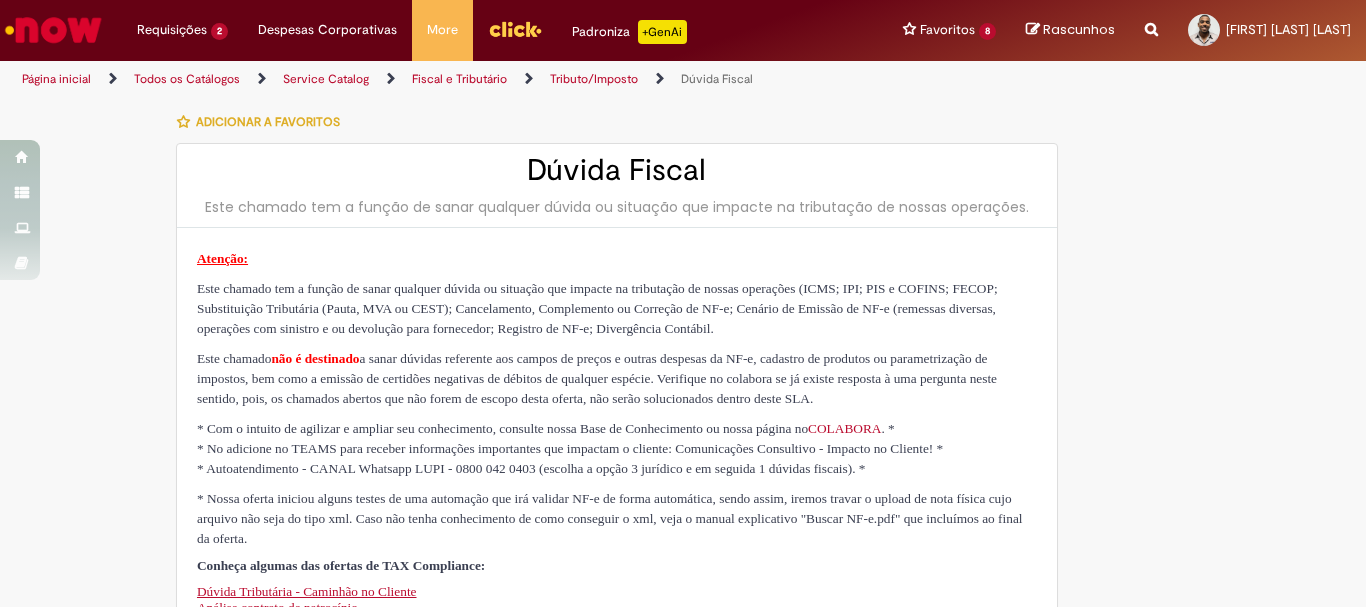 type on "********" 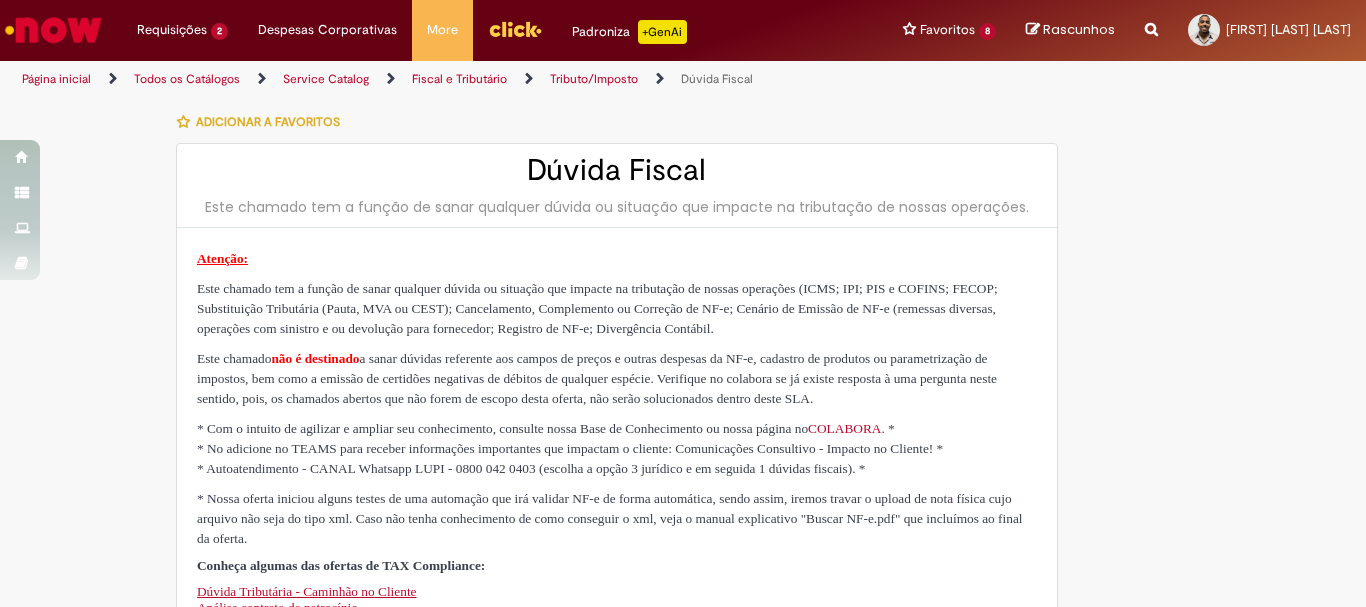 type on "**********" 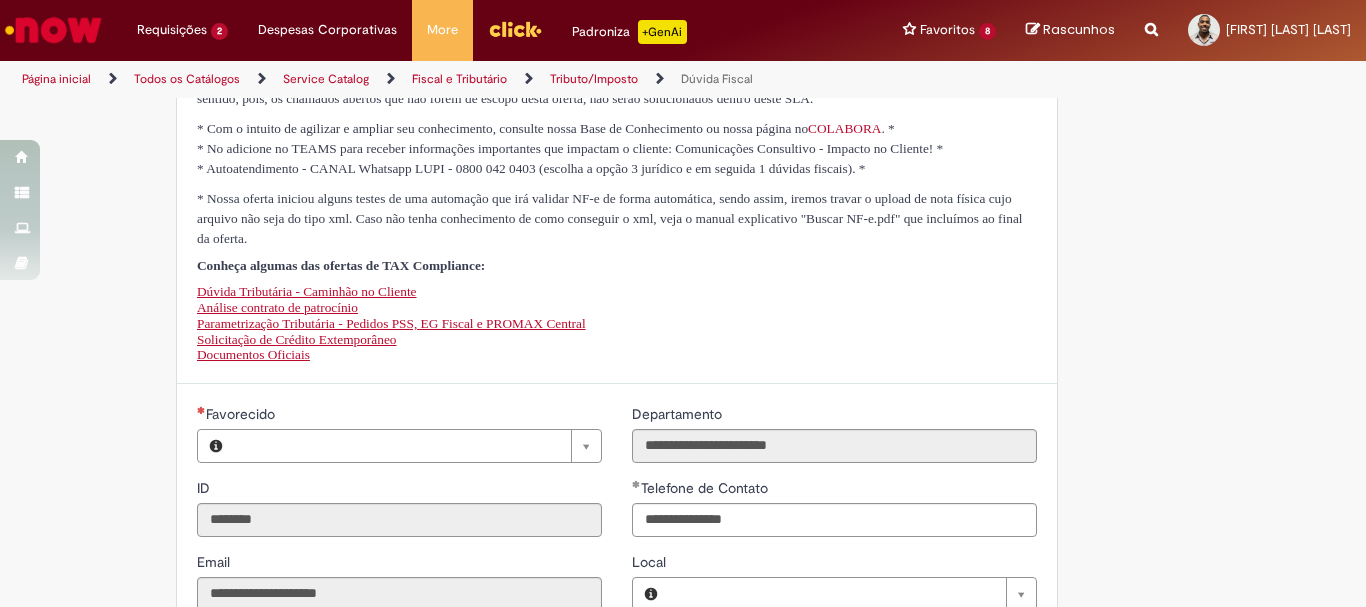 type on "**********" 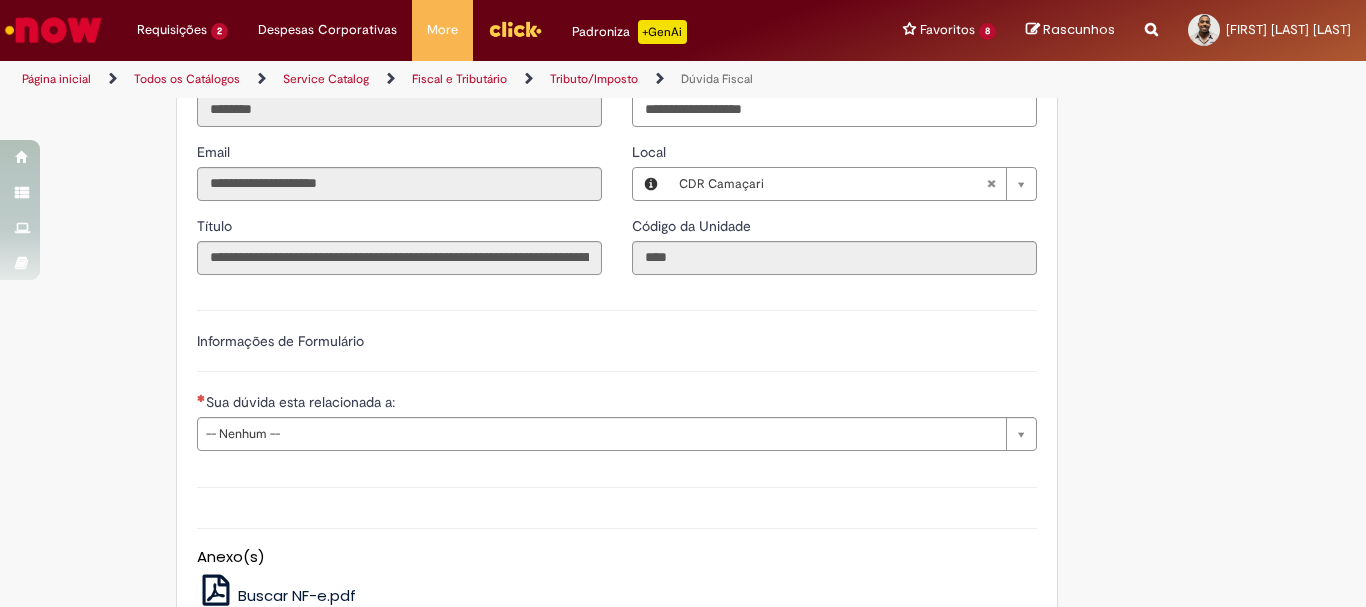 scroll, scrollTop: 610, scrollLeft: 0, axis: vertical 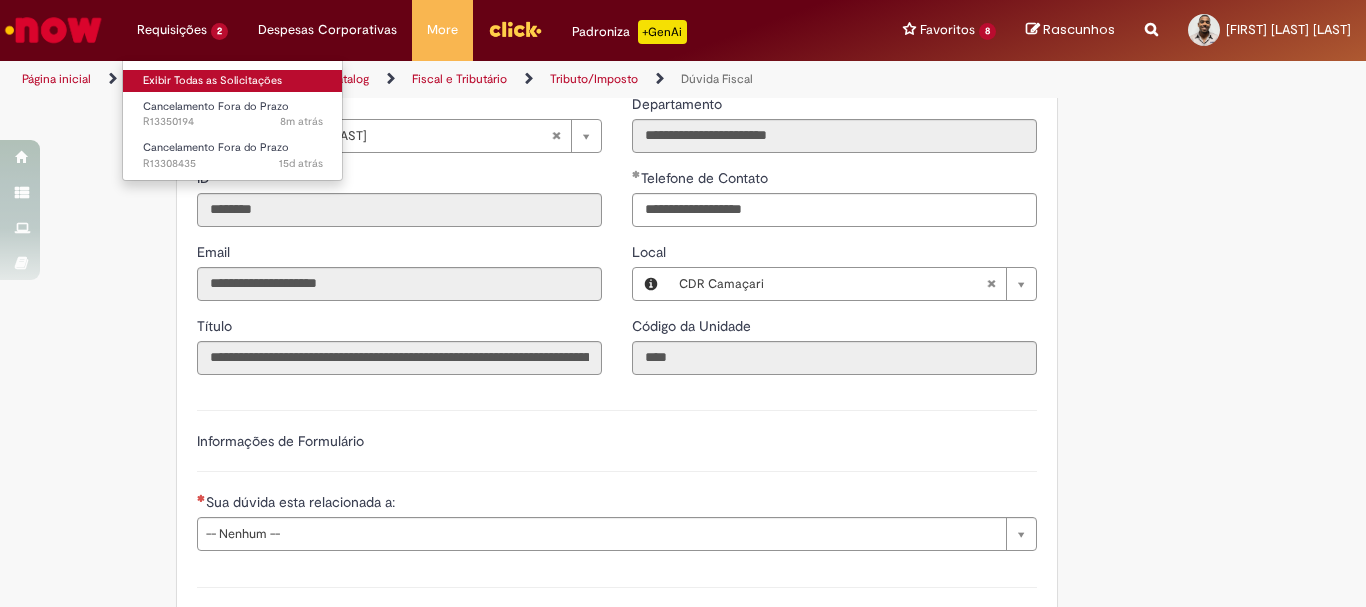 click on "Exibir Todas as Solicitações" at bounding box center [233, 81] 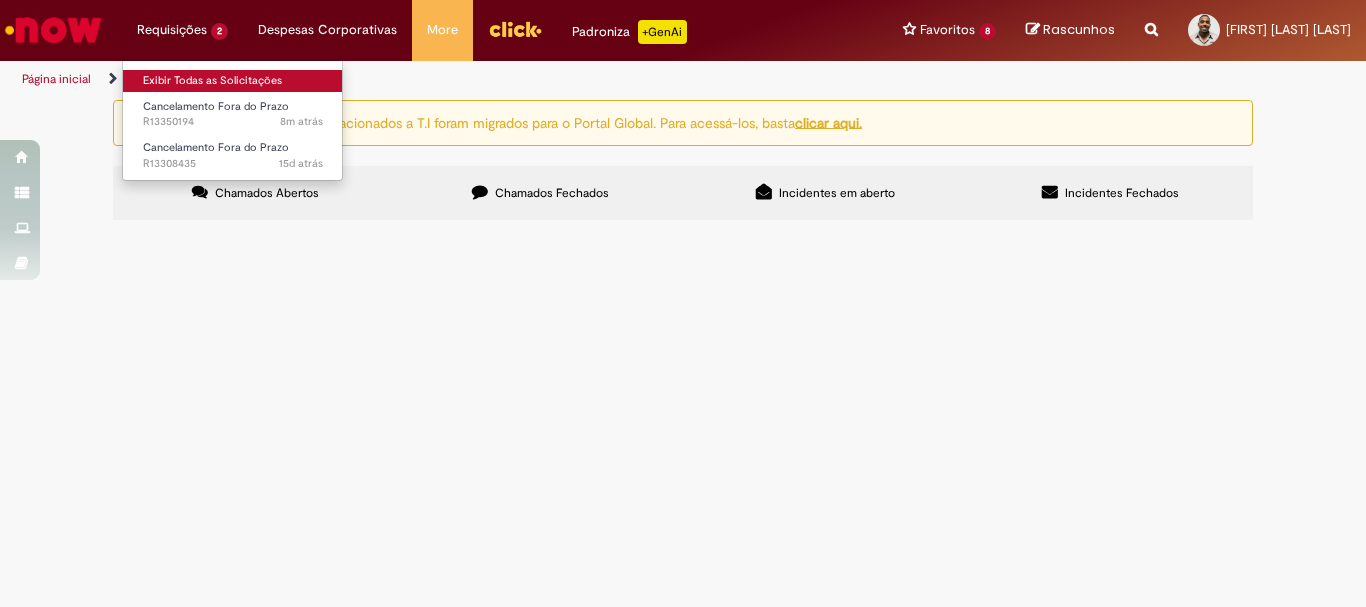 scroll, scrollTop: 0, scrollLeft: 0, axis: both 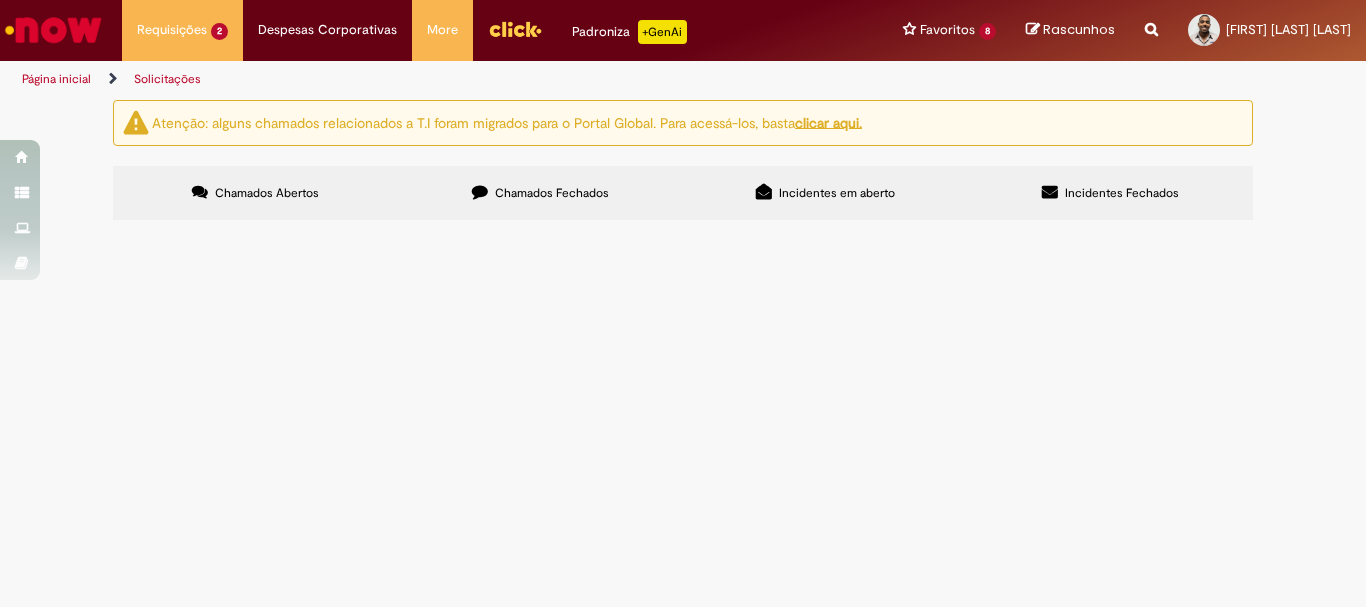 click on "Chamados Fechados" at bounding box center [552, 193] 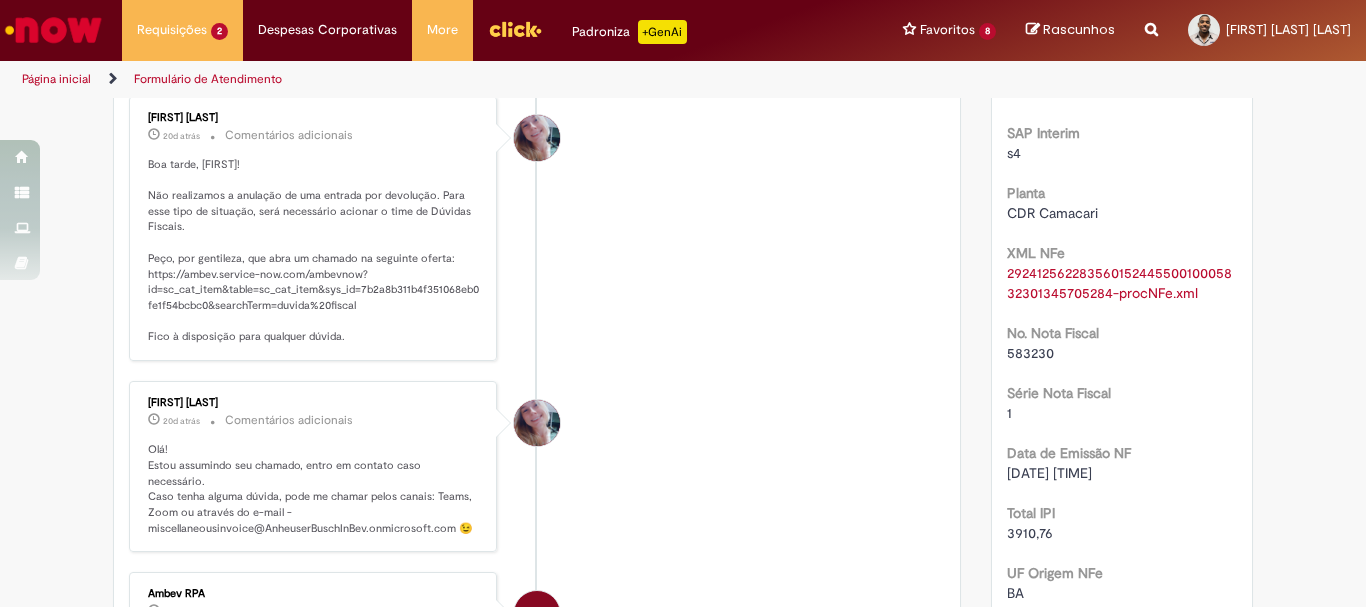 scroll, scrollTop: 215, scrollLeft: 0, axis: vertical 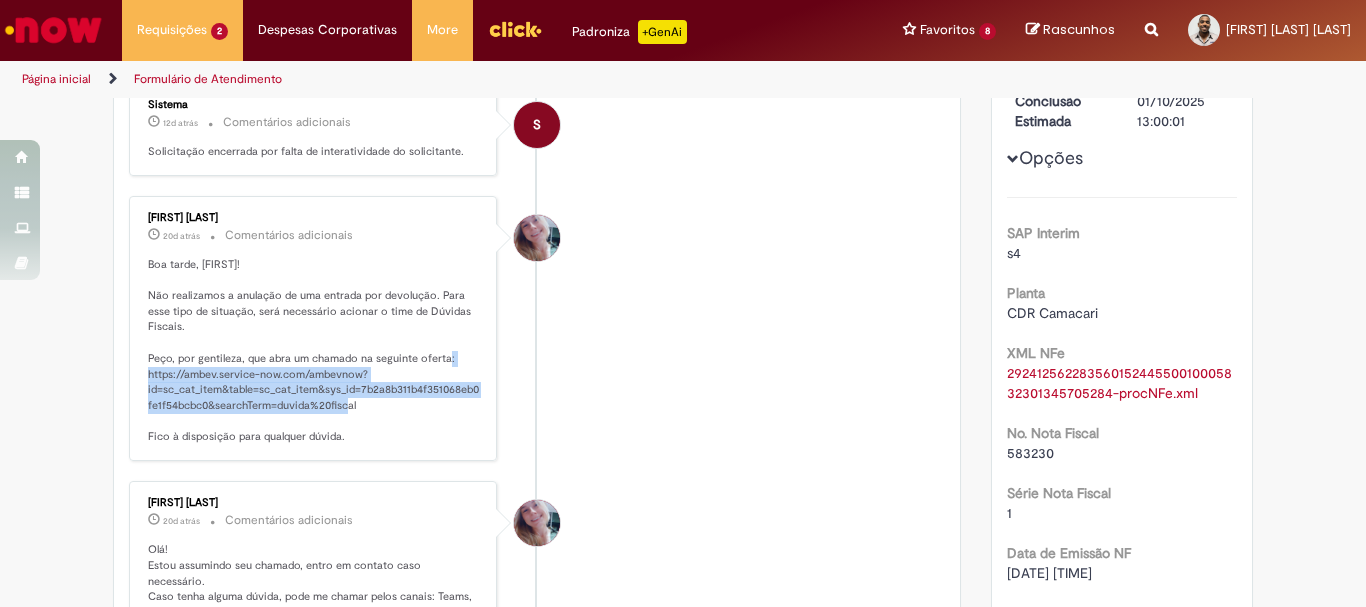 drag, startPoint x: 364, startPoint y: 412, endPoint x: 138, endPoint y: 377, distance: 228.69412 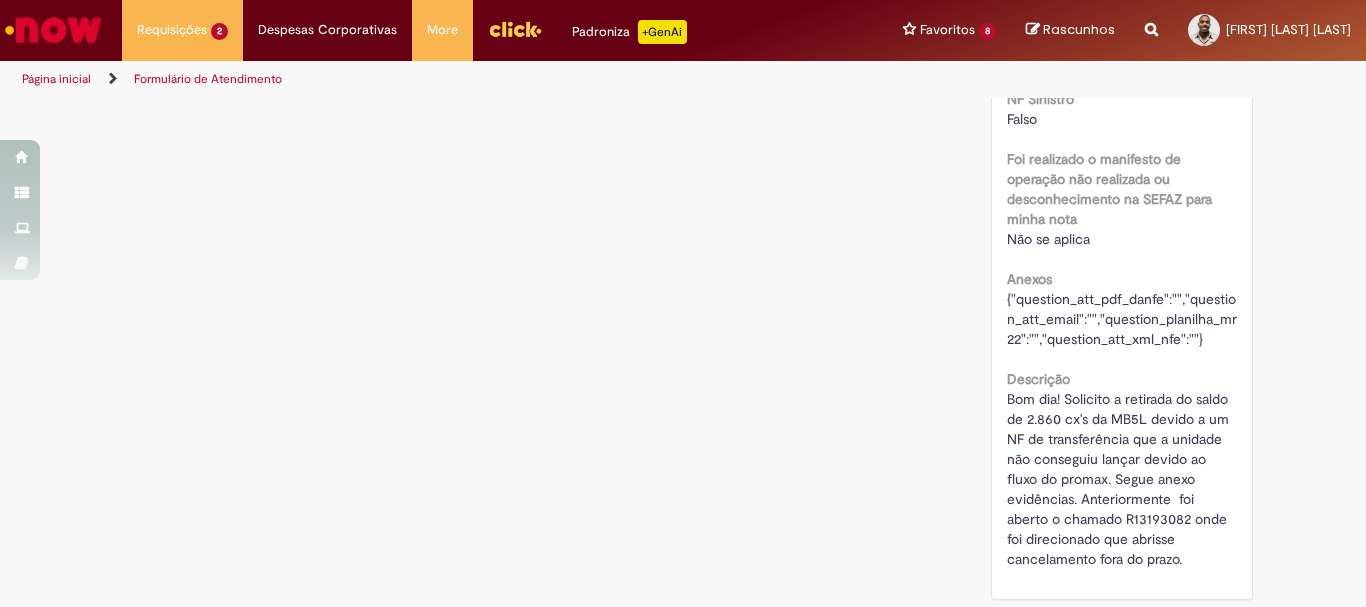 scroll, scrollTop: 2029, scrollLeft: 0, axis: vertical 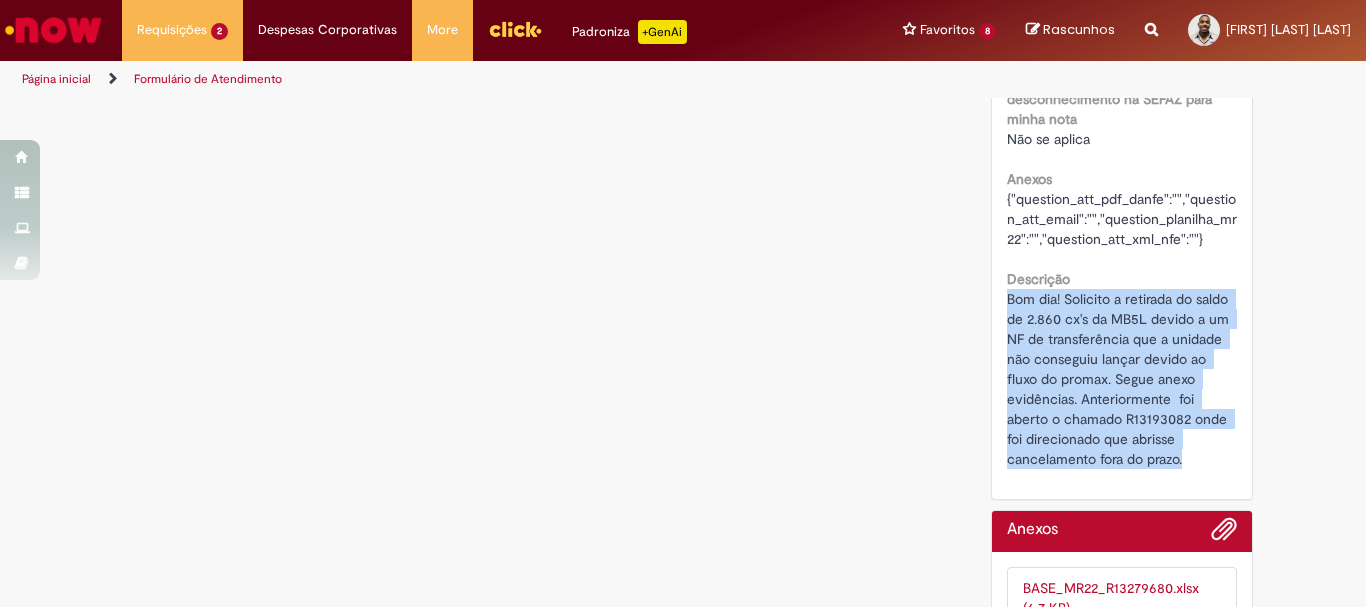 drag, startPoint x: 1186, startPoint y: 460, endPoint x: 998, endPoint y: 302, distance: 245.57687 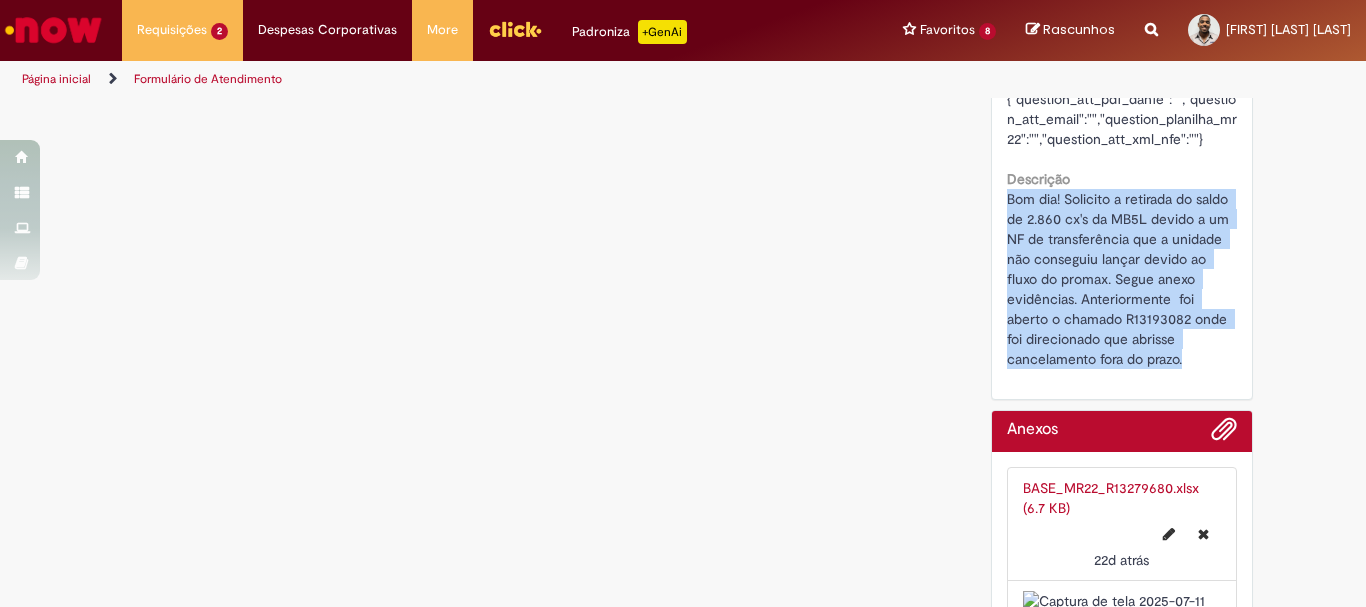 scroll, scrollTop: 2429, scrollLeft: 0, axis: vertical 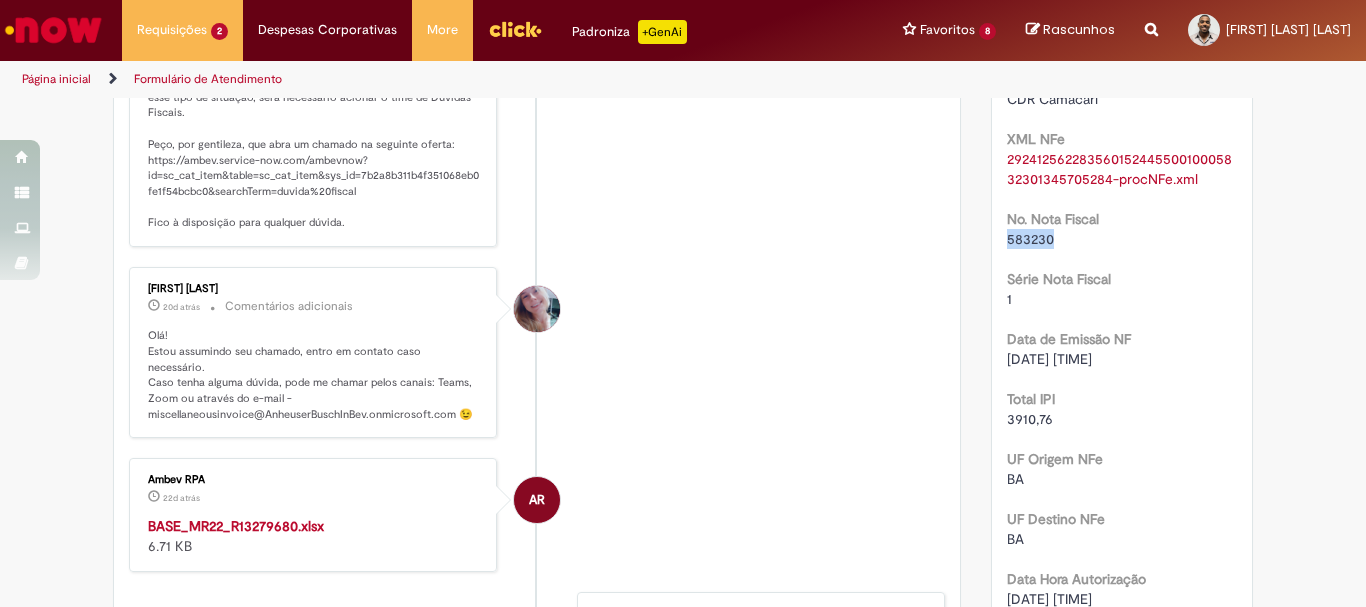 drag, startPoint x: 1048, startPoint y: 240, endPoint x: 987, endPoint y: 239, distance: 61.008198 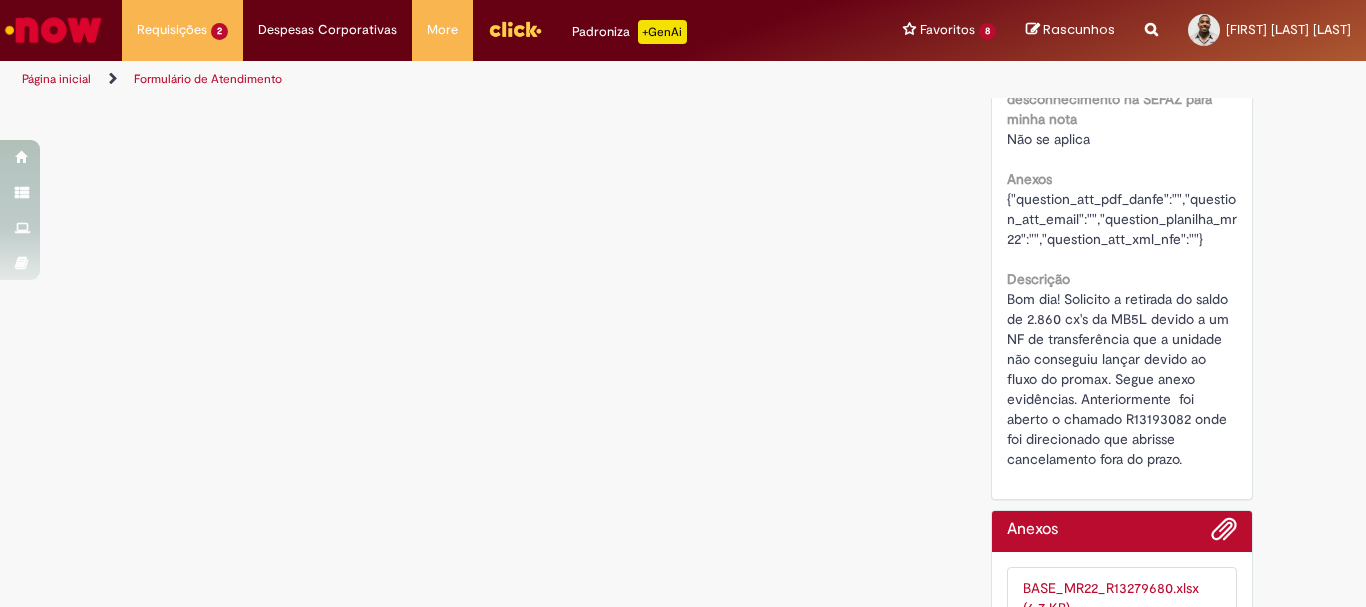 scroll, scrollTop: 2429, scrollLeft: 0, axis: vertical 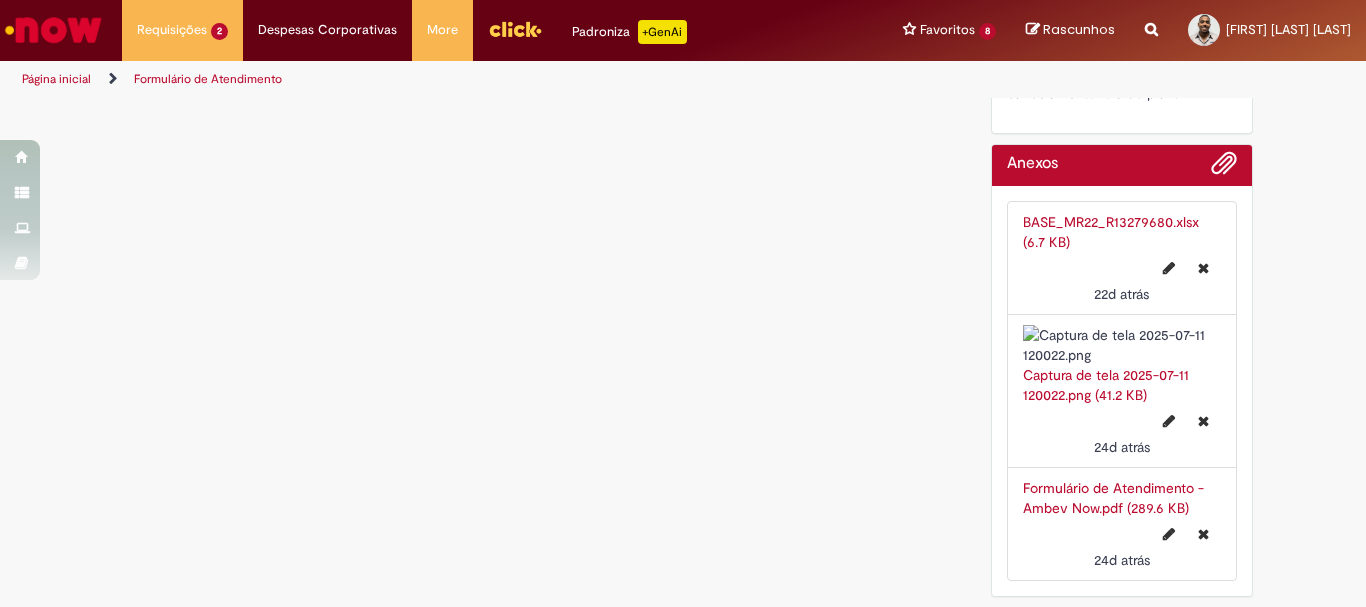 click on "Formulário de Atendimento - Ambev Now.pdf (289.6 KB)" at bounding box center [1113, 498] 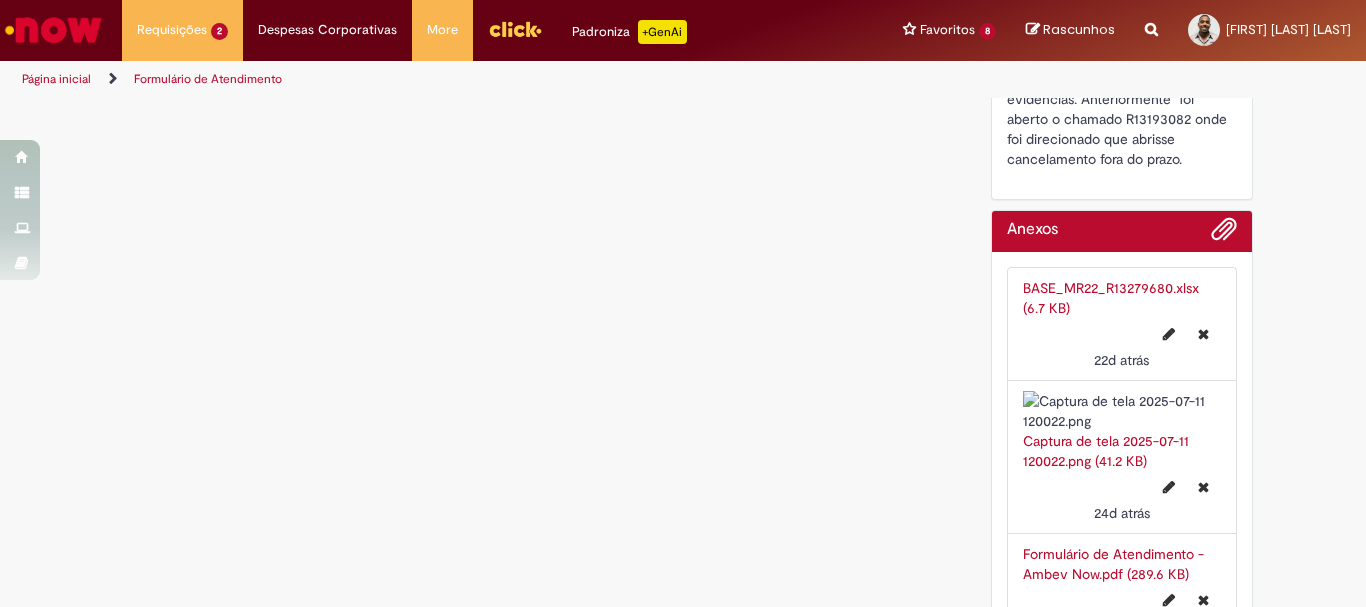 scroll, scrollTop: 2429, scrollLeft: 0, axis: vertical 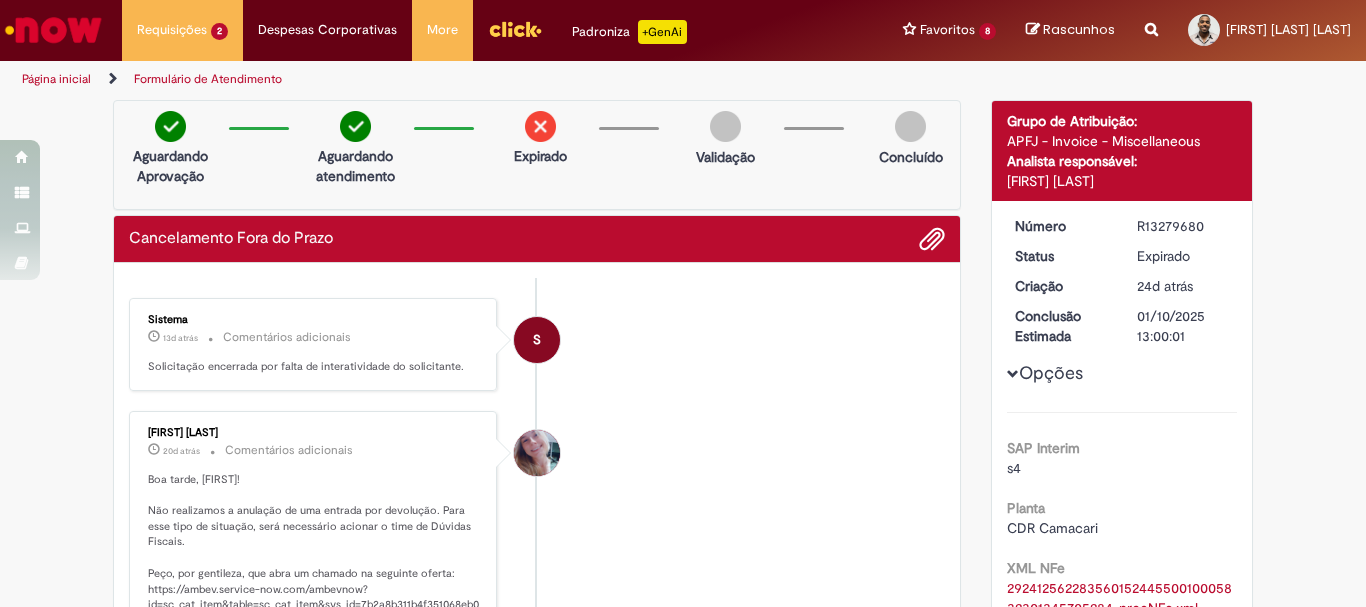 click on "R13279680" at bounding box center (1183, 226) 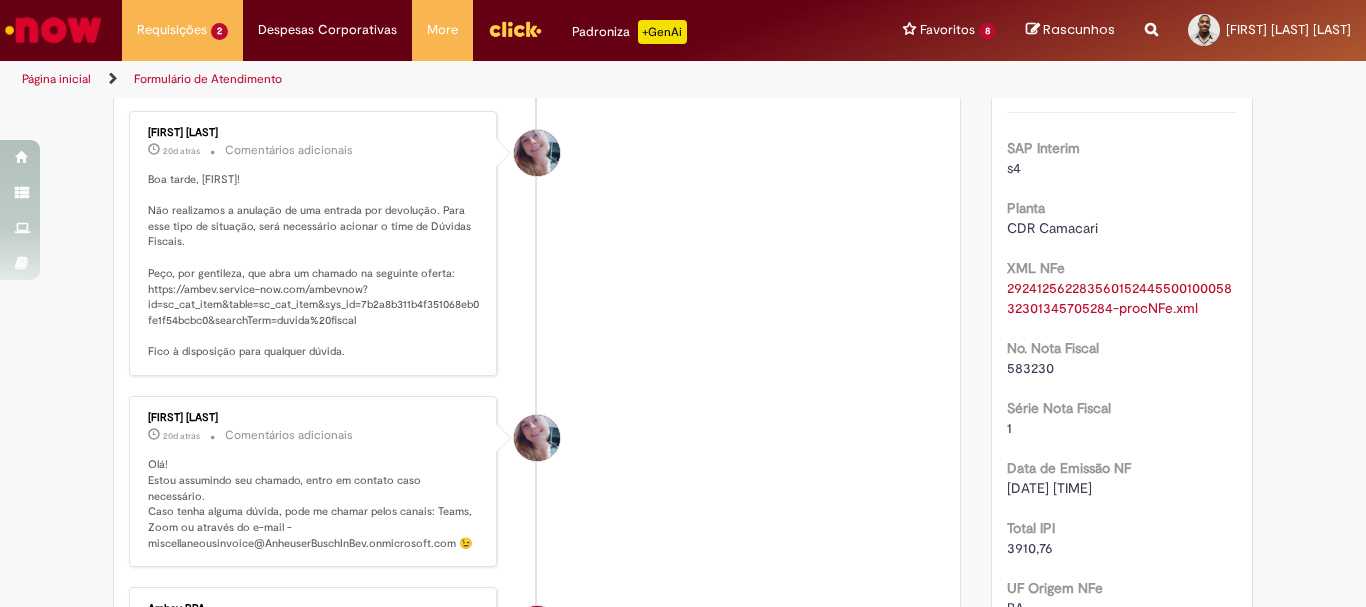 scroll, scrollTop: 400, scrollLeft: 0, axis: vertical 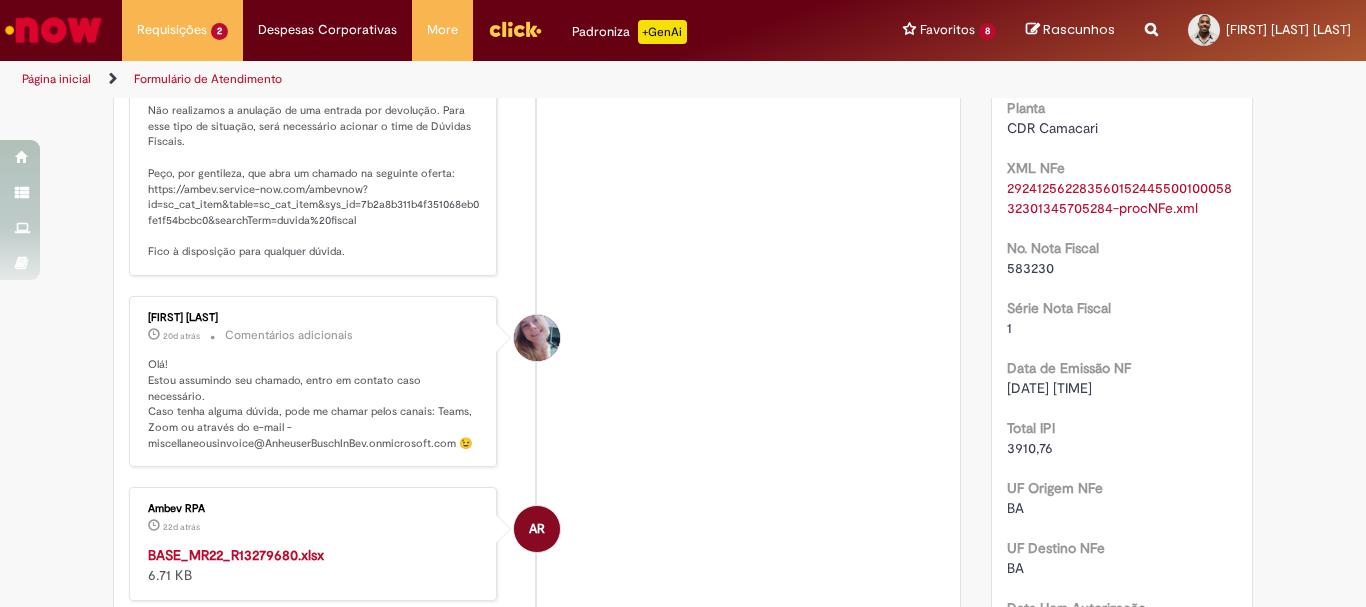 click on "583230" at bounding box center (1030, 268) 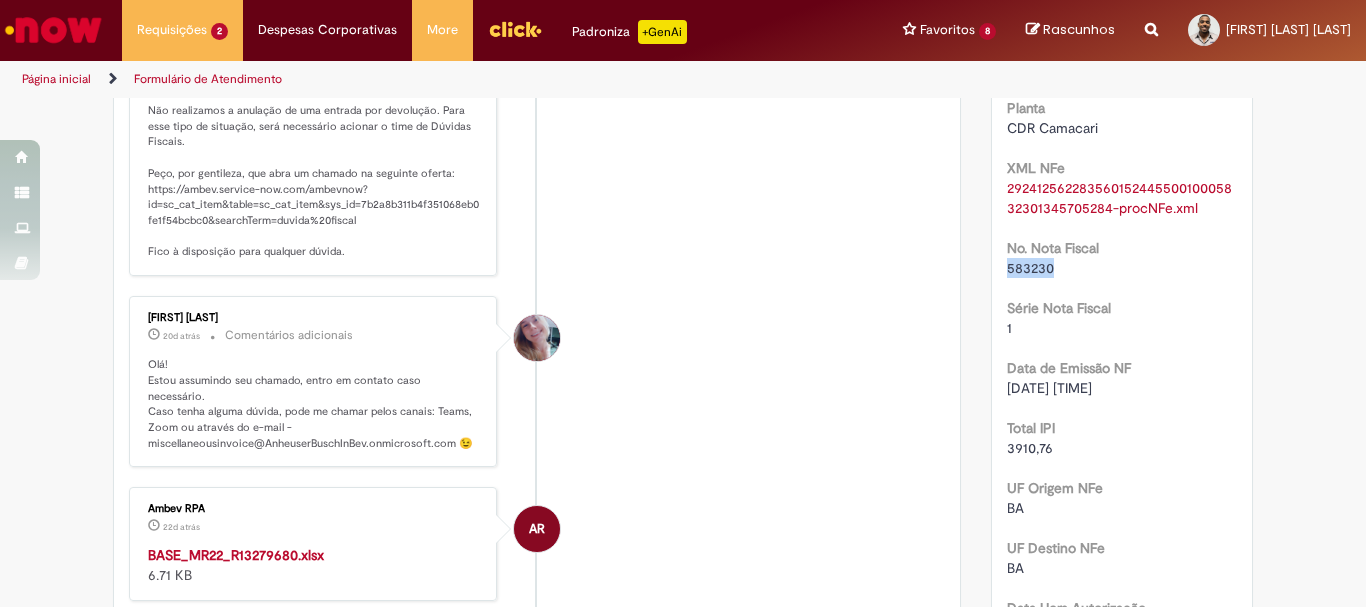 click on "583230" at bounding box center (1030, 268) 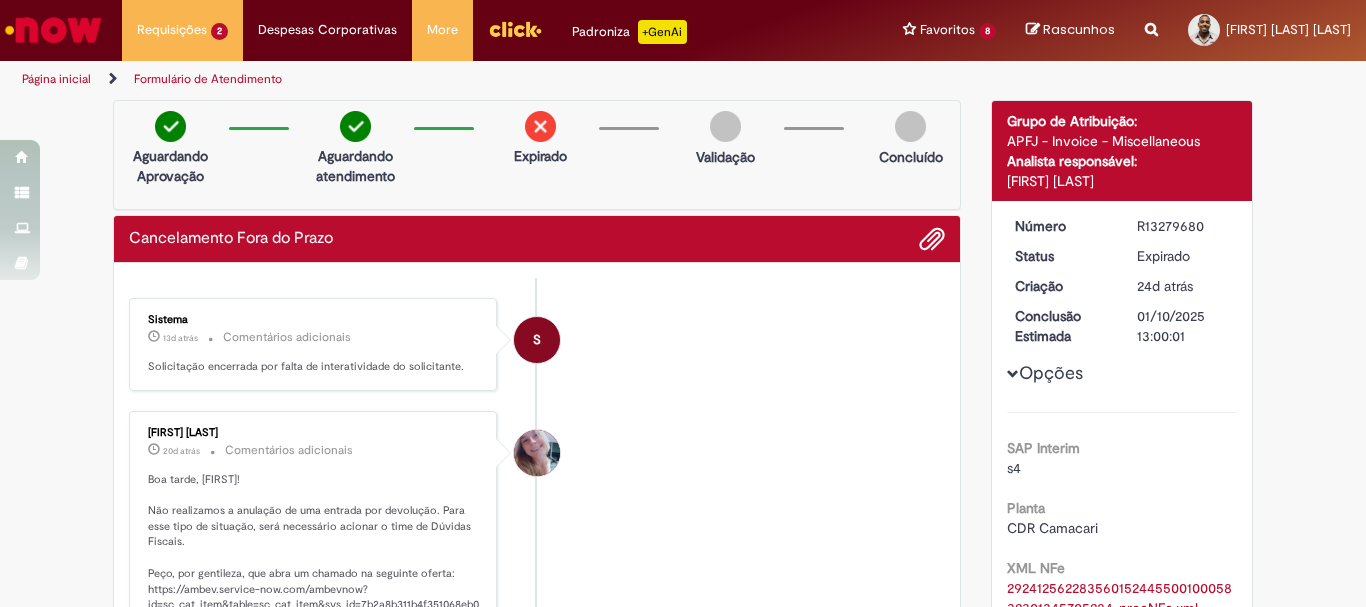 scroll, scrollTop: 400, scrollLeft: 0, axis: vertical 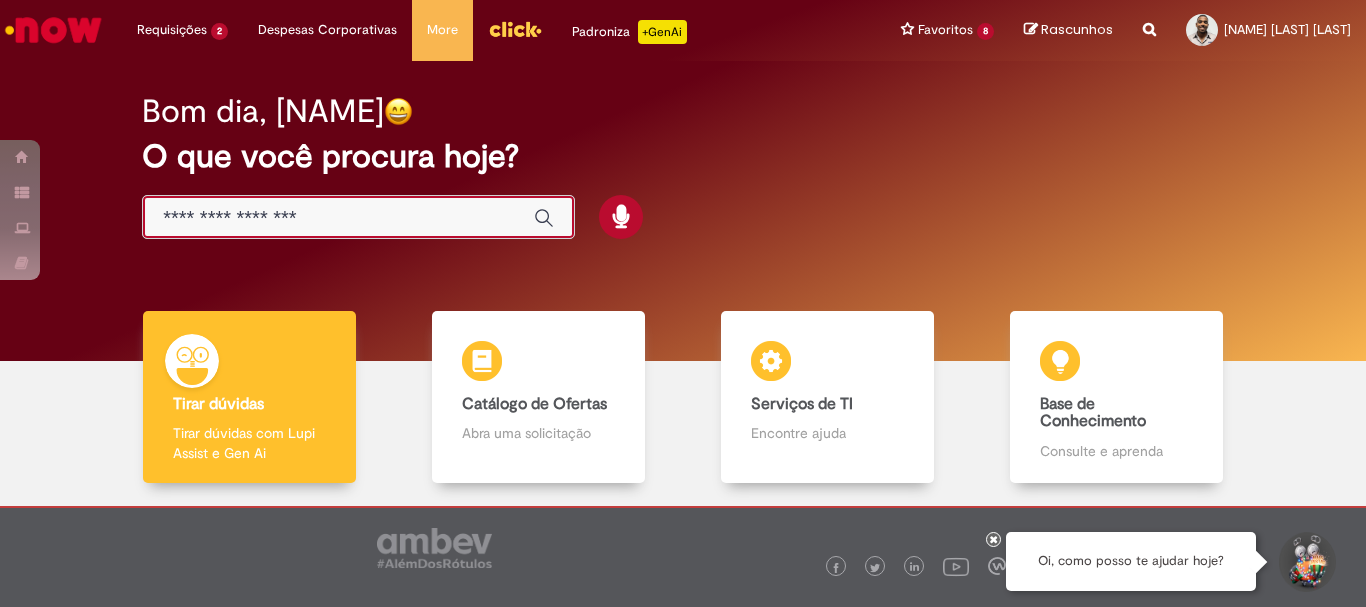 click at bounding box center (338, 218) 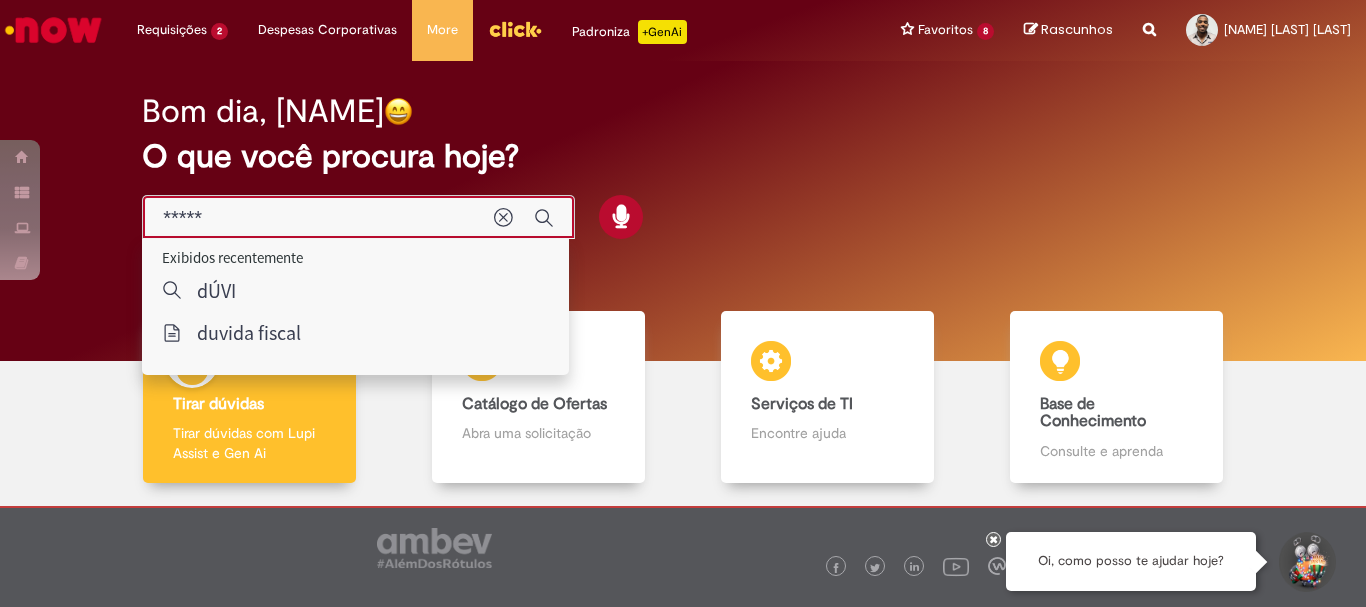type on "******" 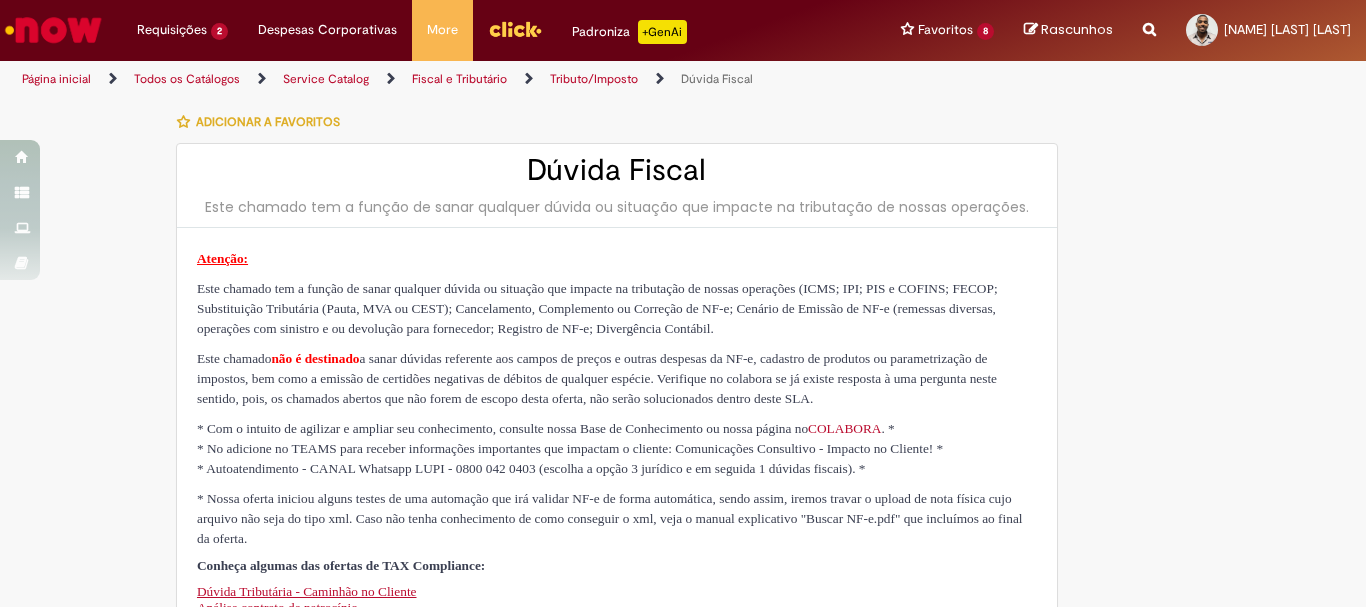 type on "********" 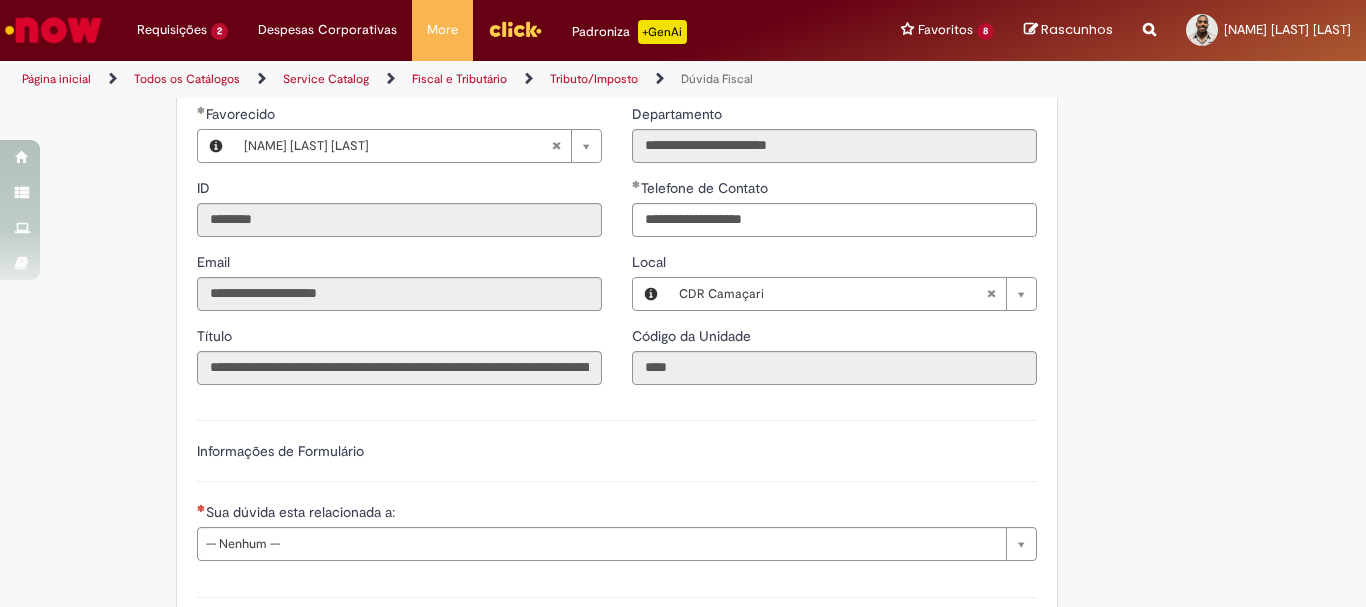 scroll, scrollTop: 900, scrollLeft: 0, axis: vertical 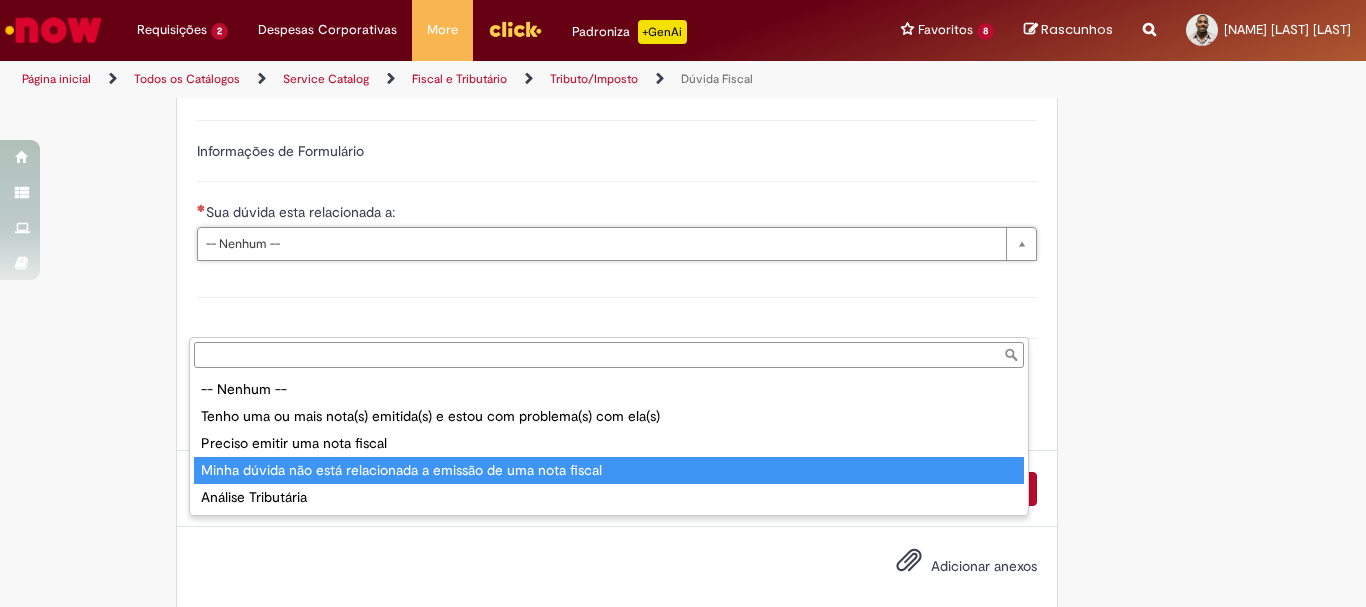 type on "**********" 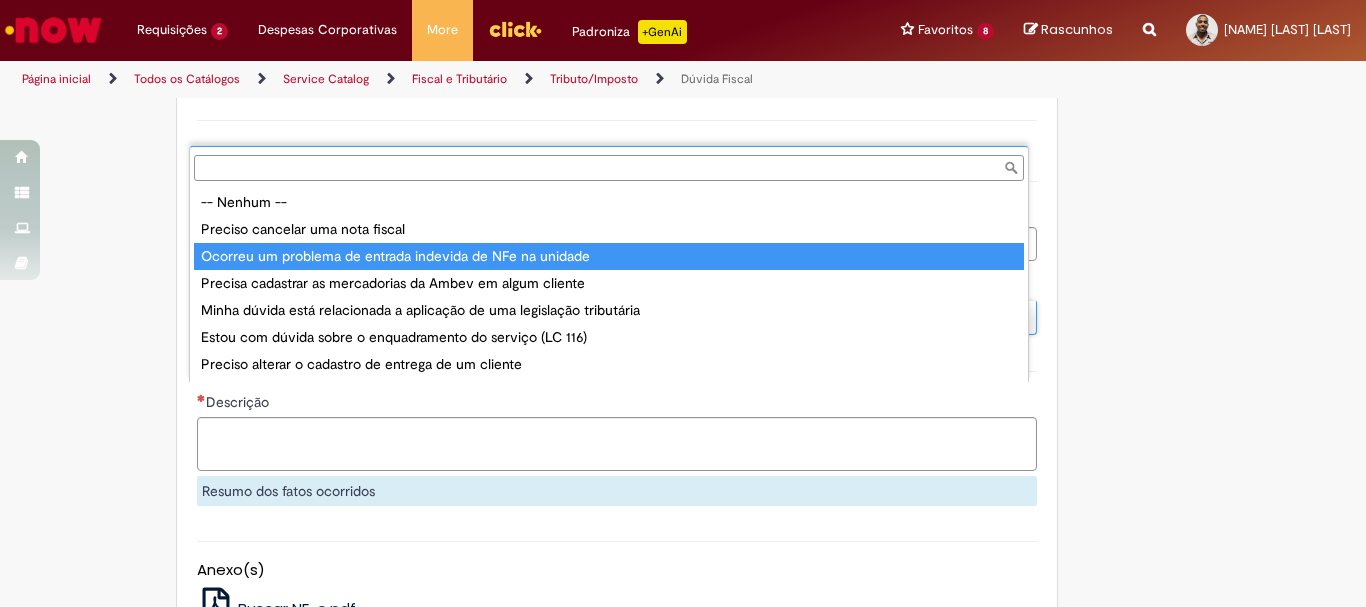 type on "**********" 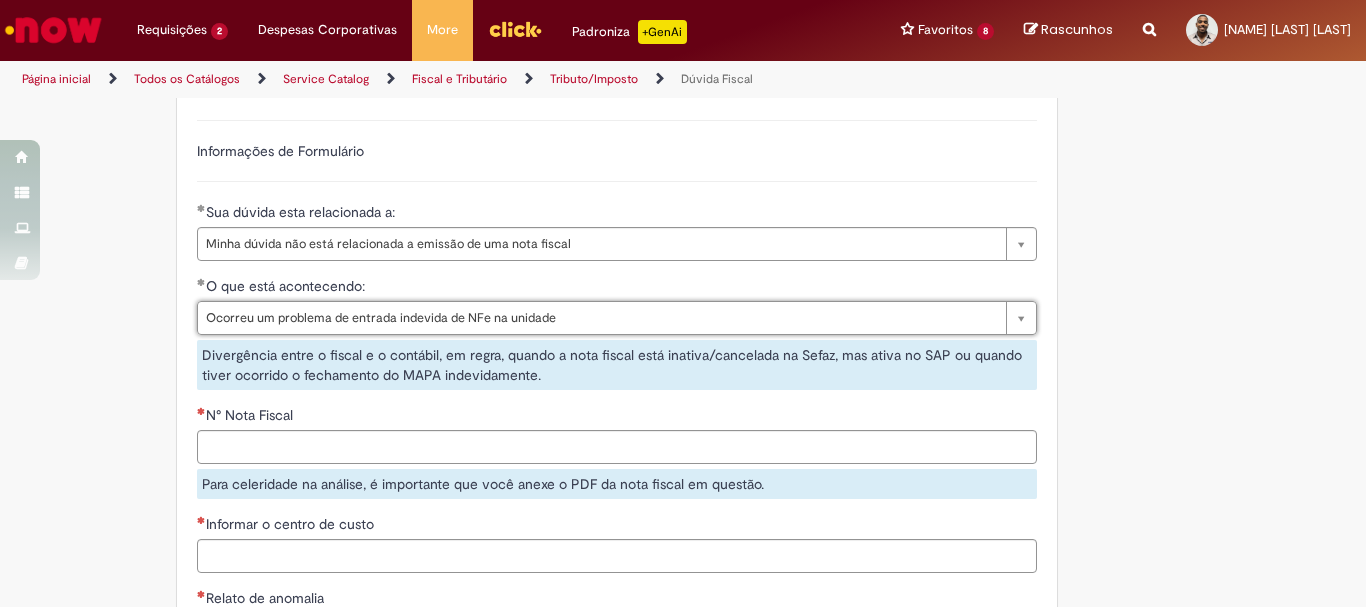 scroll, scrollTop: 1100, scrollLeft: 0, axis: vertical 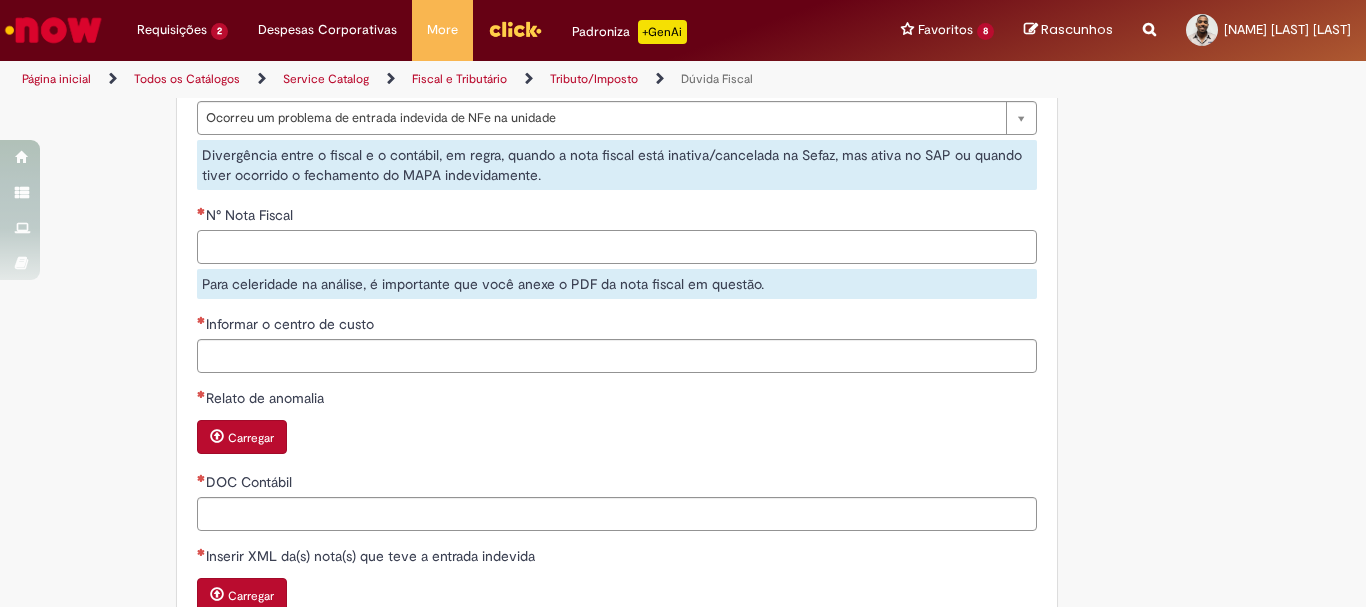 click on "N° Nota Fiscal" at bounding box center (617, 247) 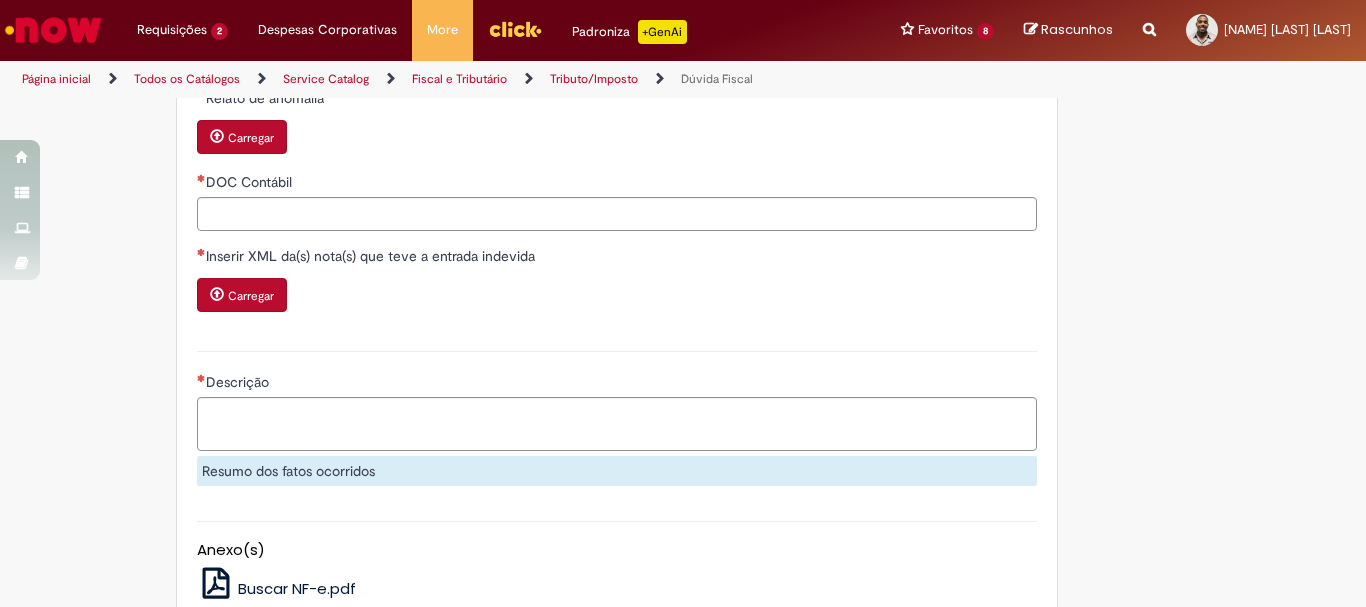 scroll, scrollTop: 1500, scrollLeft: 0, axis: vertical 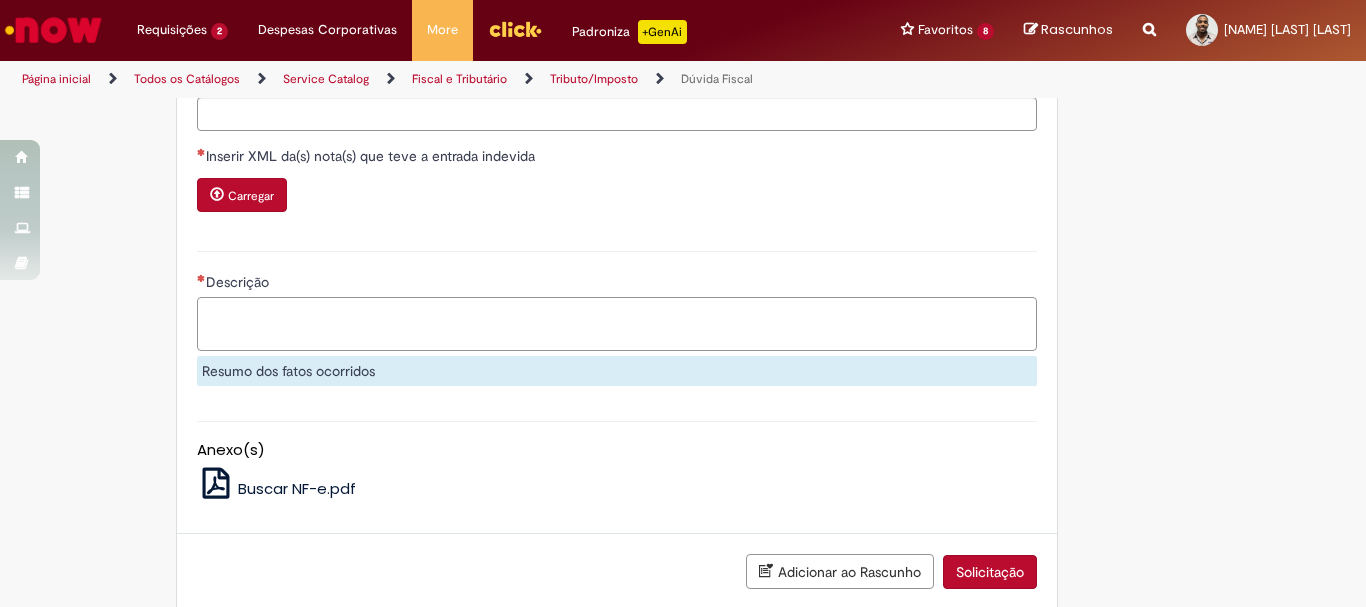 click on "Descrição" at bounding box center (617, 324) 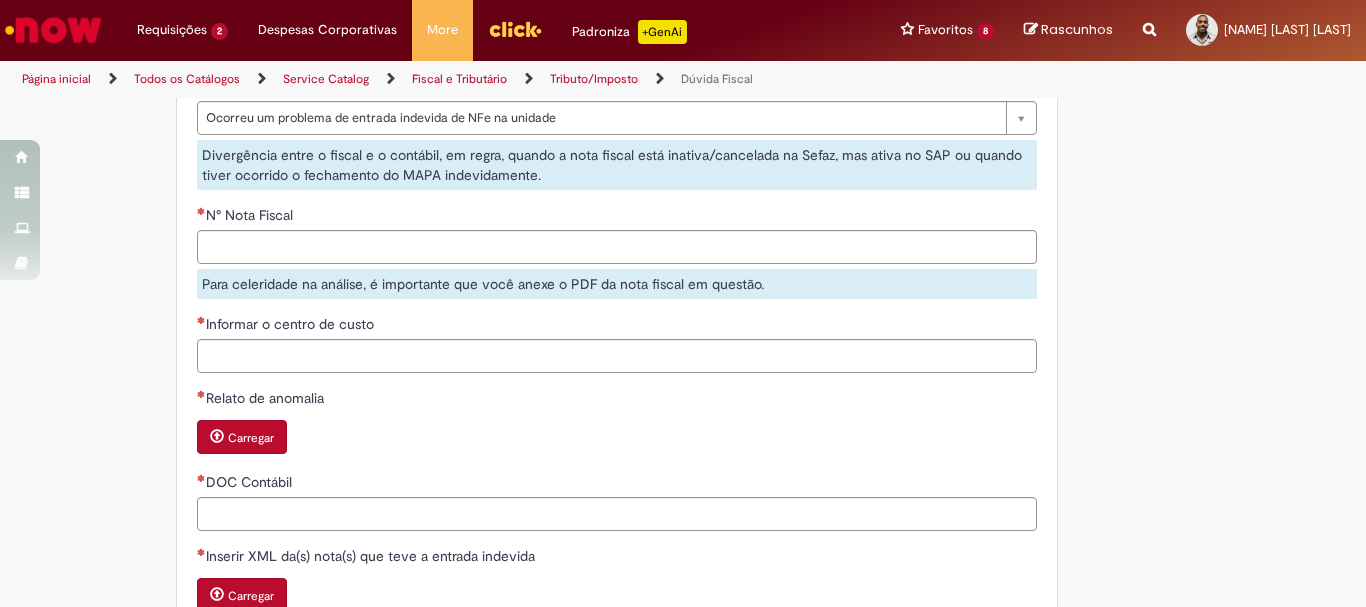 scroll, scrollTop: 900, scrollLeft: 0, axis: vertical 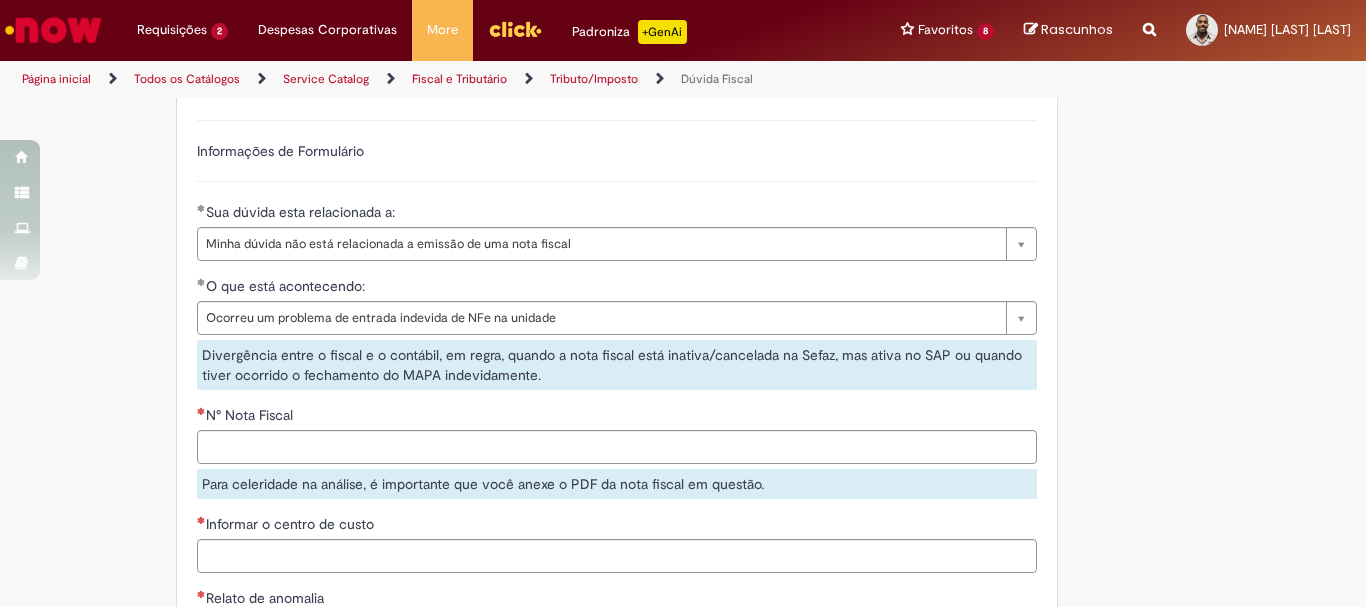 type on "**********" 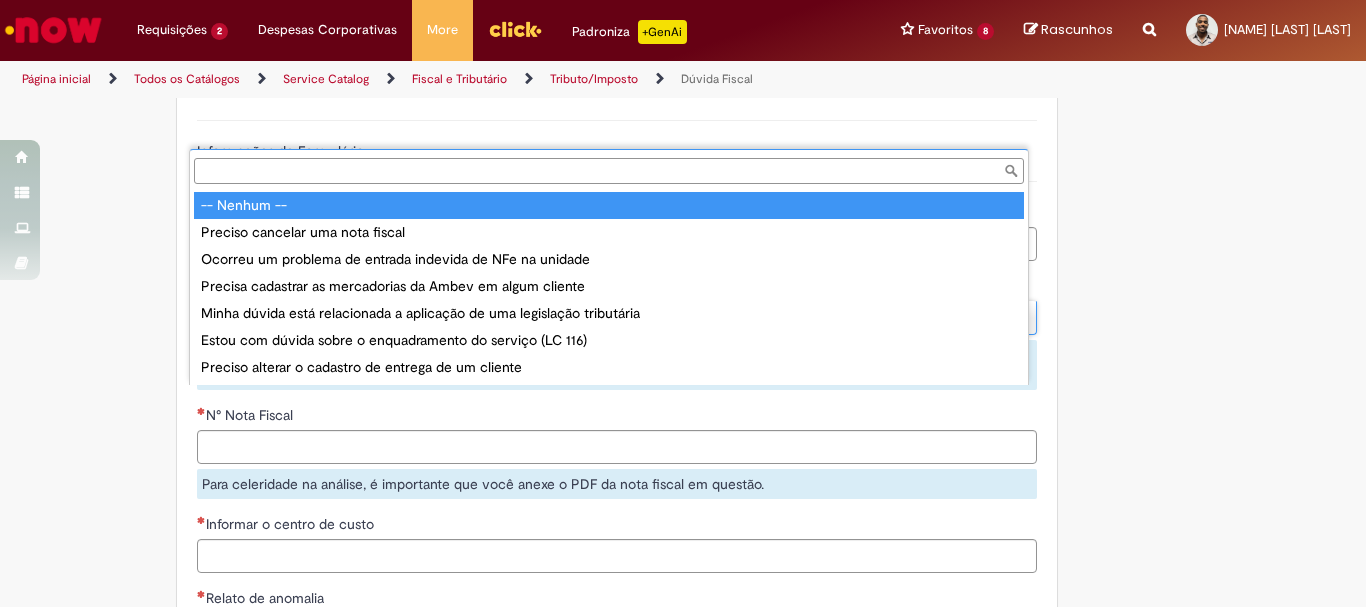 type on "**********" 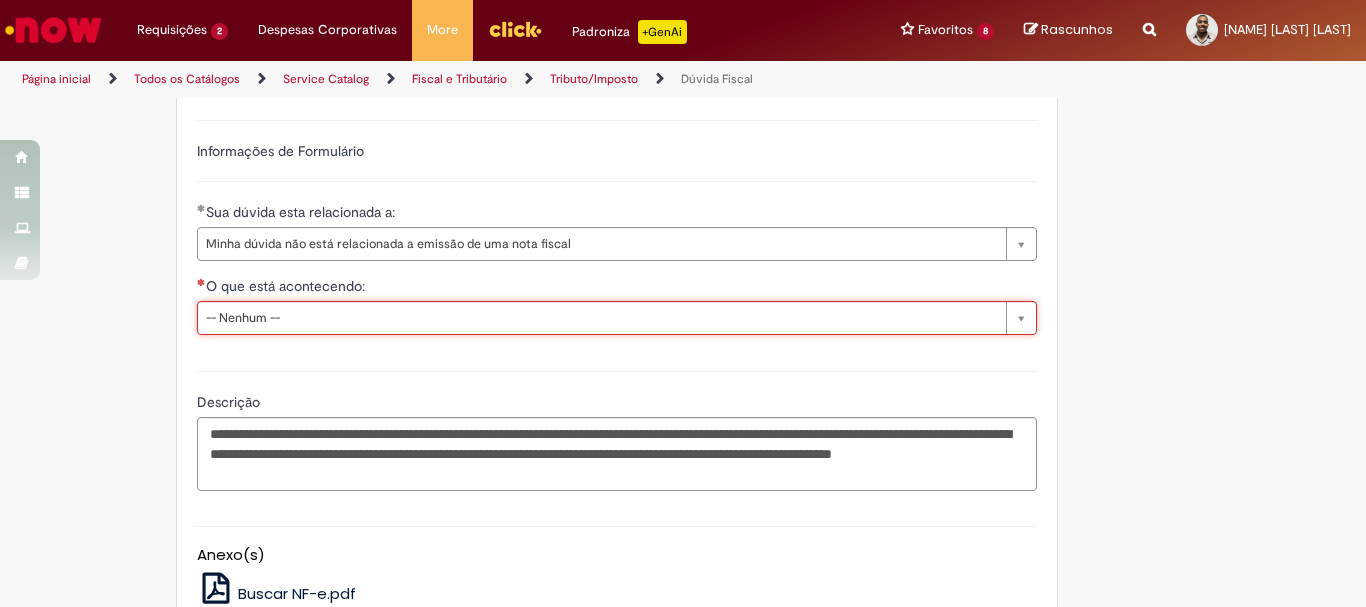 scroll, scrollTop: 0, scrollLeft: 83, axis: horizontal 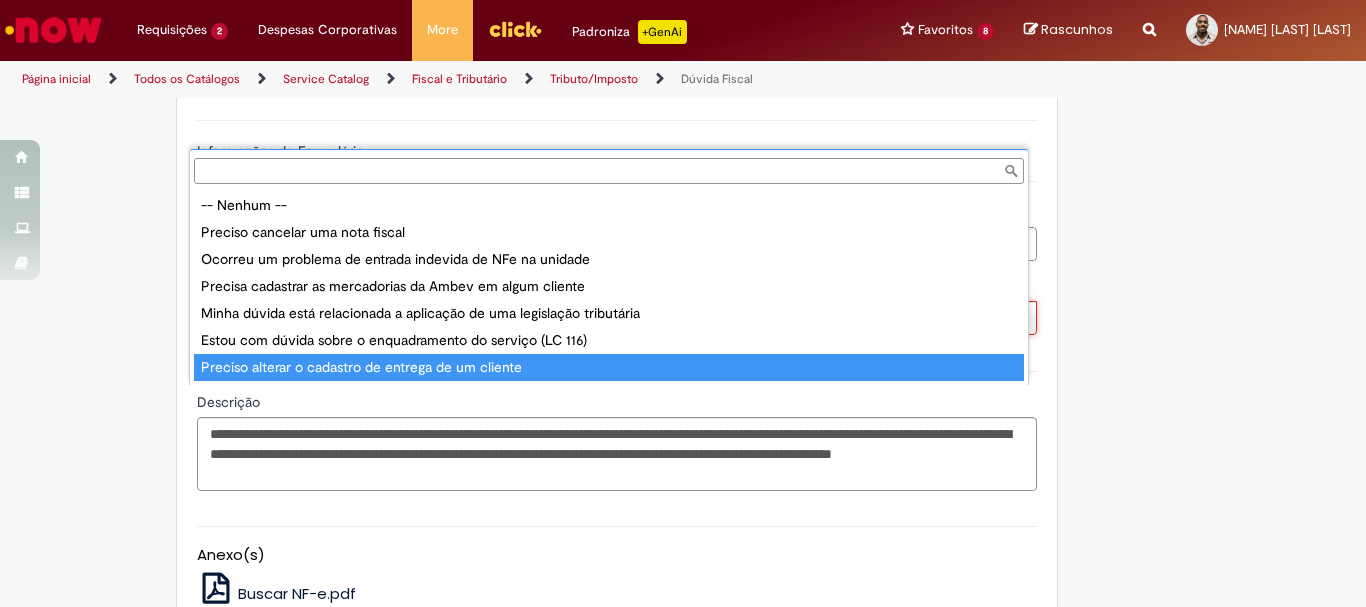 type on "**********" 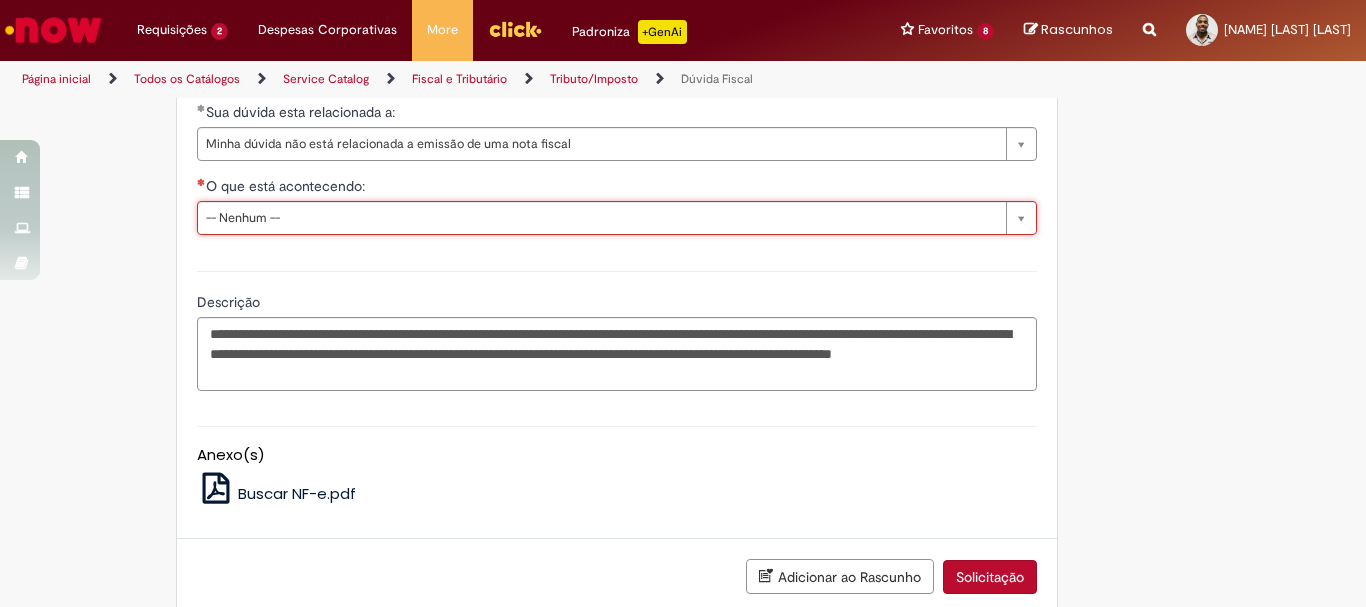 scroll, scrollTop: 1100, scrollLeft: 0, axis: vertical 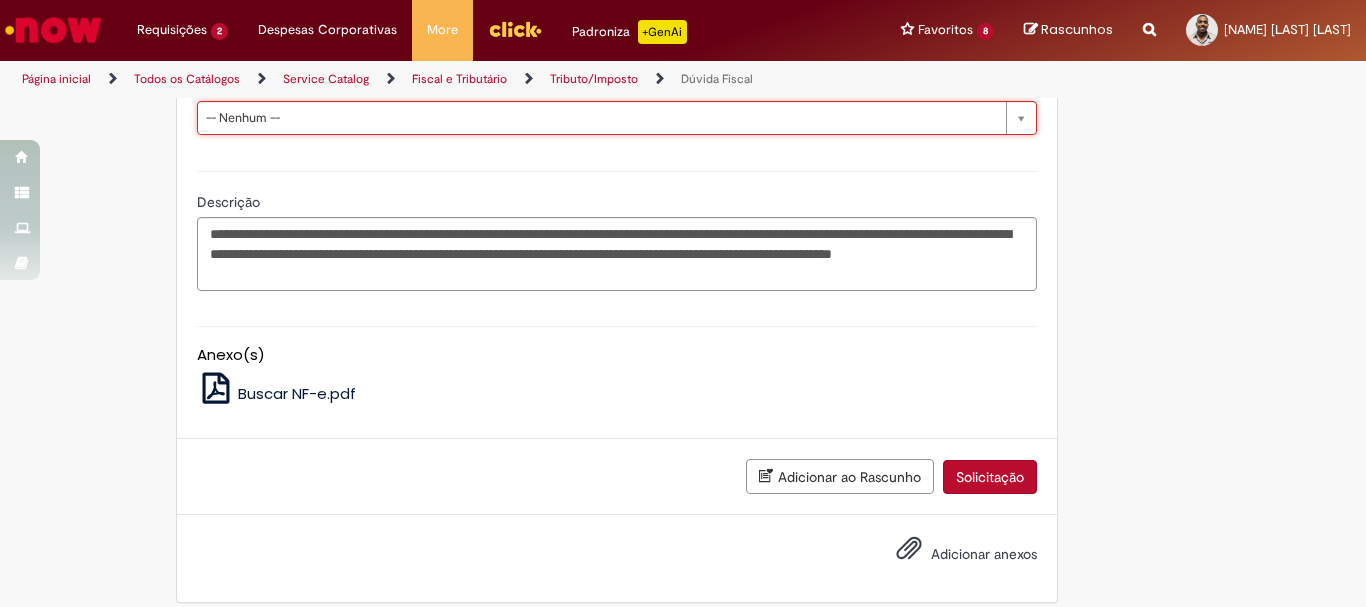 click on "O que está acontecendo:" at bounding box center (617, 88) 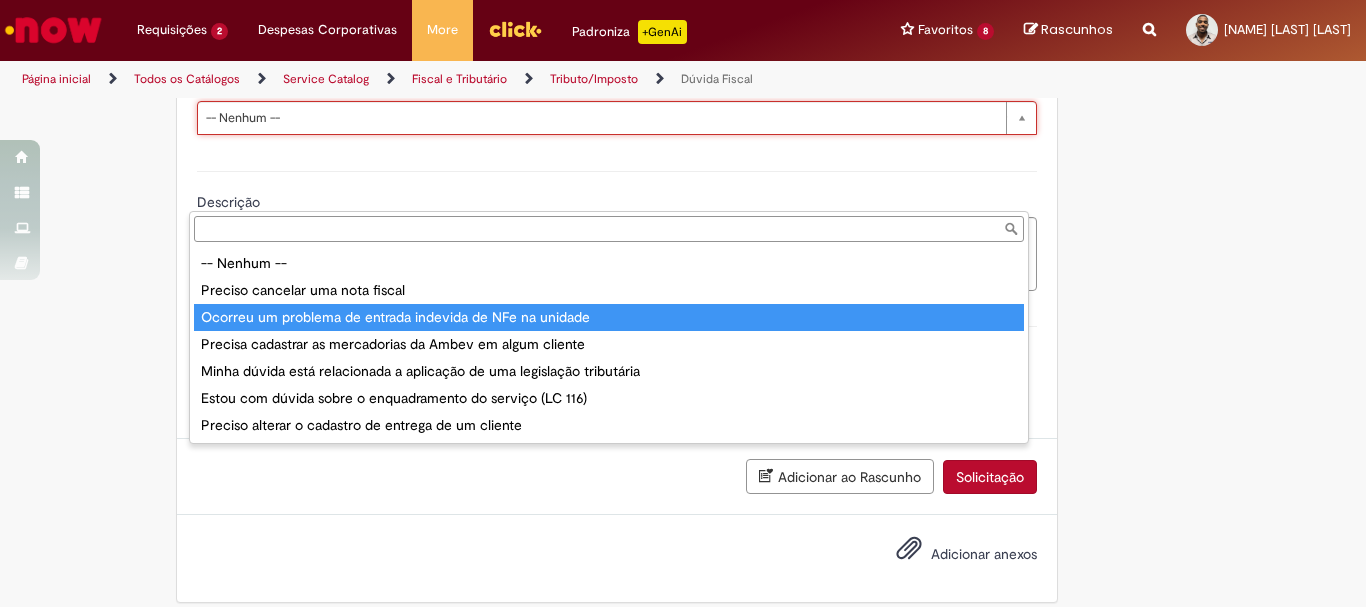 type on "**********" 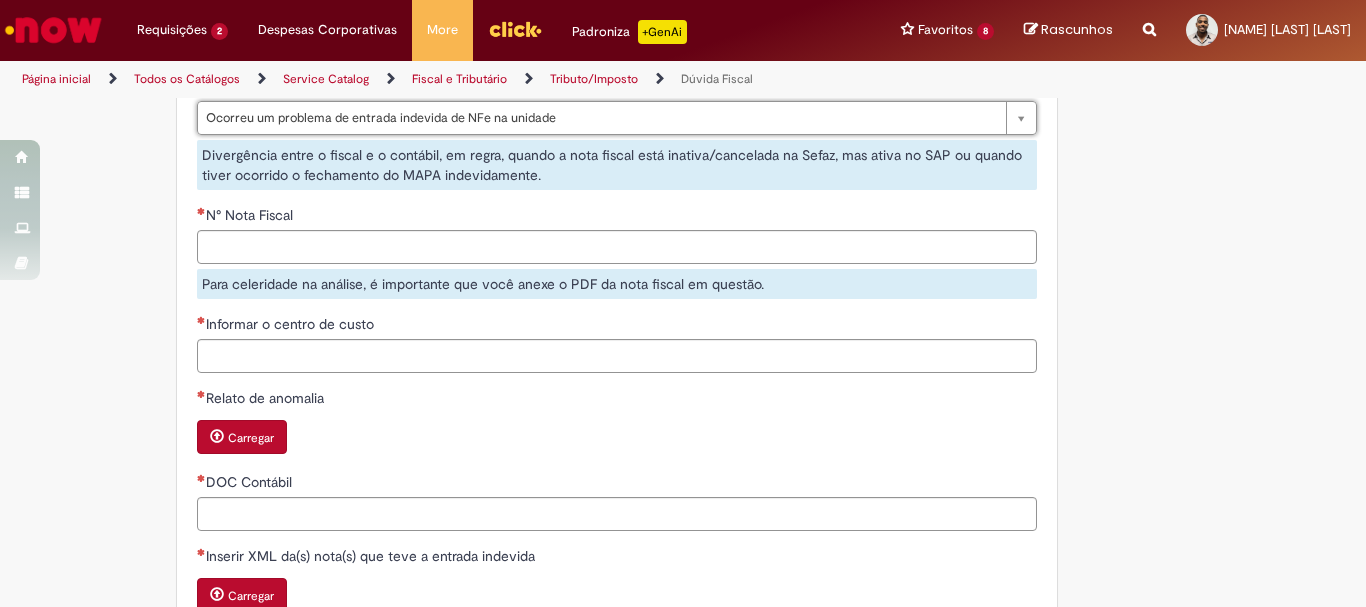 scroll, scrollTop: 0, scrollLeft: 82, axis: horizontal 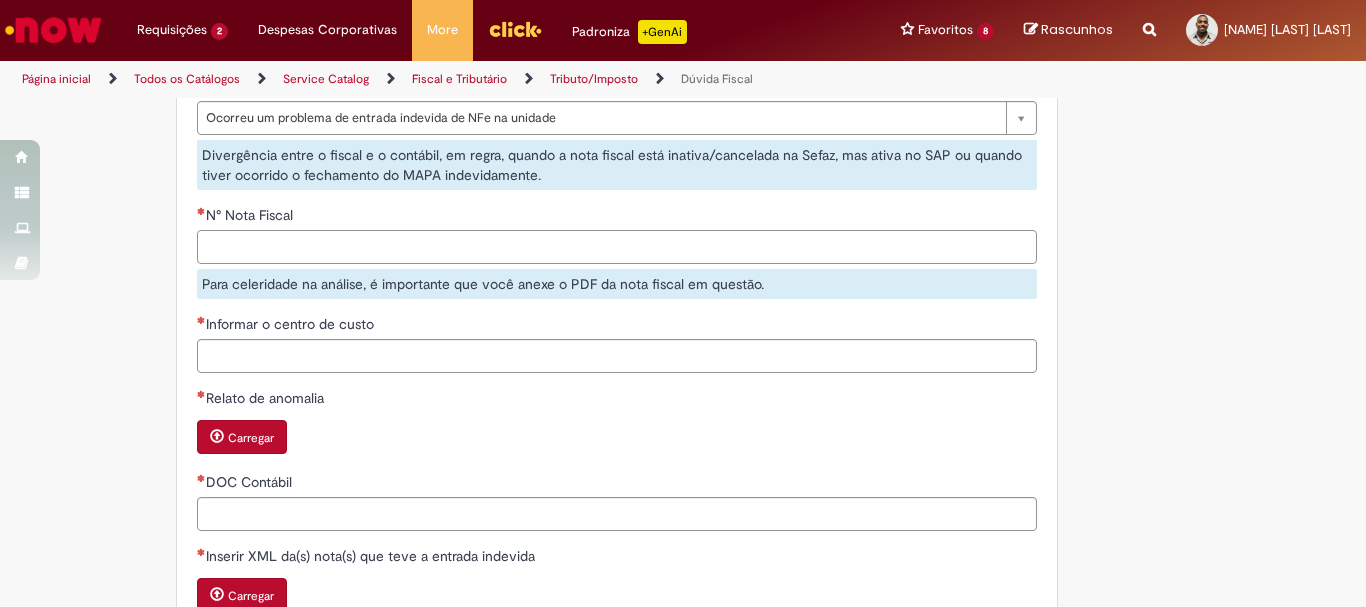click on "N° Nota Fiscal" at bounding box center (617, 247) 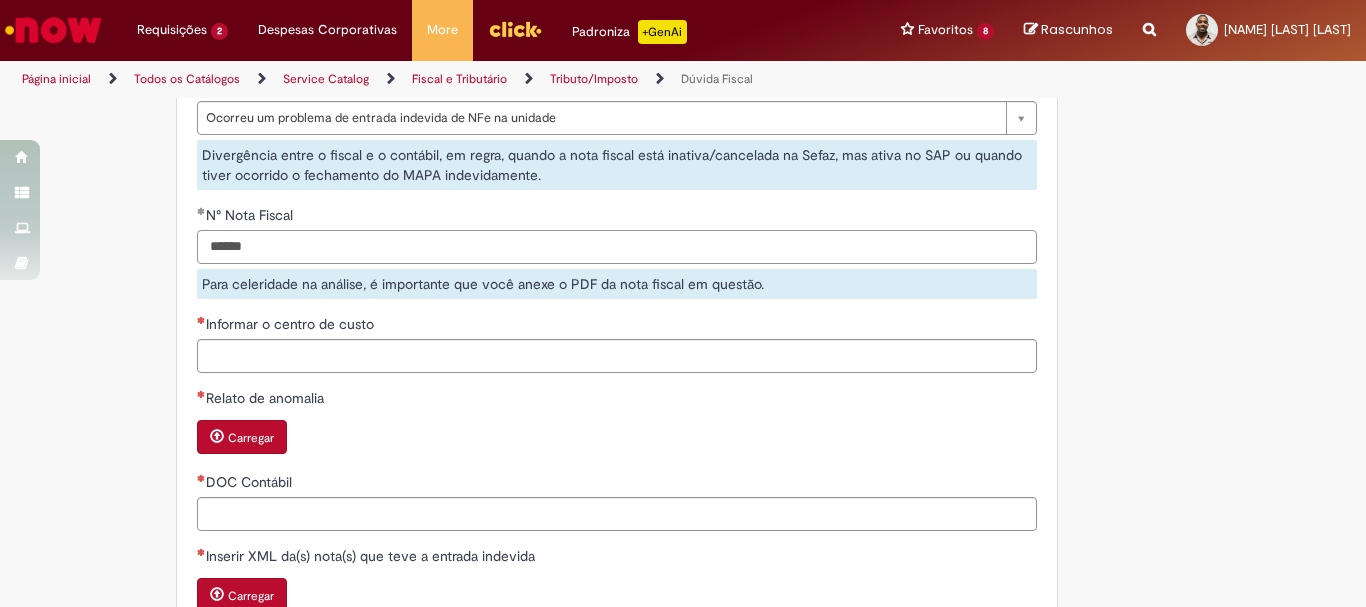 type on "******" 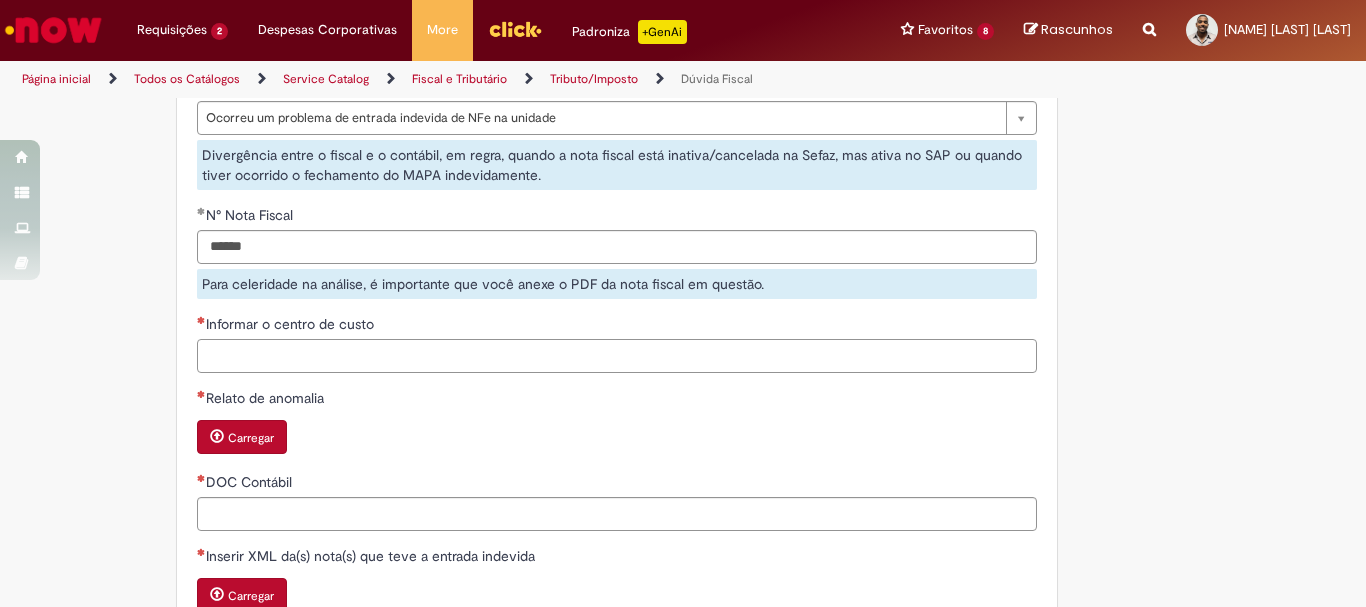 click on "**********" at bounding box center (617, 311) 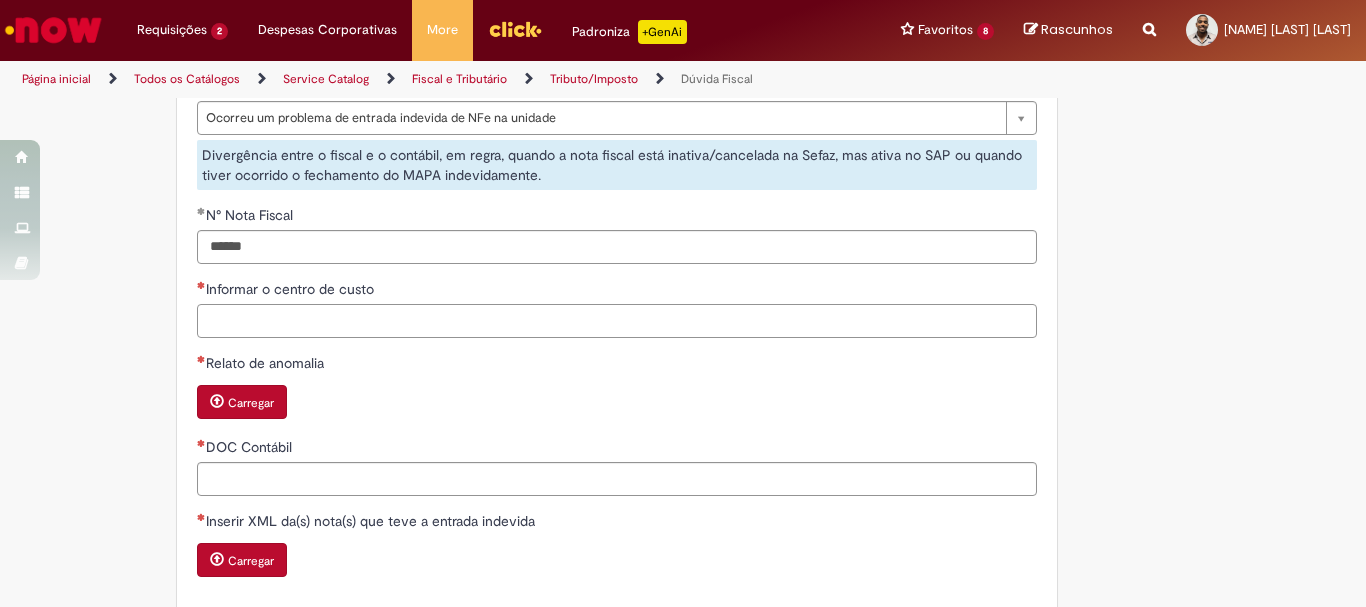 click on "Informar o centro de custo" at bounding box center (617, 321) 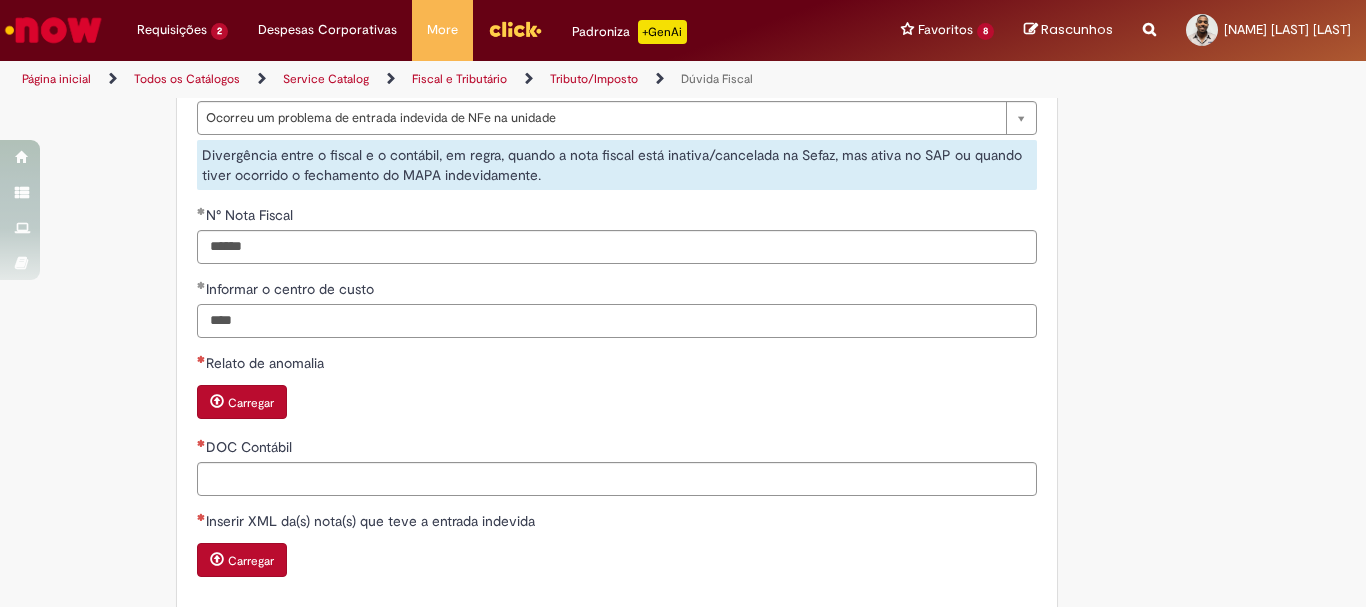 type on "****" 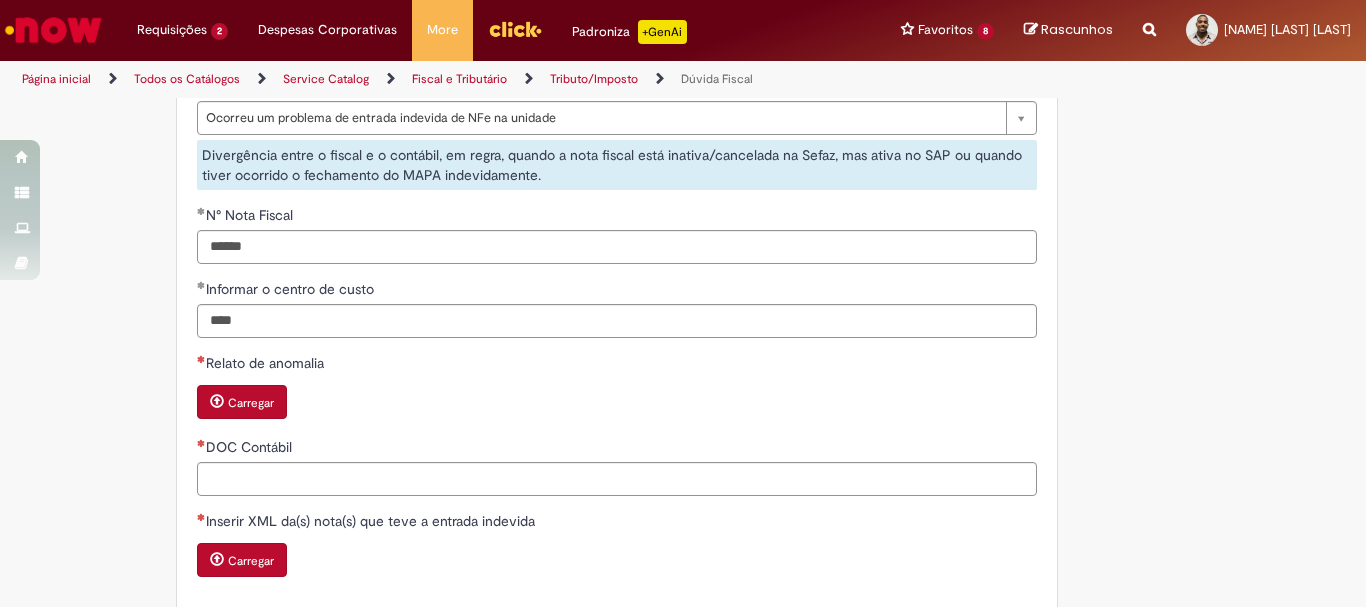 click on "Carregar" at bounding box center [617, 404] 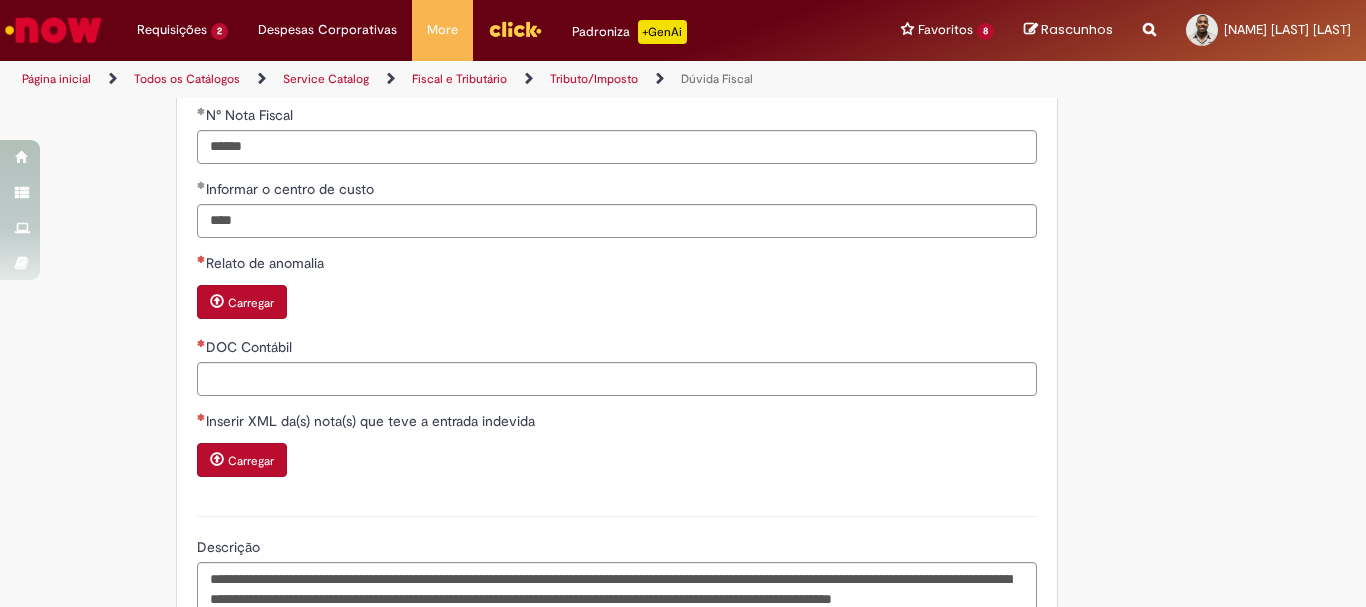 scroll, scrollTop: 1300, scrollLeft: 0, axis: vertical 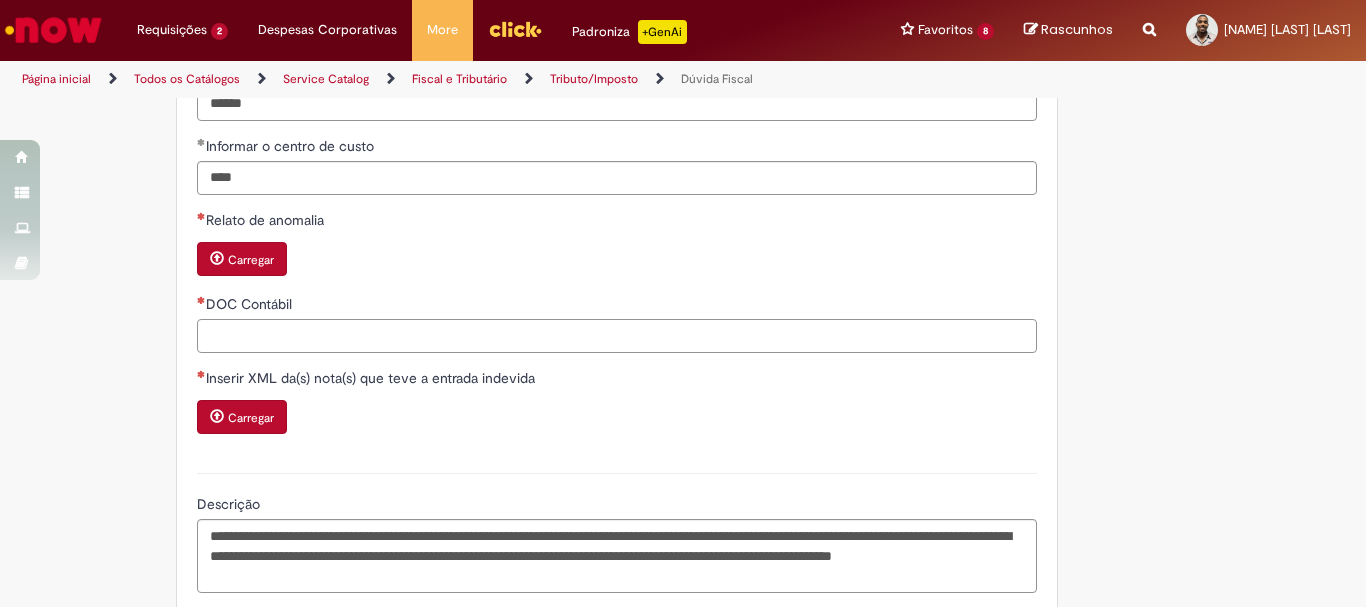 click on "DOC Contábil" at bounding box center (617, 336) 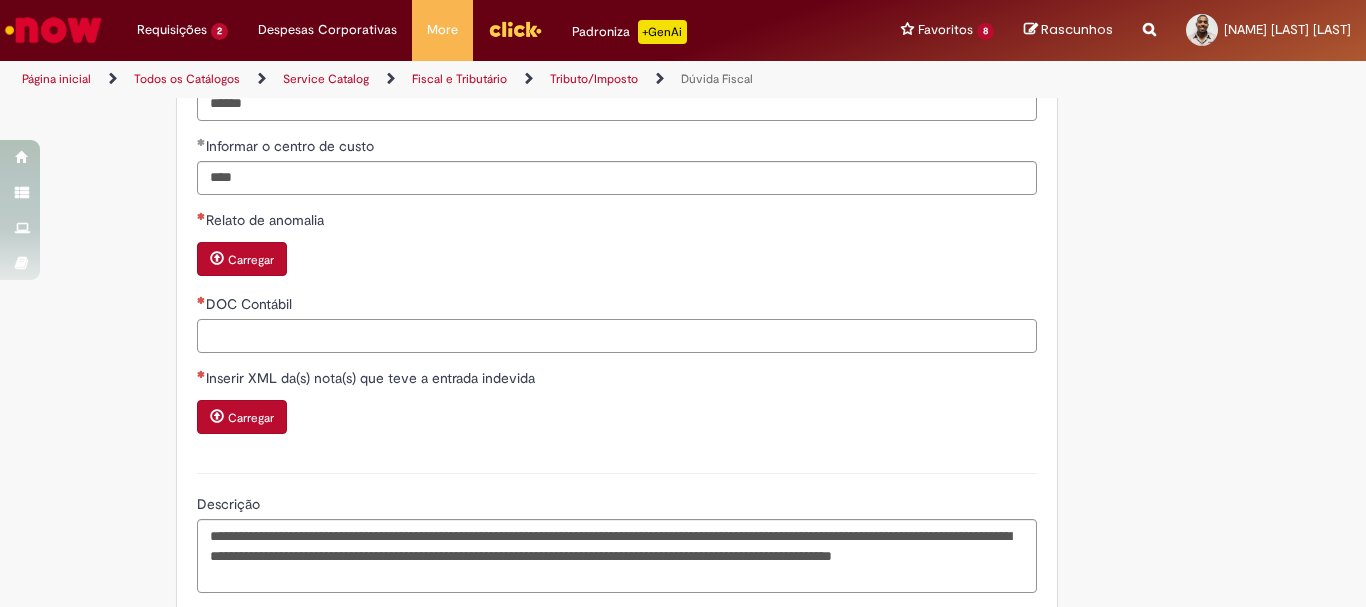 paste on "**********" 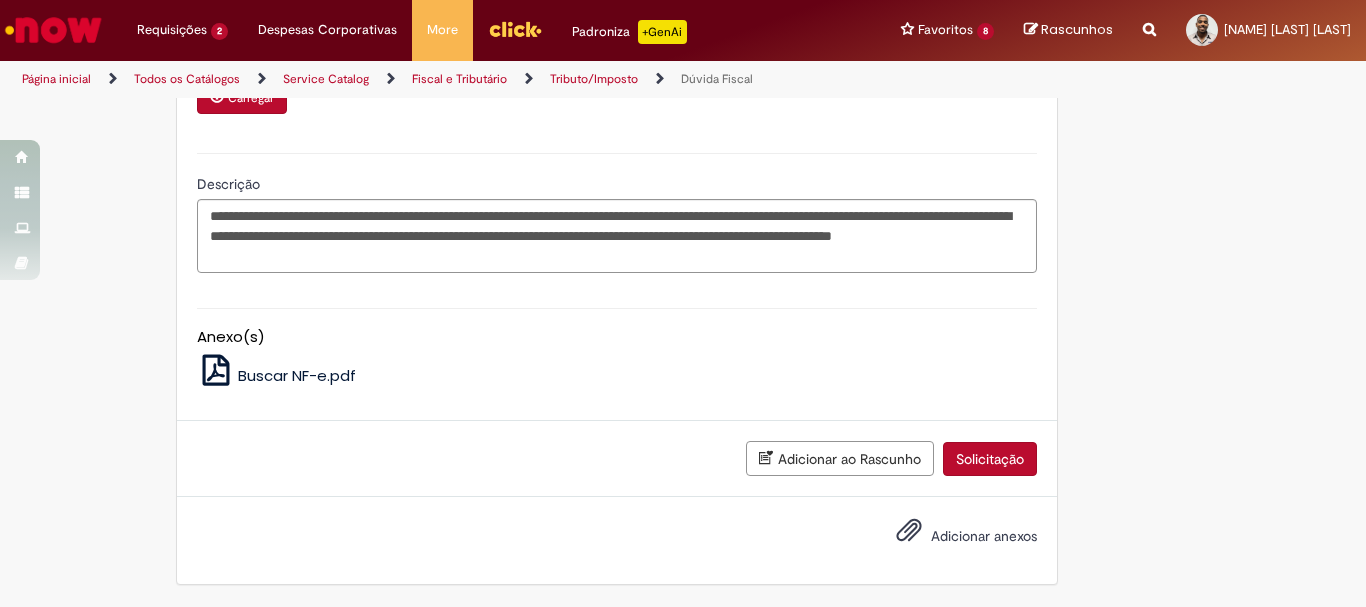 scroll, scrollTop: 1343, scrollLeft: 0, axis: vertical 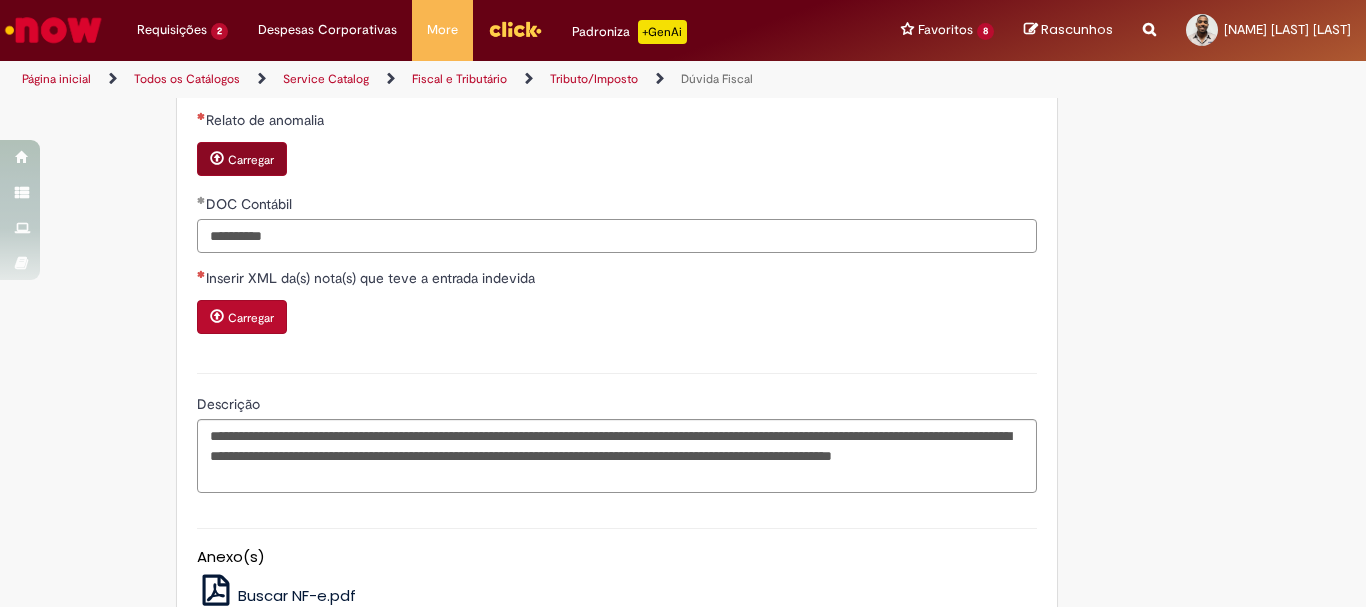 type on "**********" 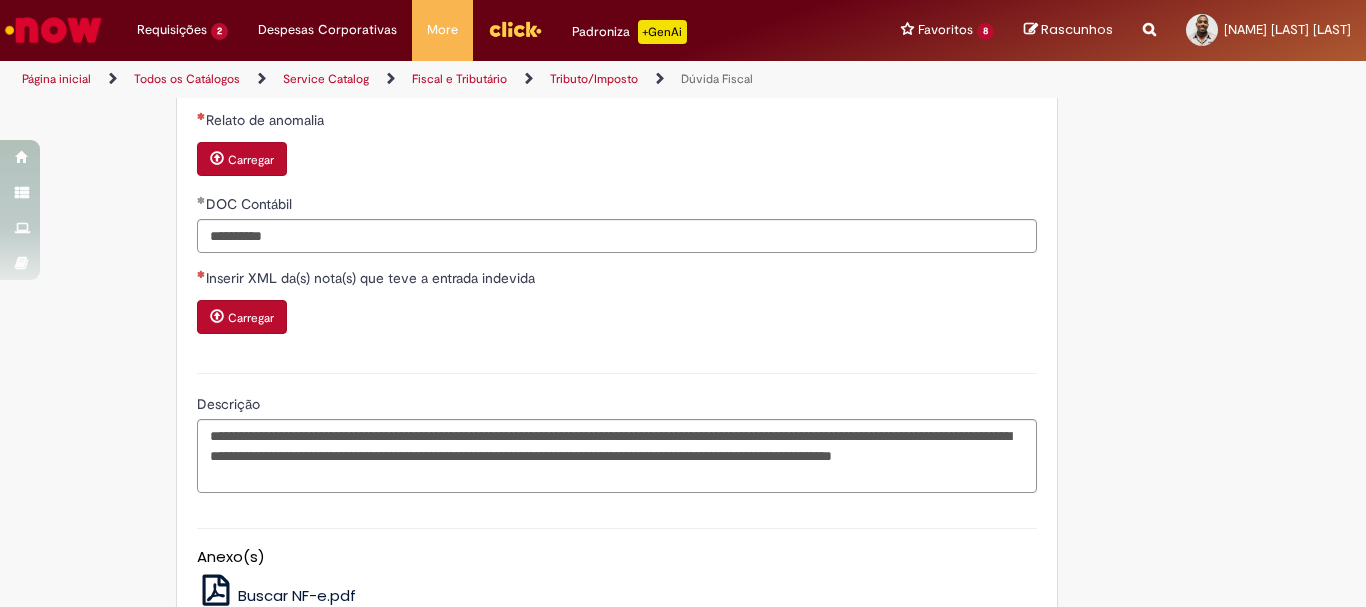 click on "Carregar" at bounding box center (251, 160) 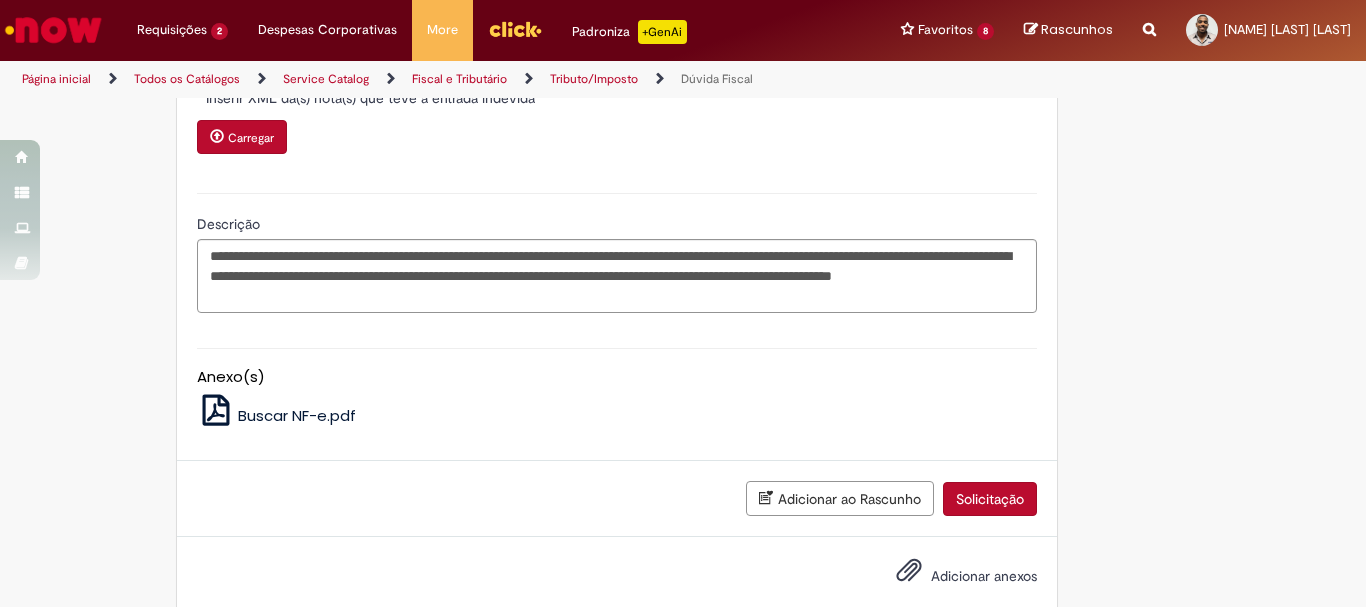 scroll, scrollTop: 1663, scrollLeft: 0, axis: vertical 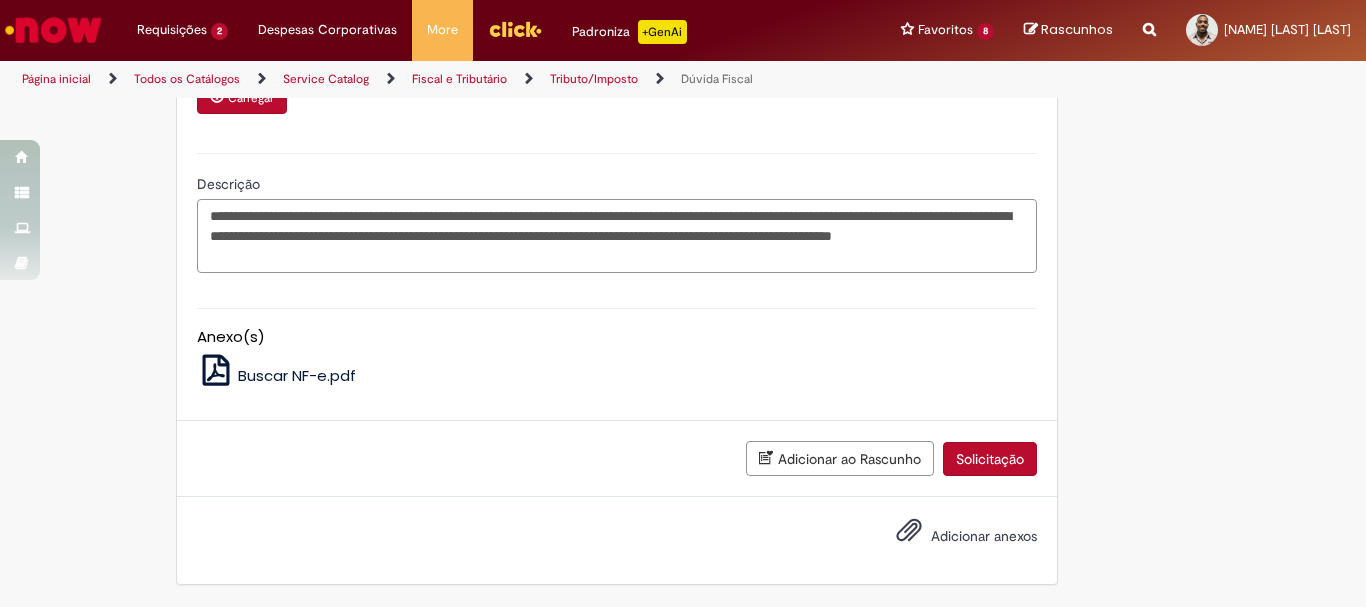 click on "**********" at bounding box center (617, 236) 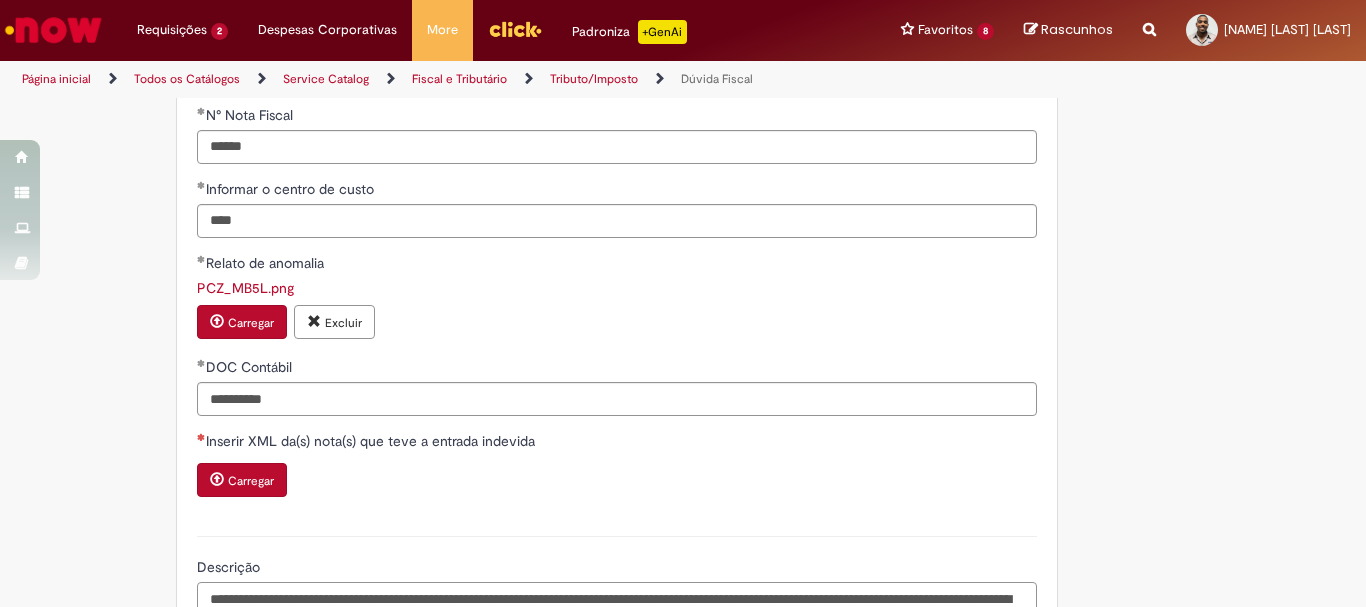scroll, scrollTop: 1600, scrollLeft: 0, axis: vertical 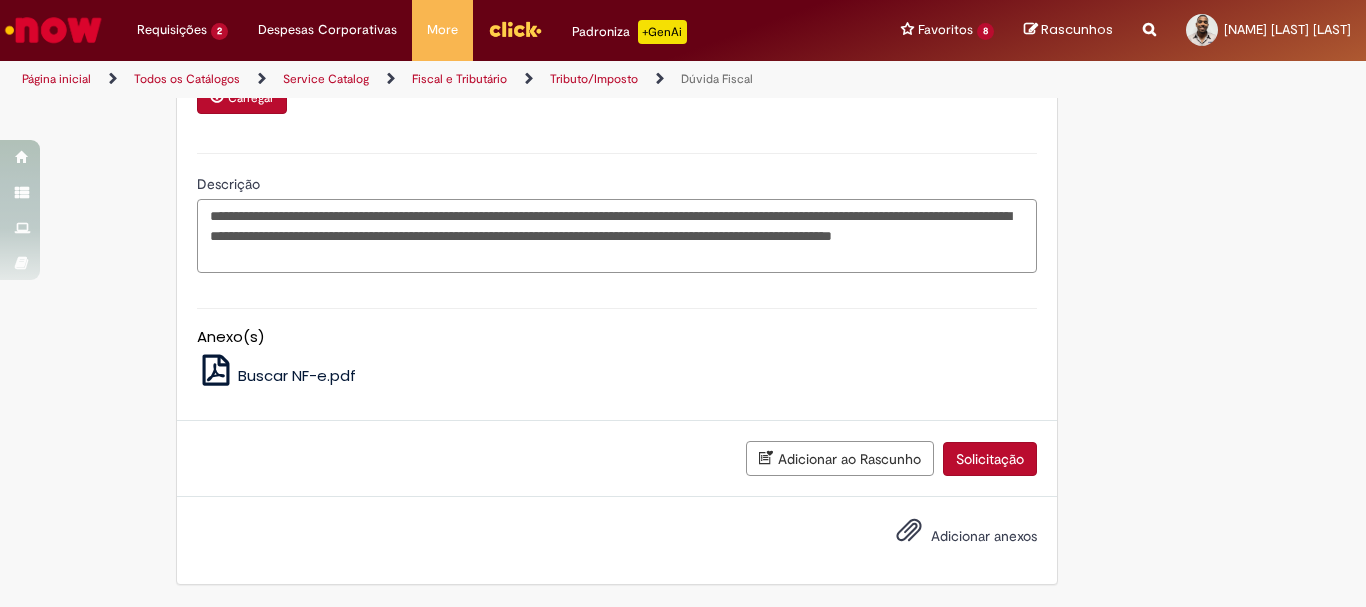 click on "**********" at bounding box center [617, 236] 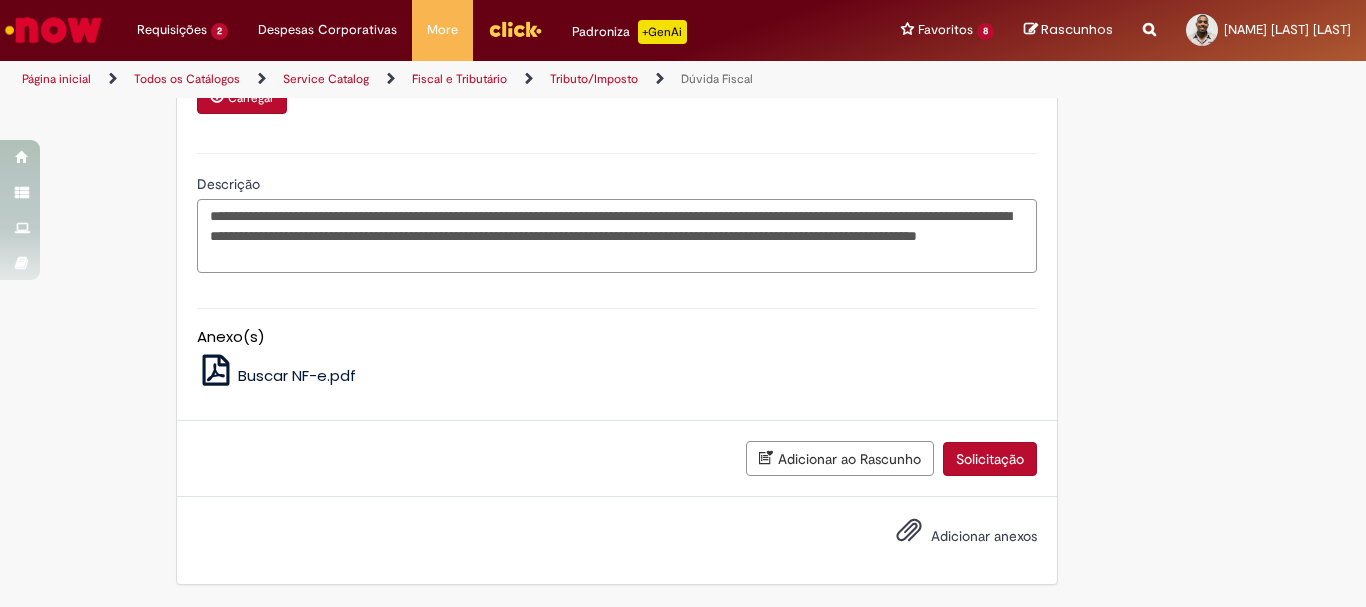 paste on "**********" 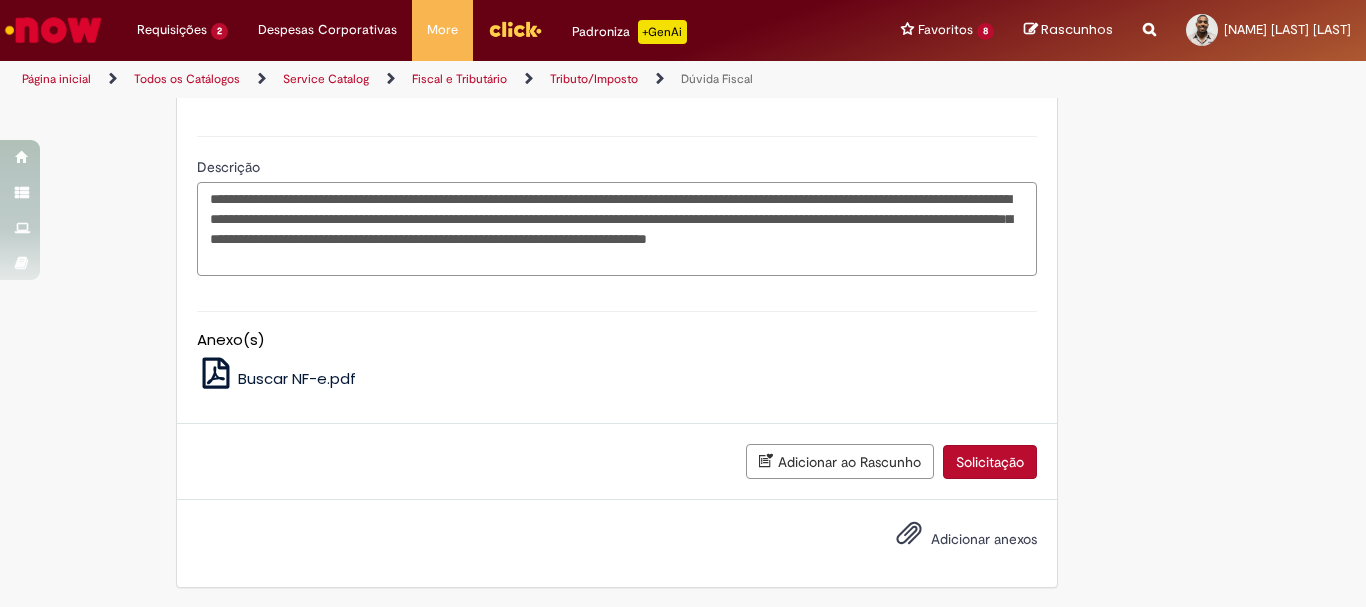 scroll, scrollTop: 1300, scrollLeft: 0, axis: vertical 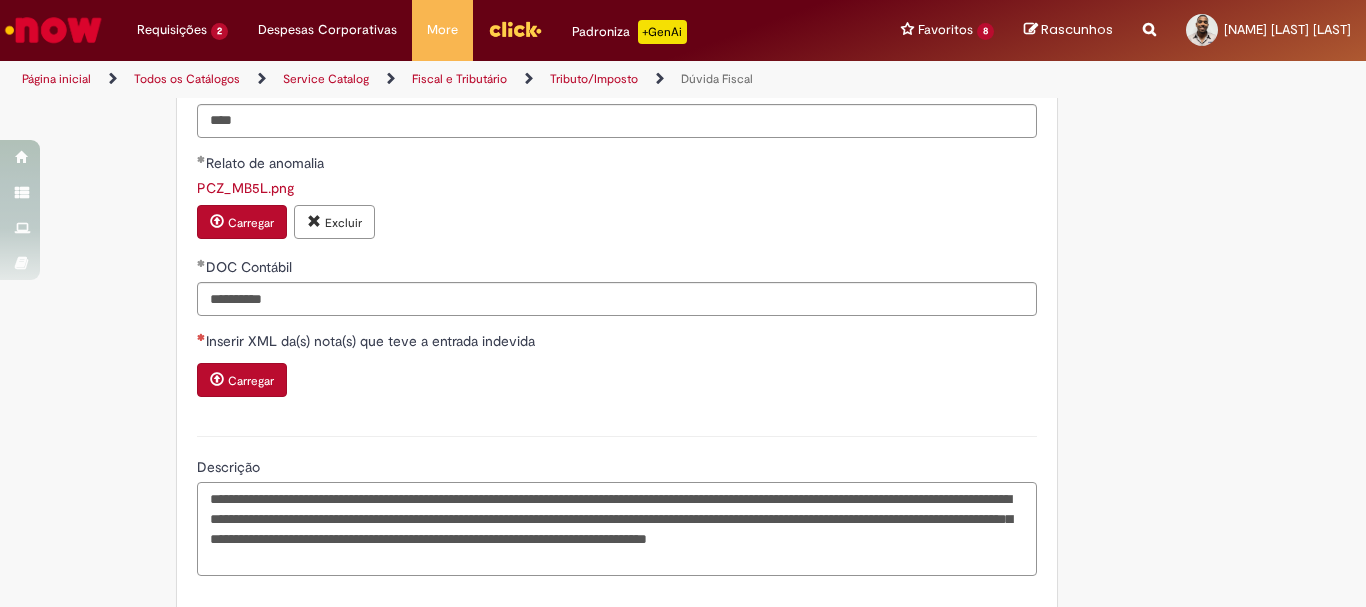 type on "**********" 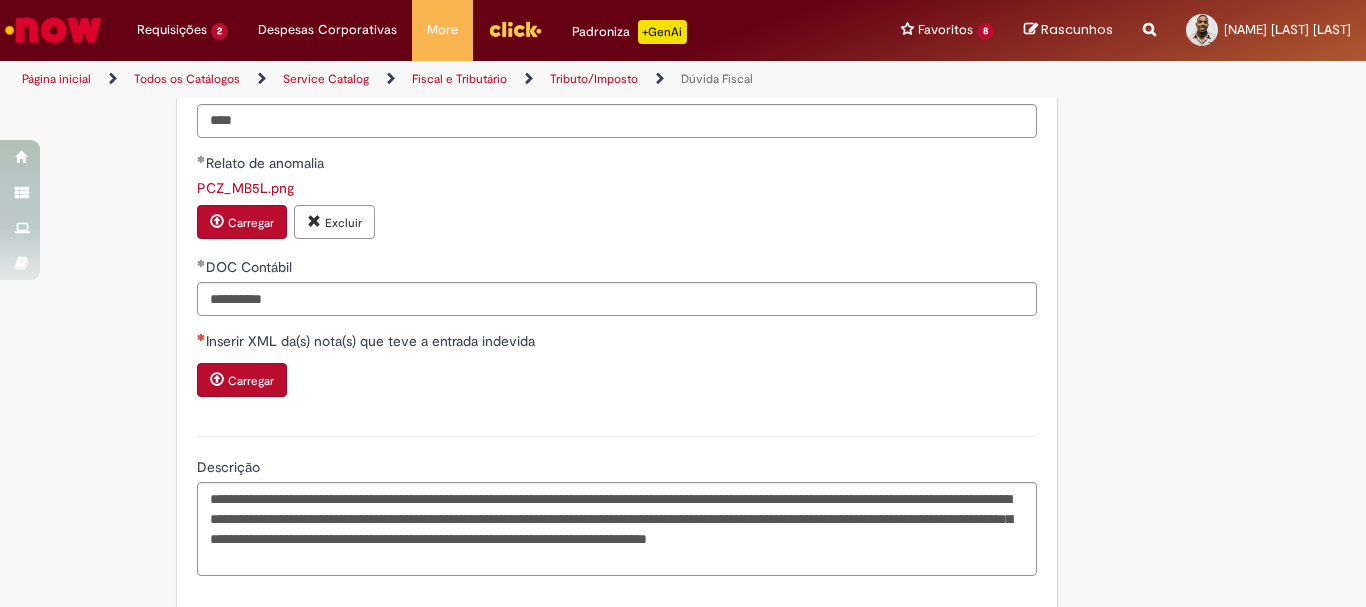 click on "Carregar" at bounding box center [251, 381] 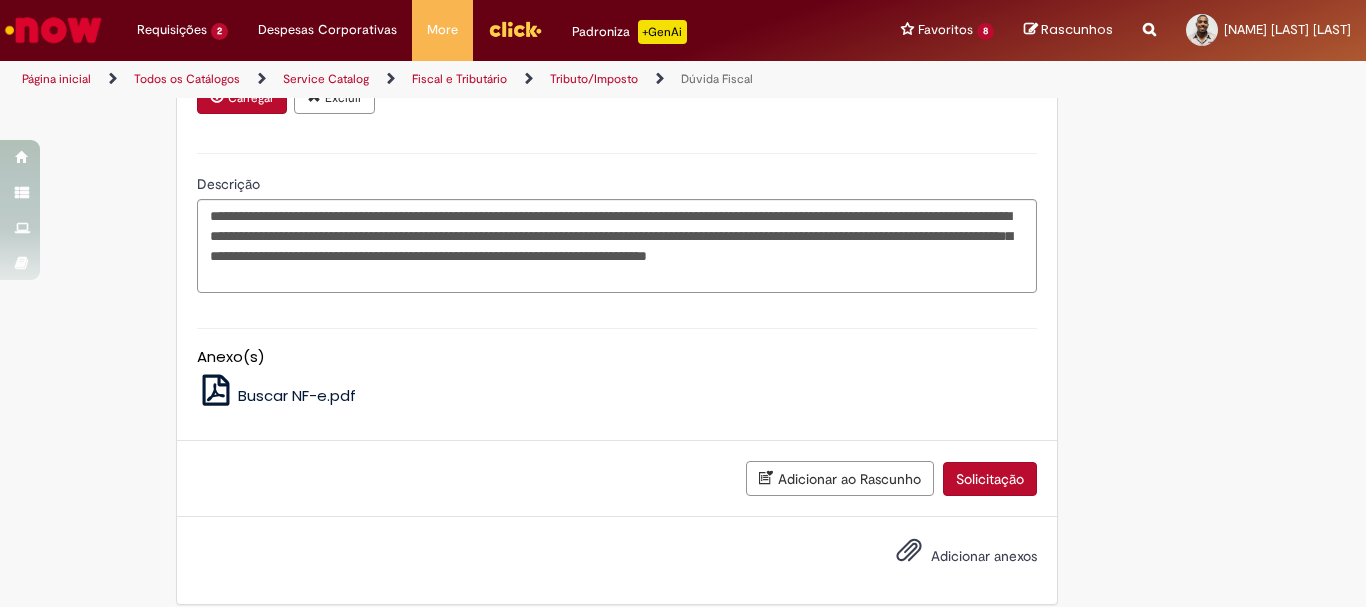 scroll, scrollTop: 1703, scrollLeft: 0, axis: vertical 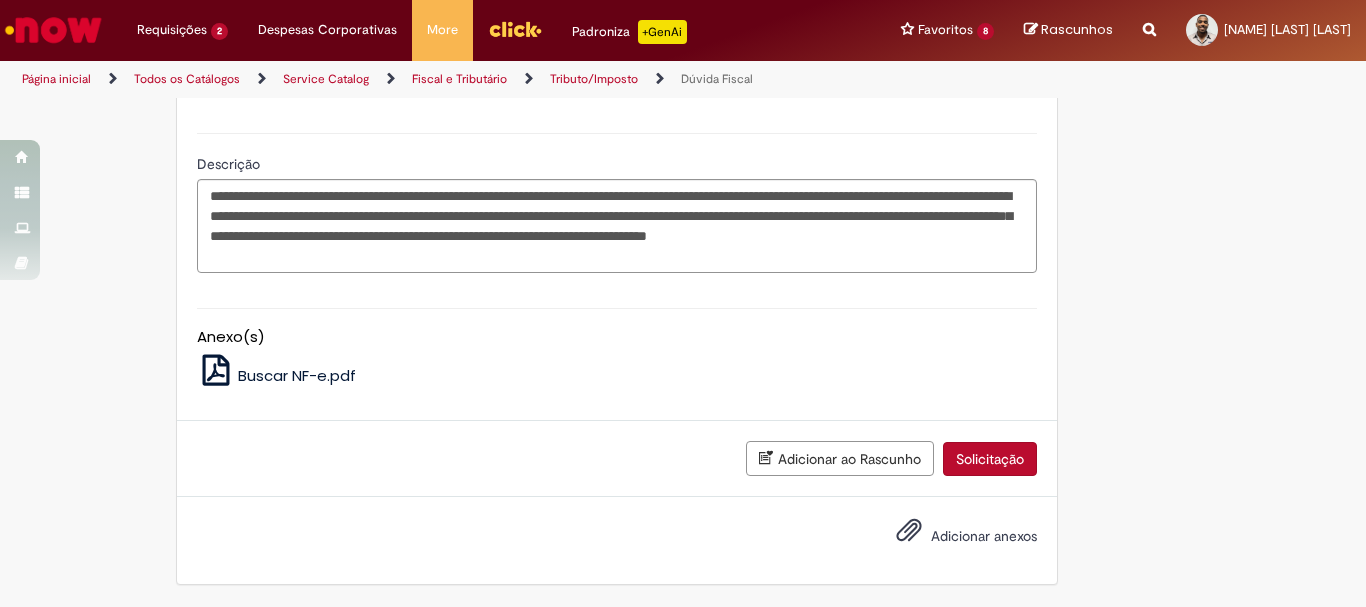 click on "Adicionar anexos" at bounding box center (984, 537) 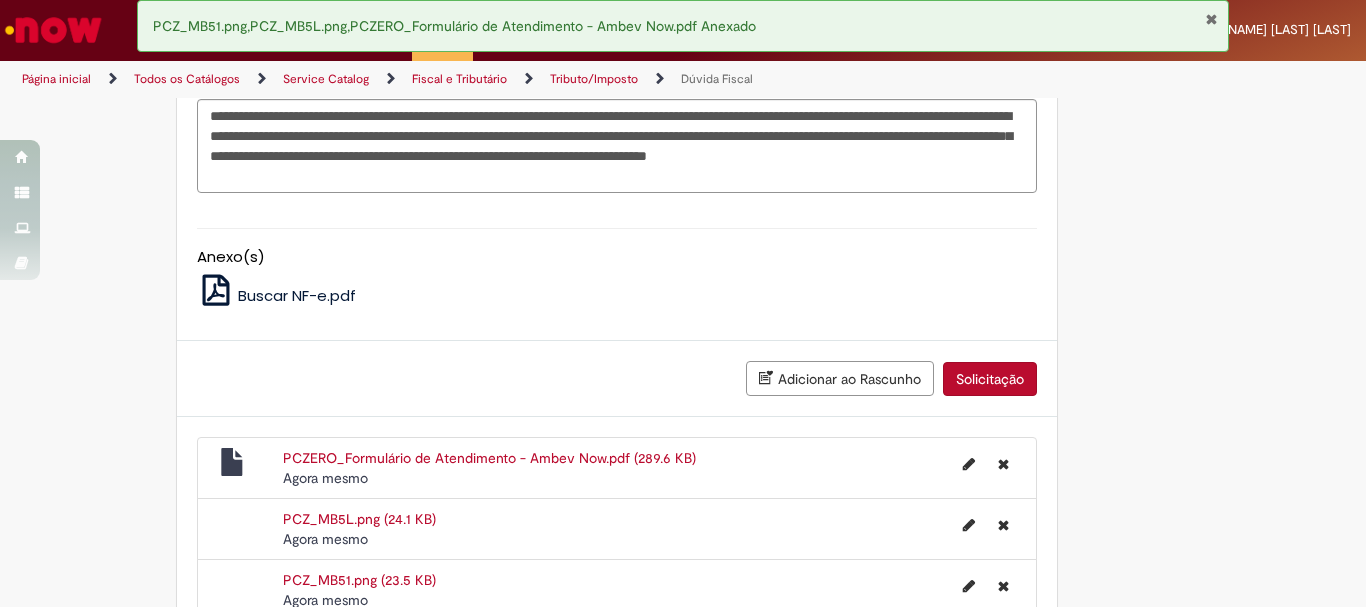 scroll, scrollTop: 1897, scrollLeft: 0, axis: vertical 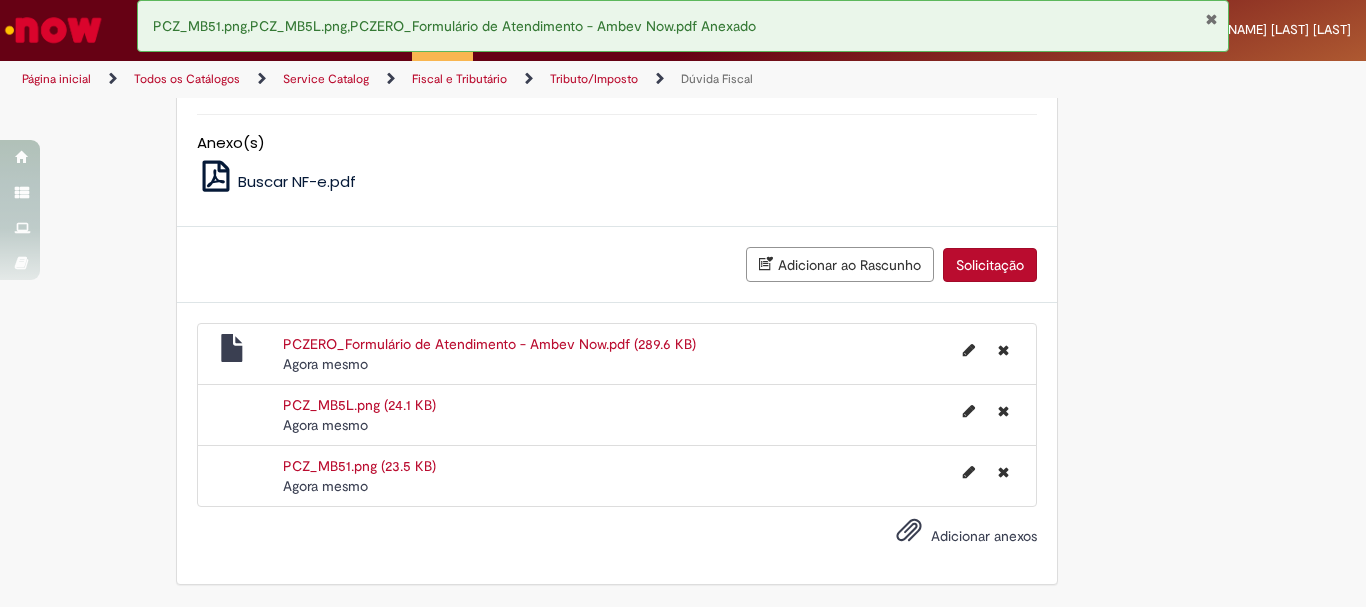 click on "Adicionar anexos" at bounding box center (984, 537) 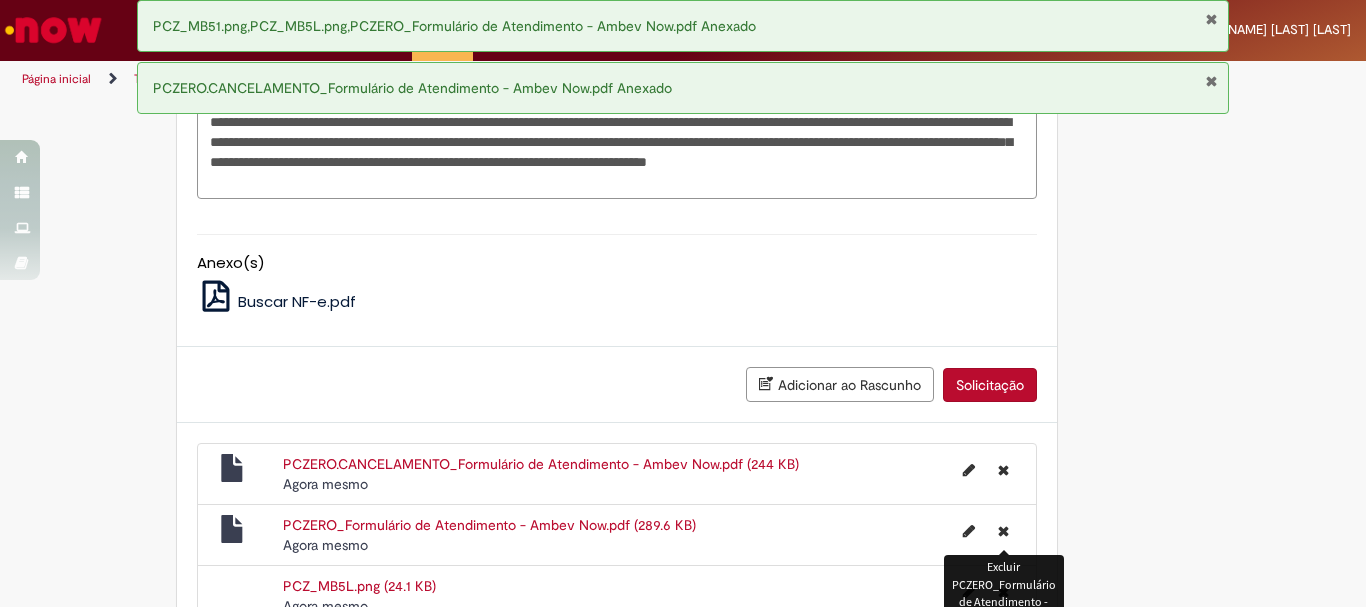scroll, scrollTop: 1958, scrollLeft: 0, axis: vertical 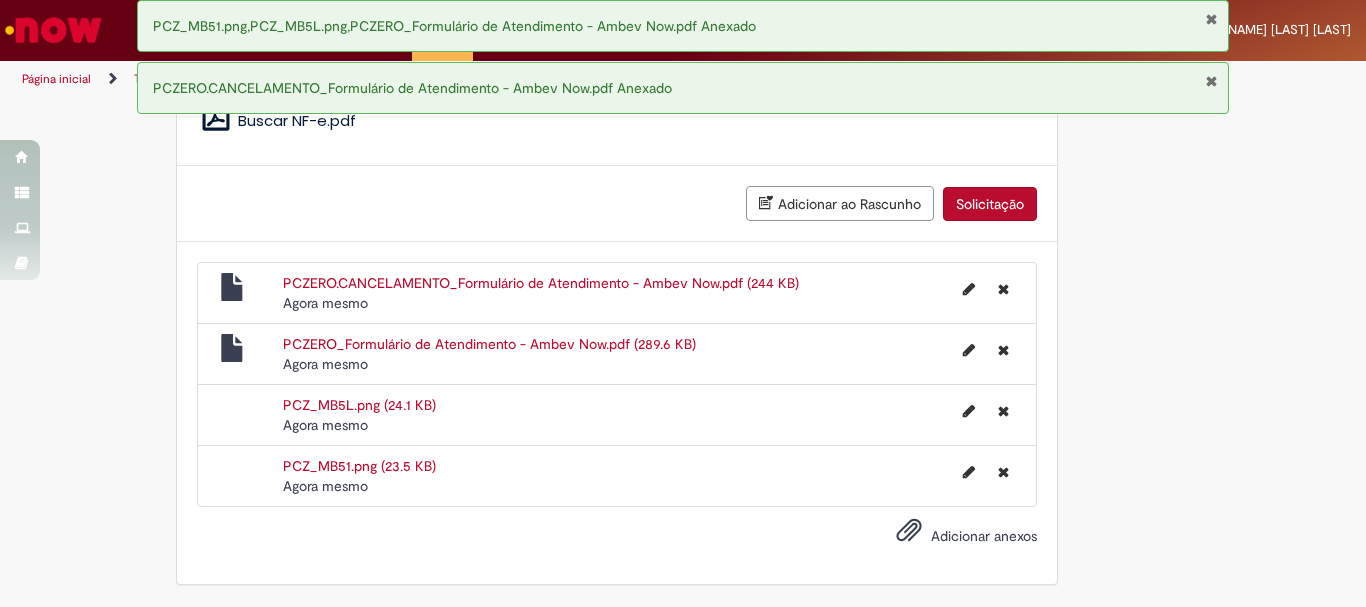 click on "Solicitação" at bounding box center [990, 204] 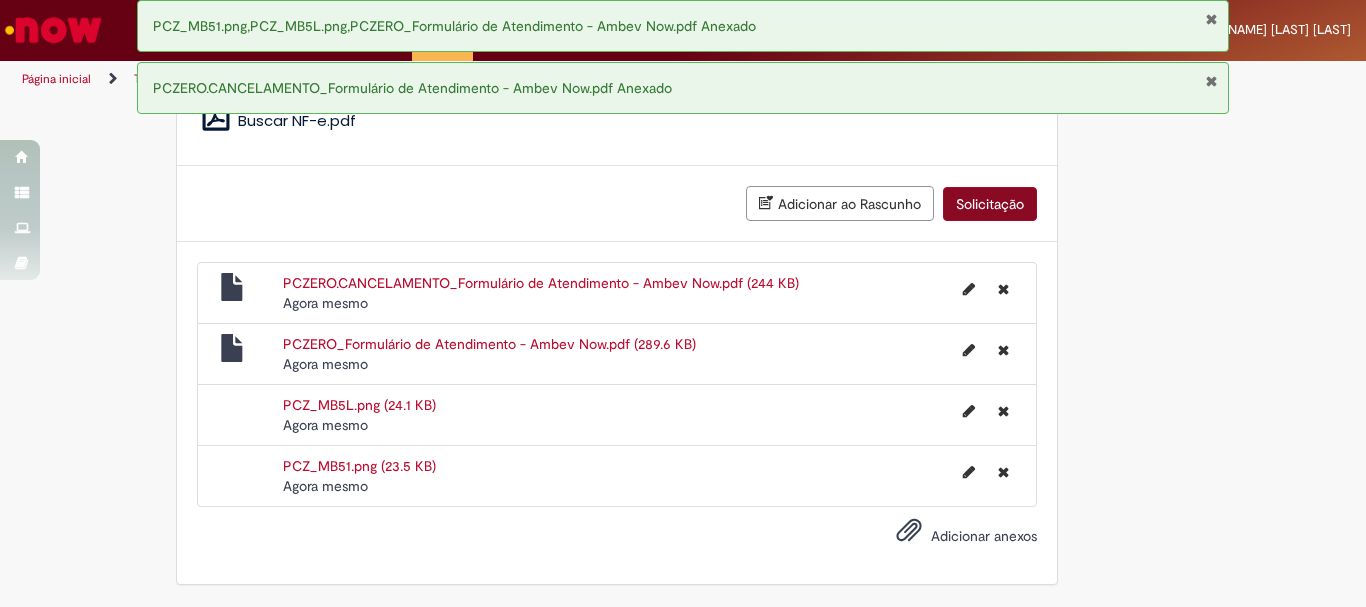 scroll, scrollTop: 1912, scrollLeft: 0, axis: vertical 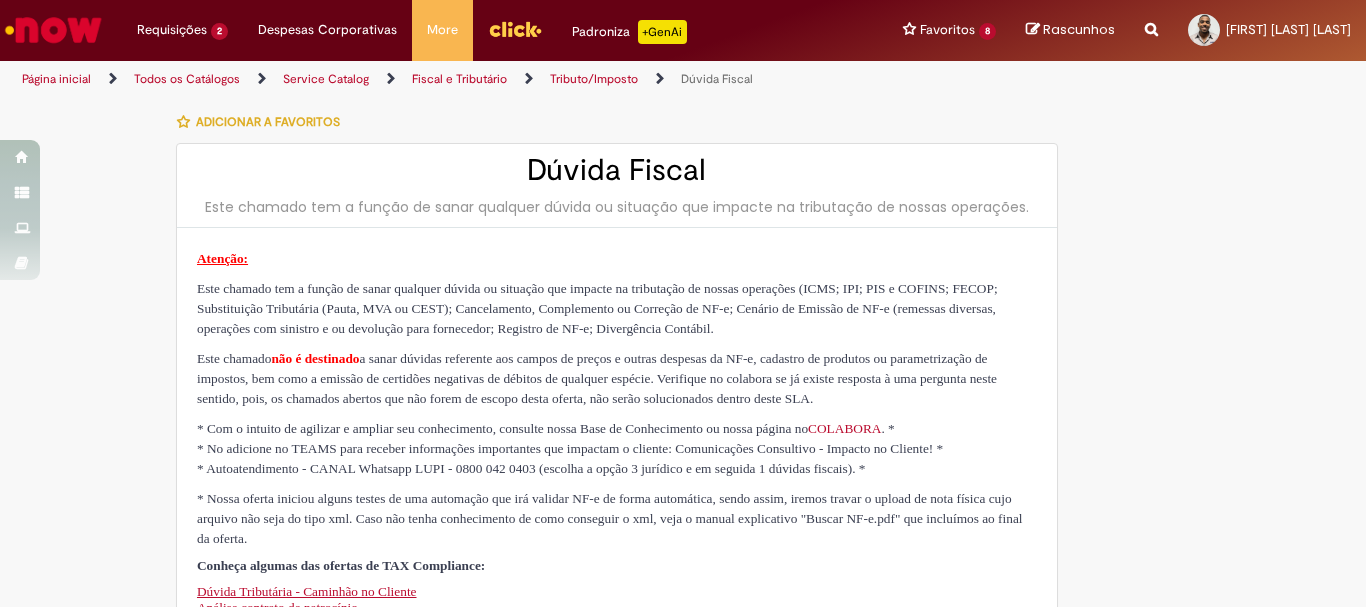type on "********" 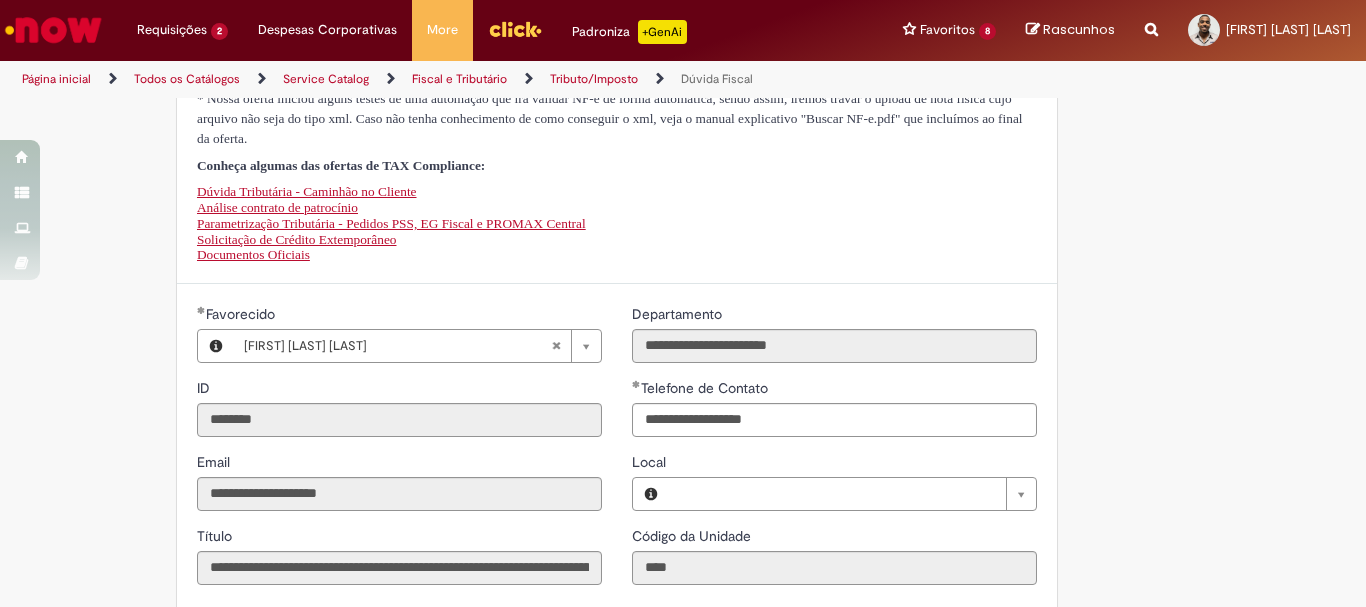 type on "**********" 